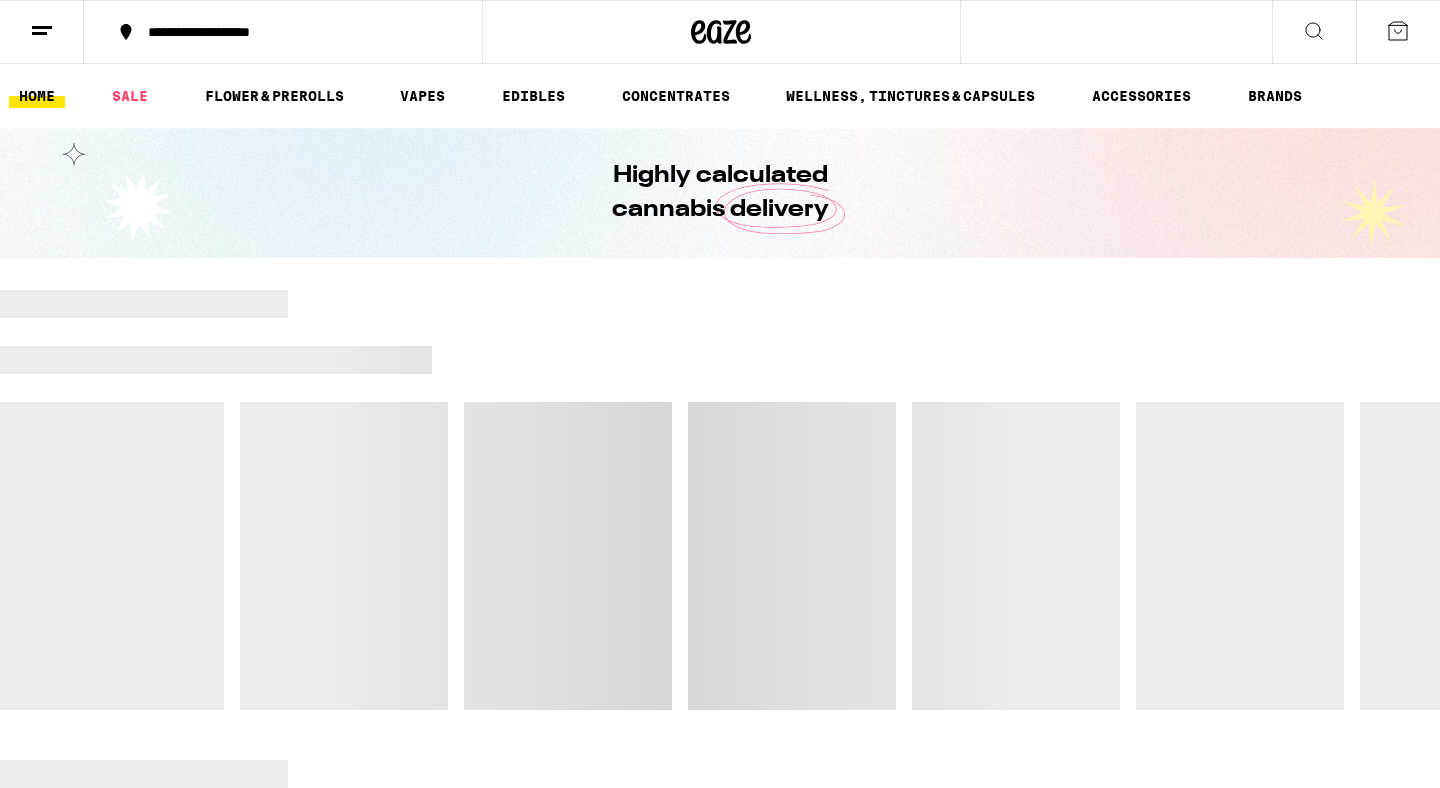 scroll, scrollTop: 0, scrollLeft: 0, axis: both 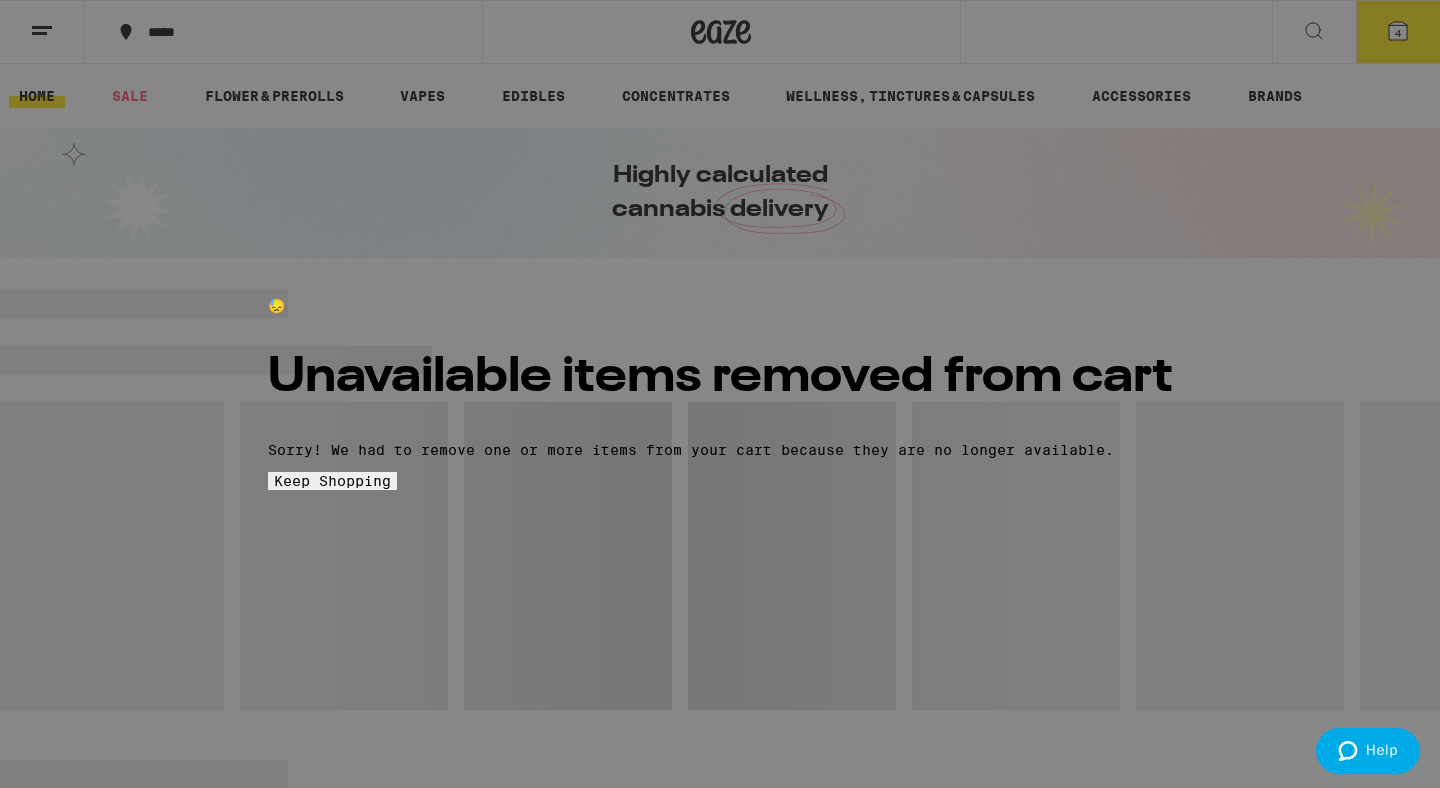 click on "😓 Unavailable items removed from cart Sorry! We had to remove one or more items from your cart because they are no longer available. Keep Shopping" at bounding box center (720, 394) 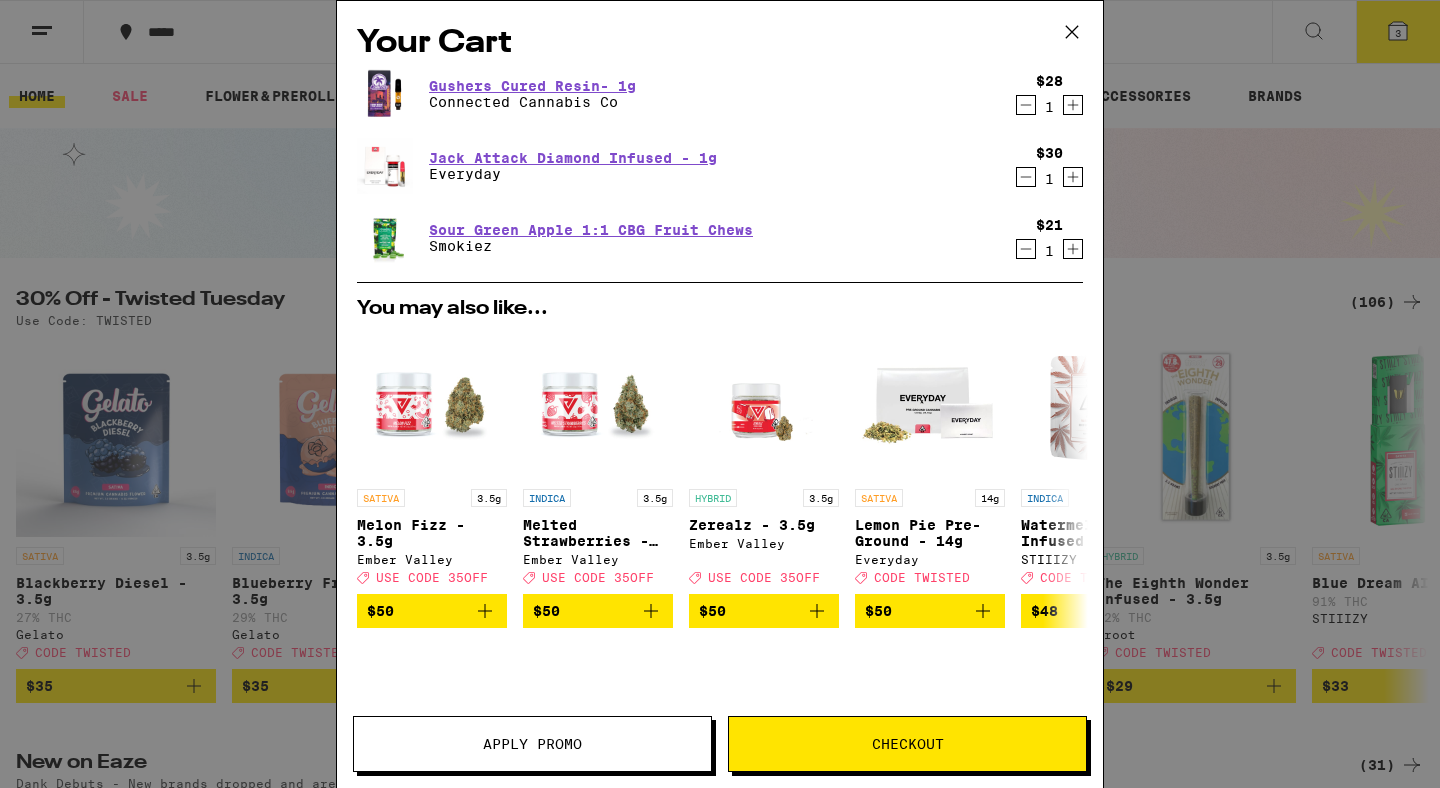 scroll, scrollTop: 0, scrollLeft: 0, axis: both 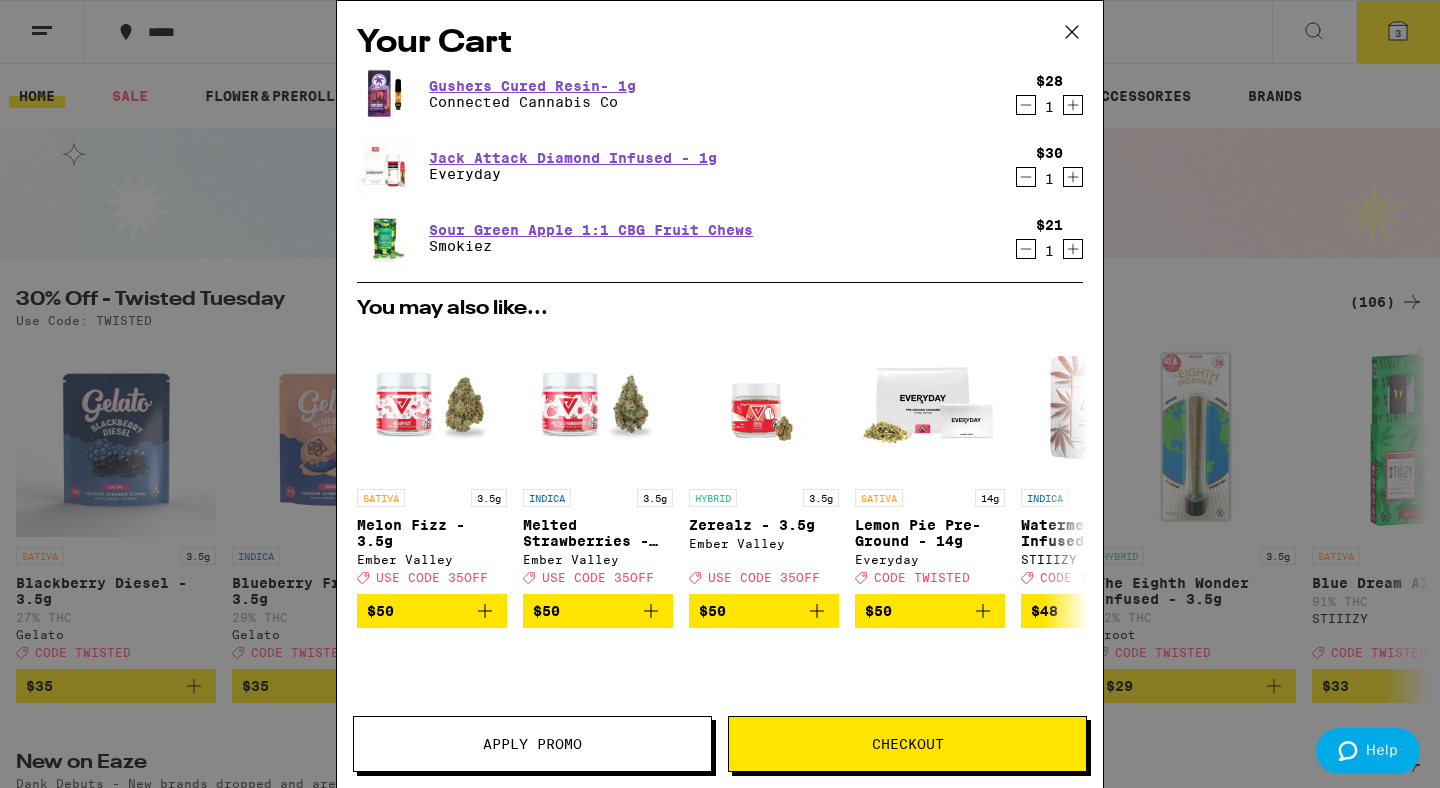 click 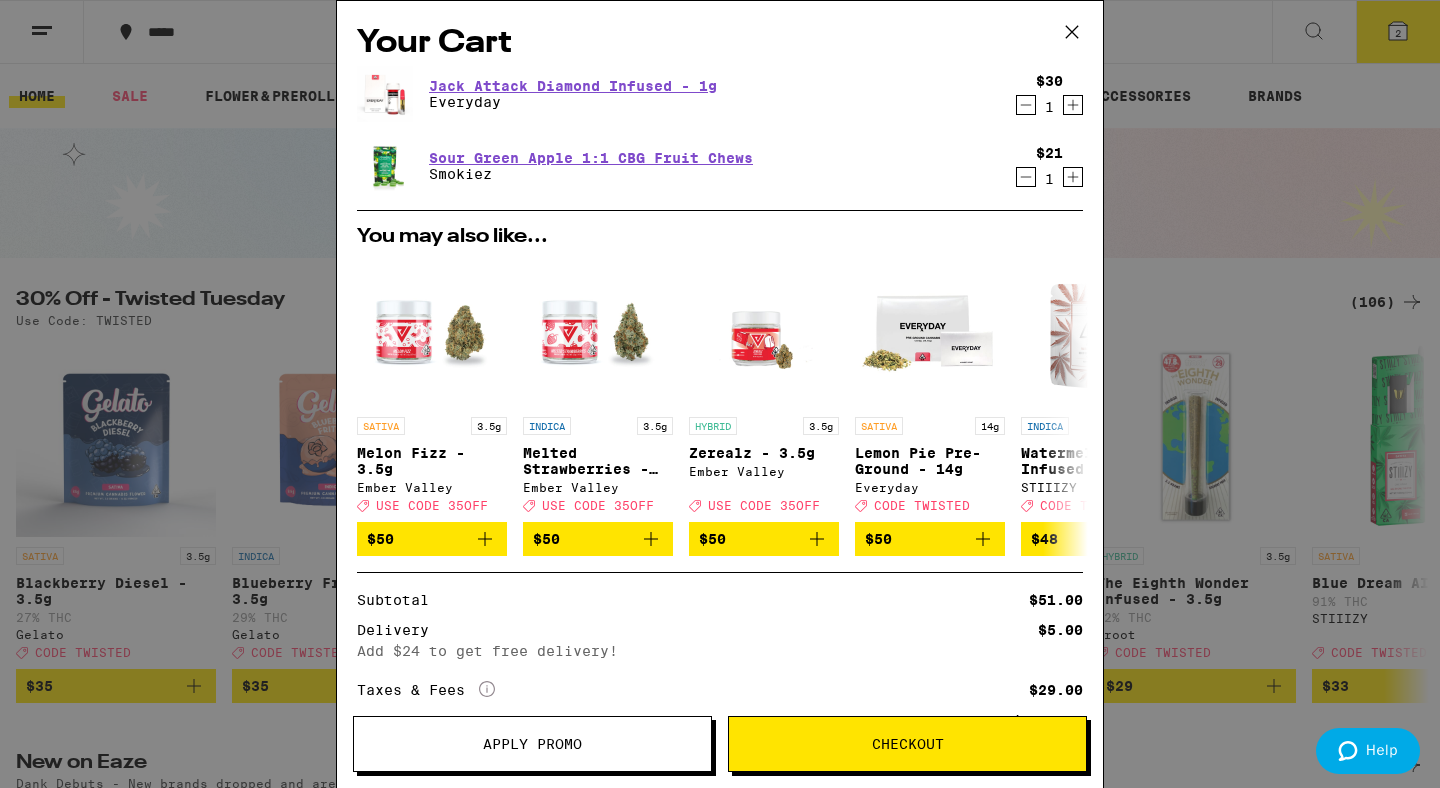 click 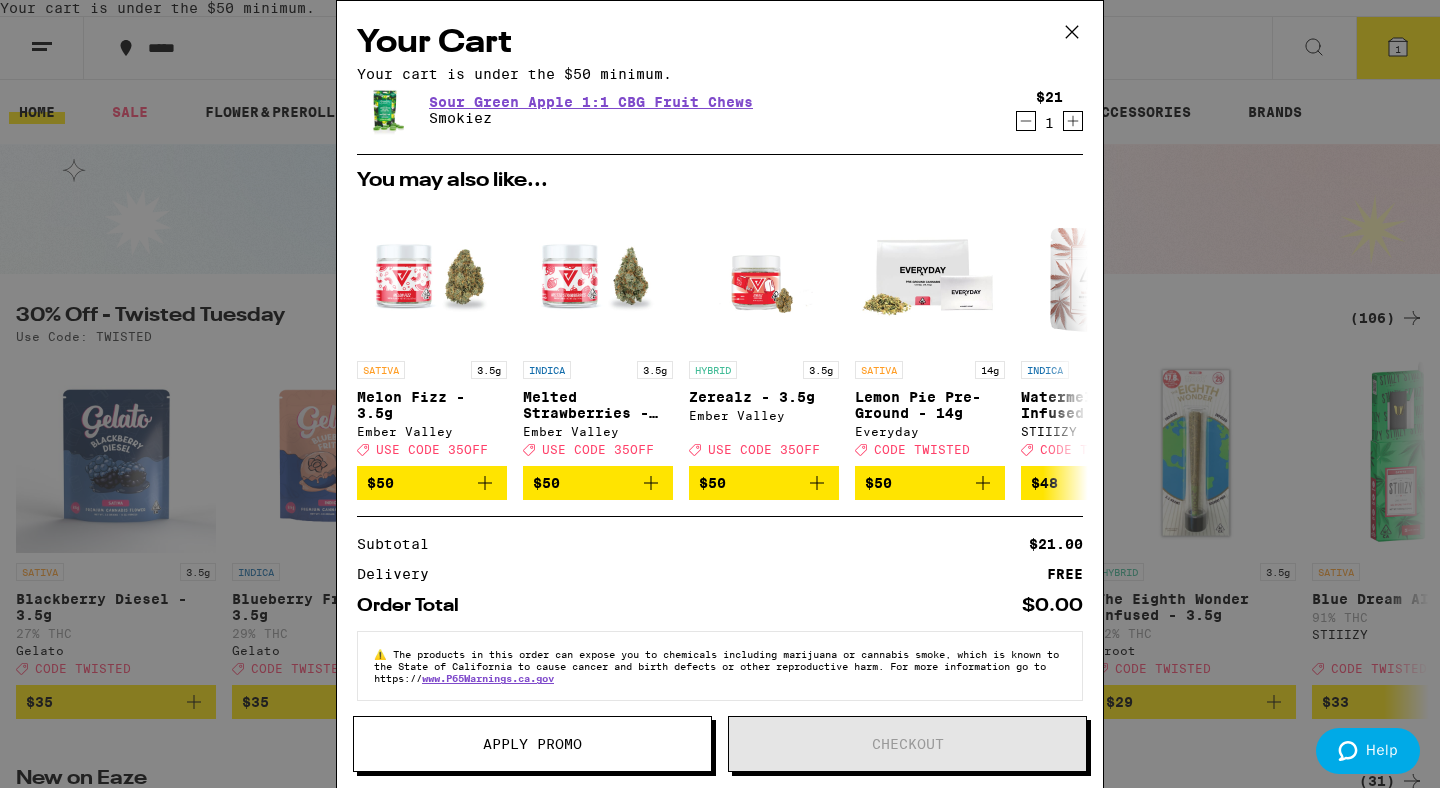 click 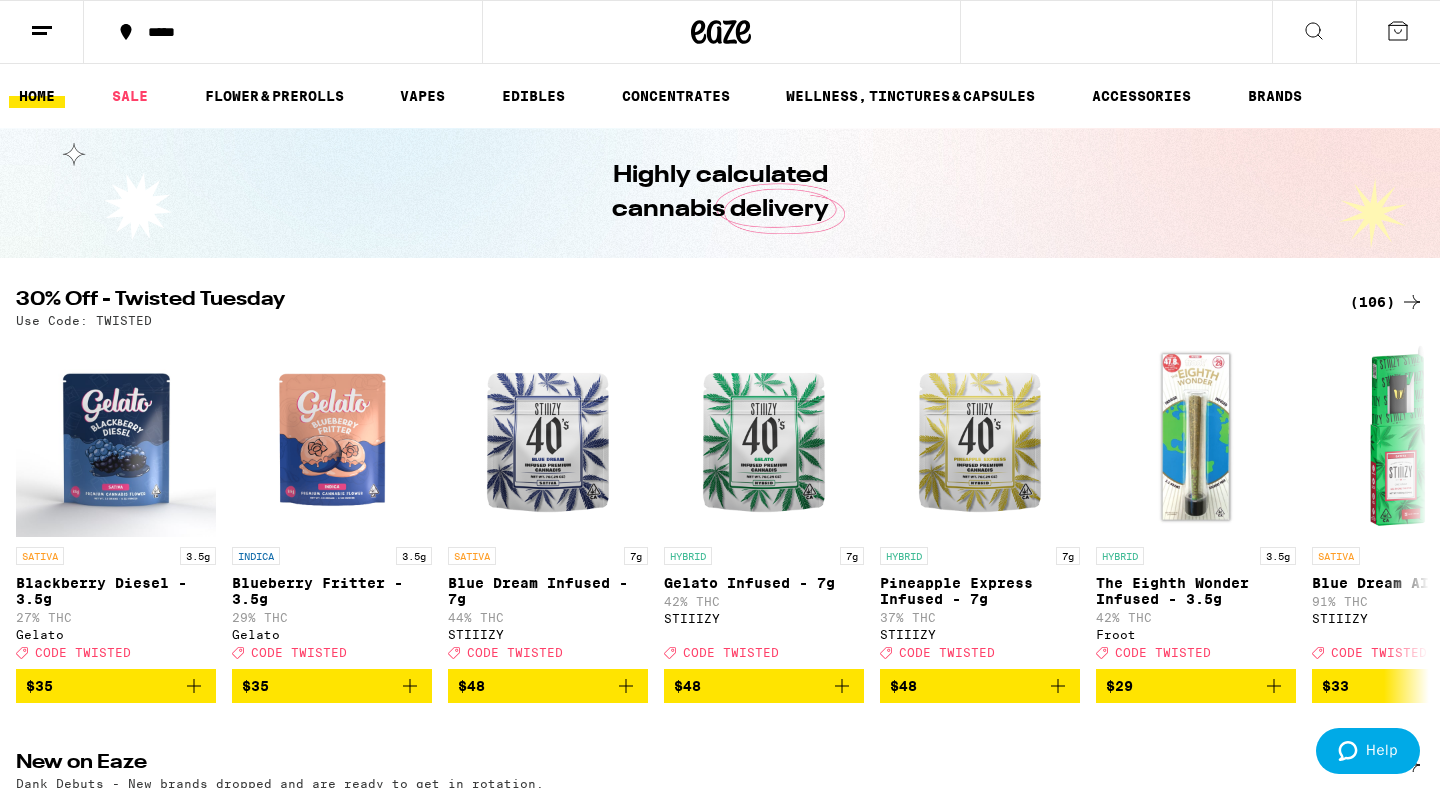 scroll, scrollTop: 0, scrollLeft: 0, axis: both 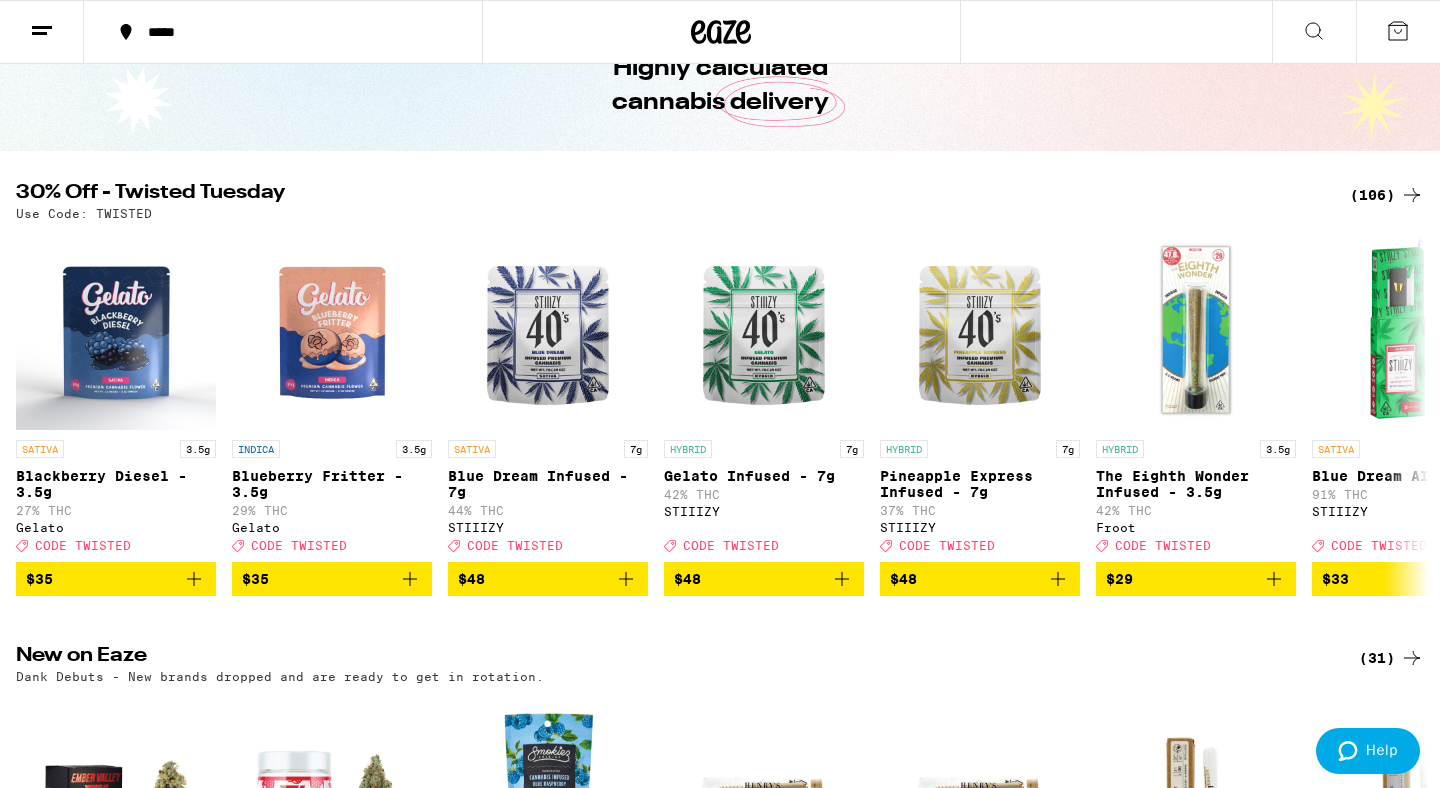 click on "(106)" at bounding box center (1387, 195) 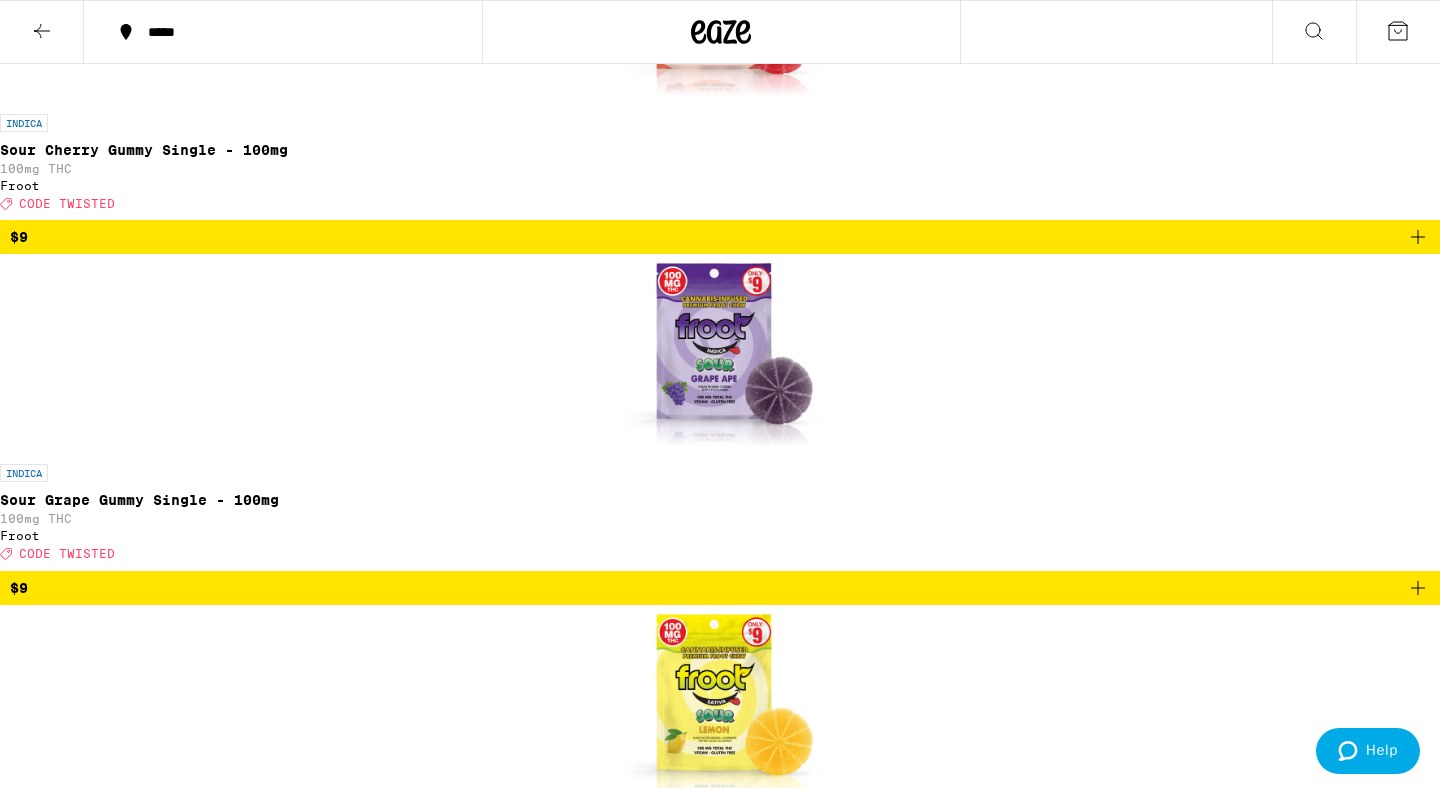 scroll, scrollTop: 5189, scrollLeft: 0, axis: vertical 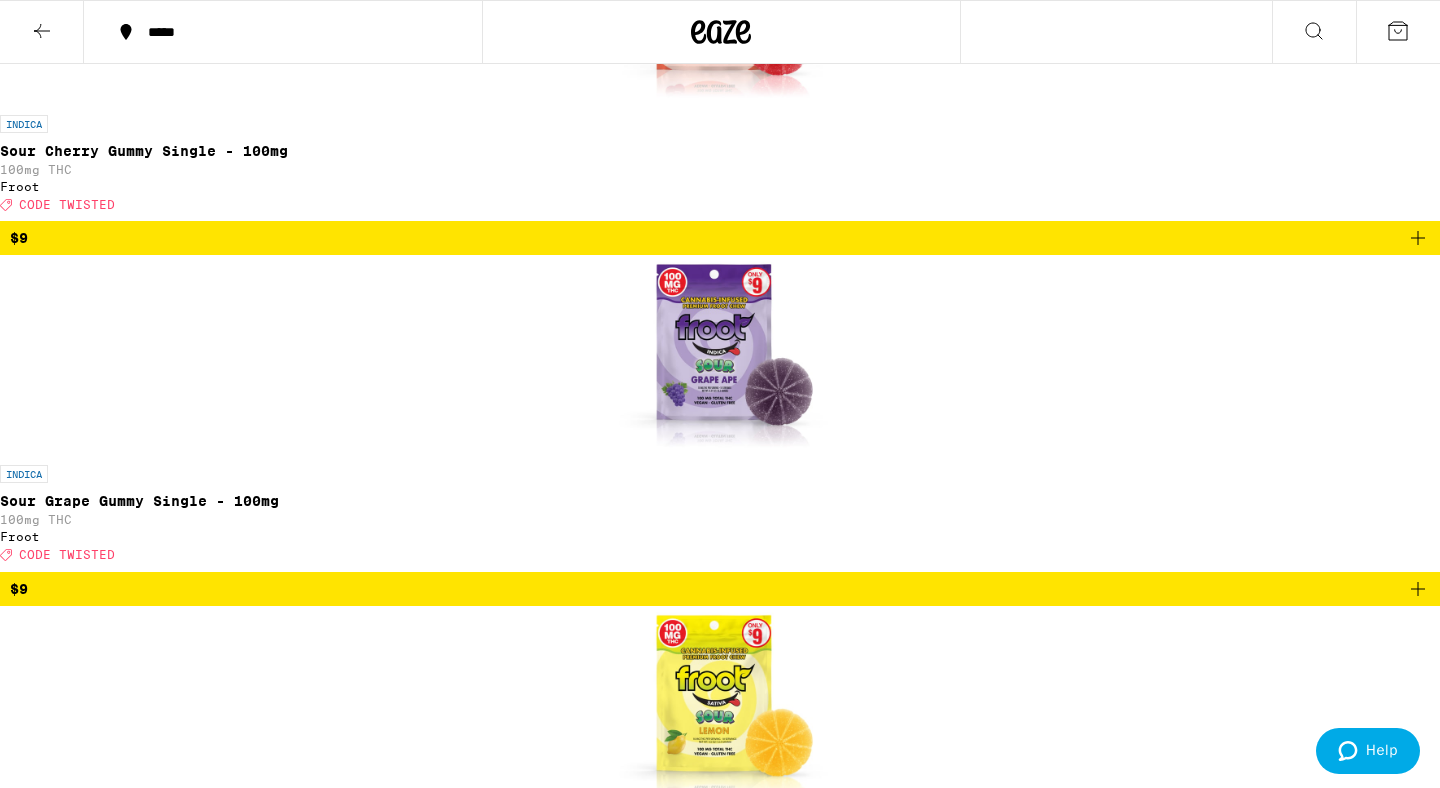 click 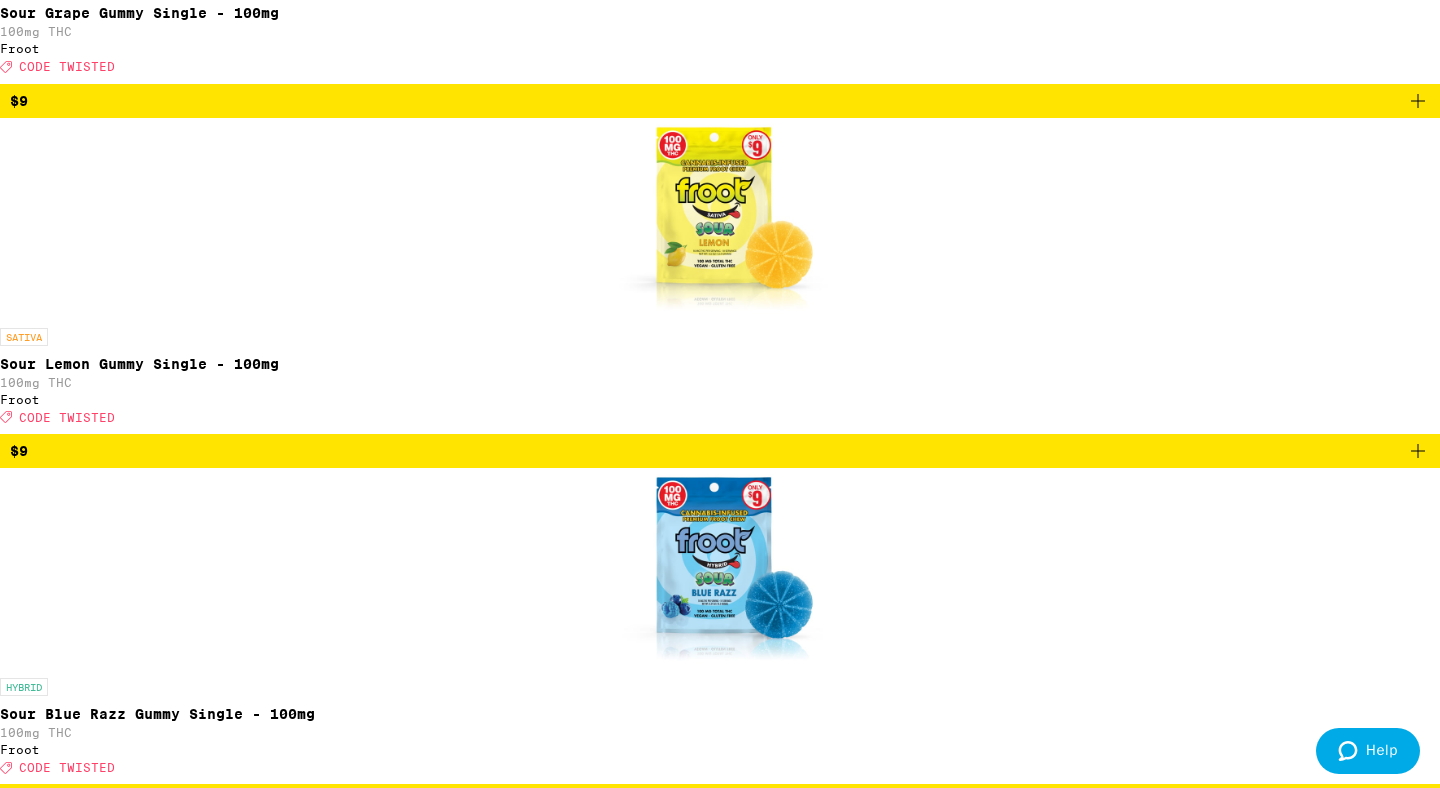 scroll, scrollTop: 5695, scrollLeft: 0, axis: vertical 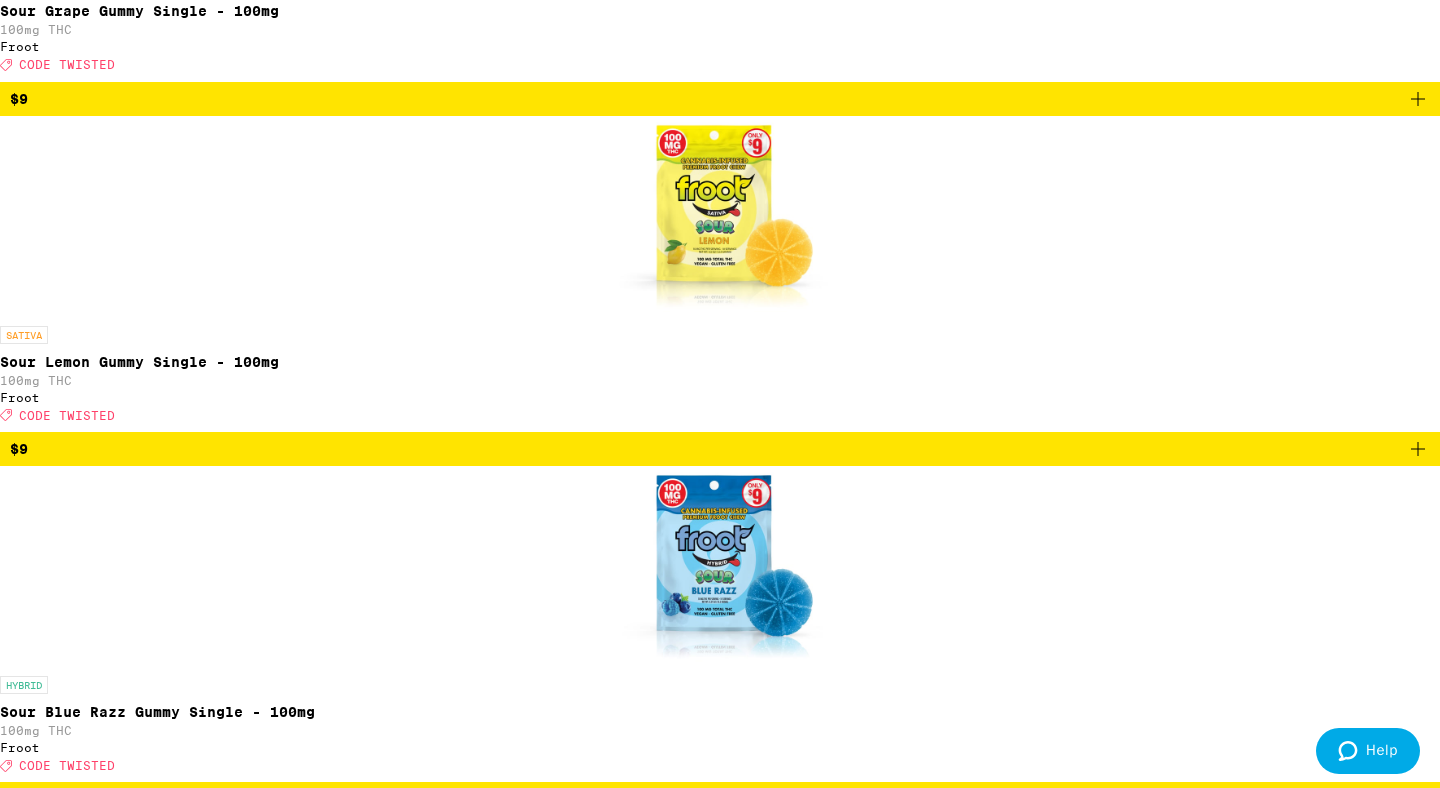 click 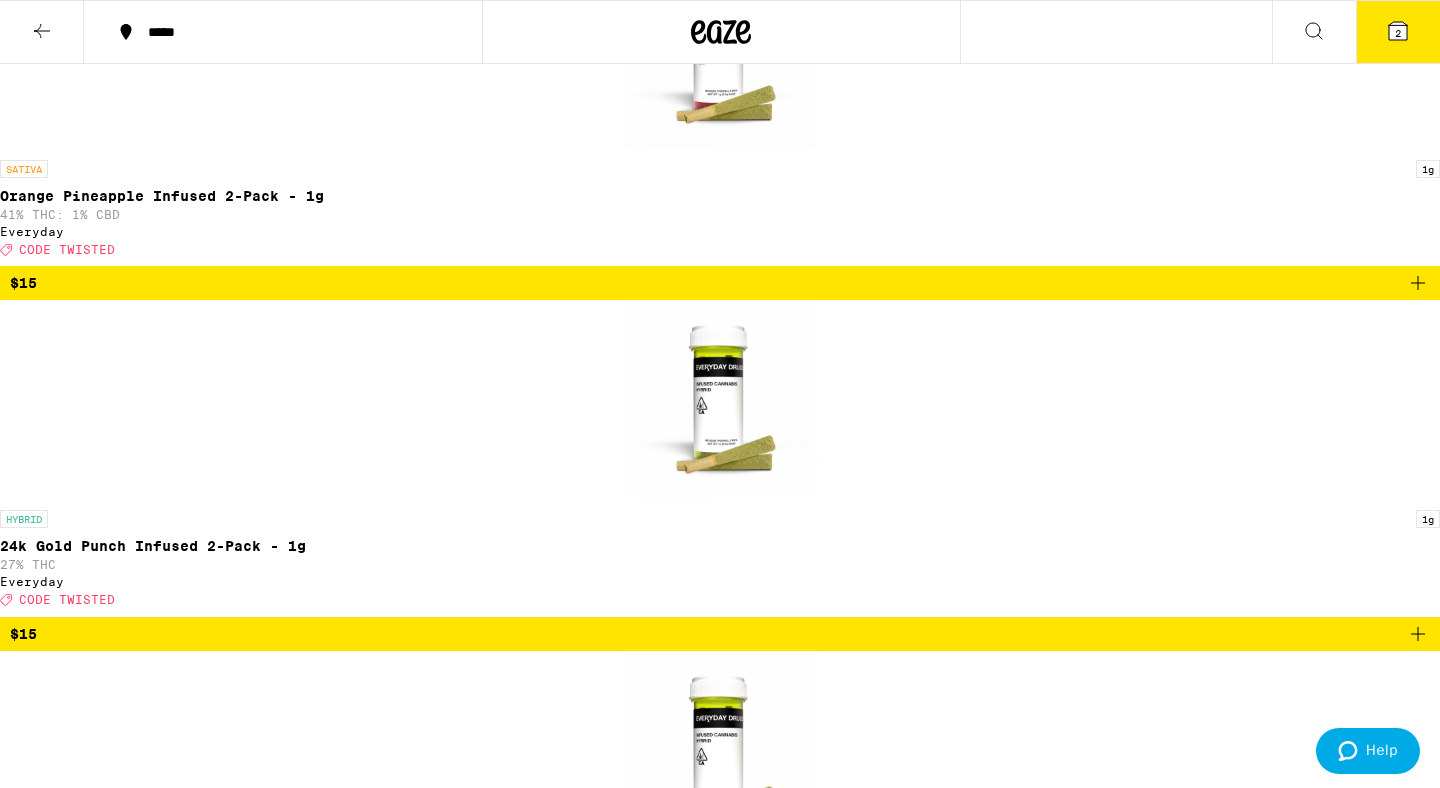 scroll, scrollTop: 7949, scrollLeft: 0, axis: vertical 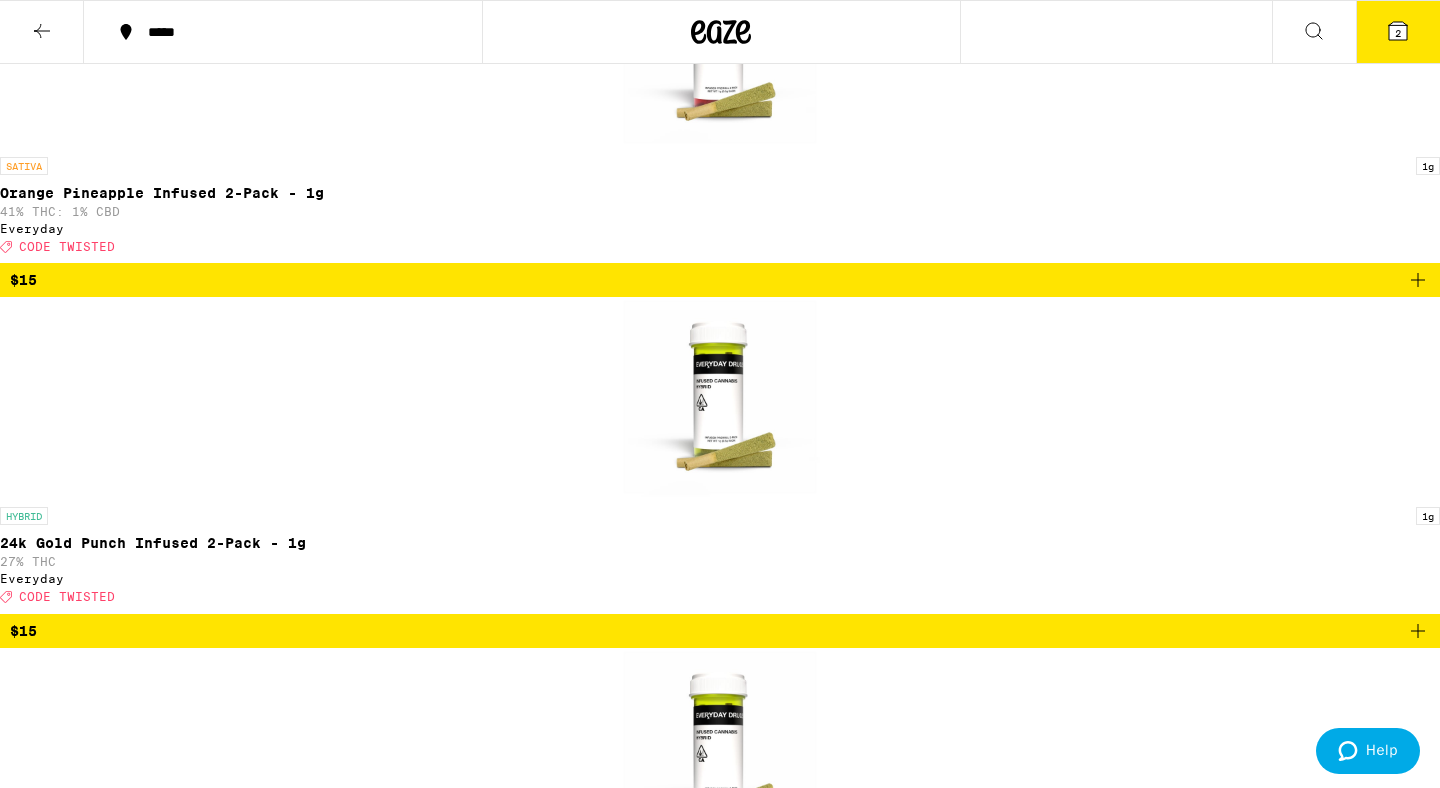 click 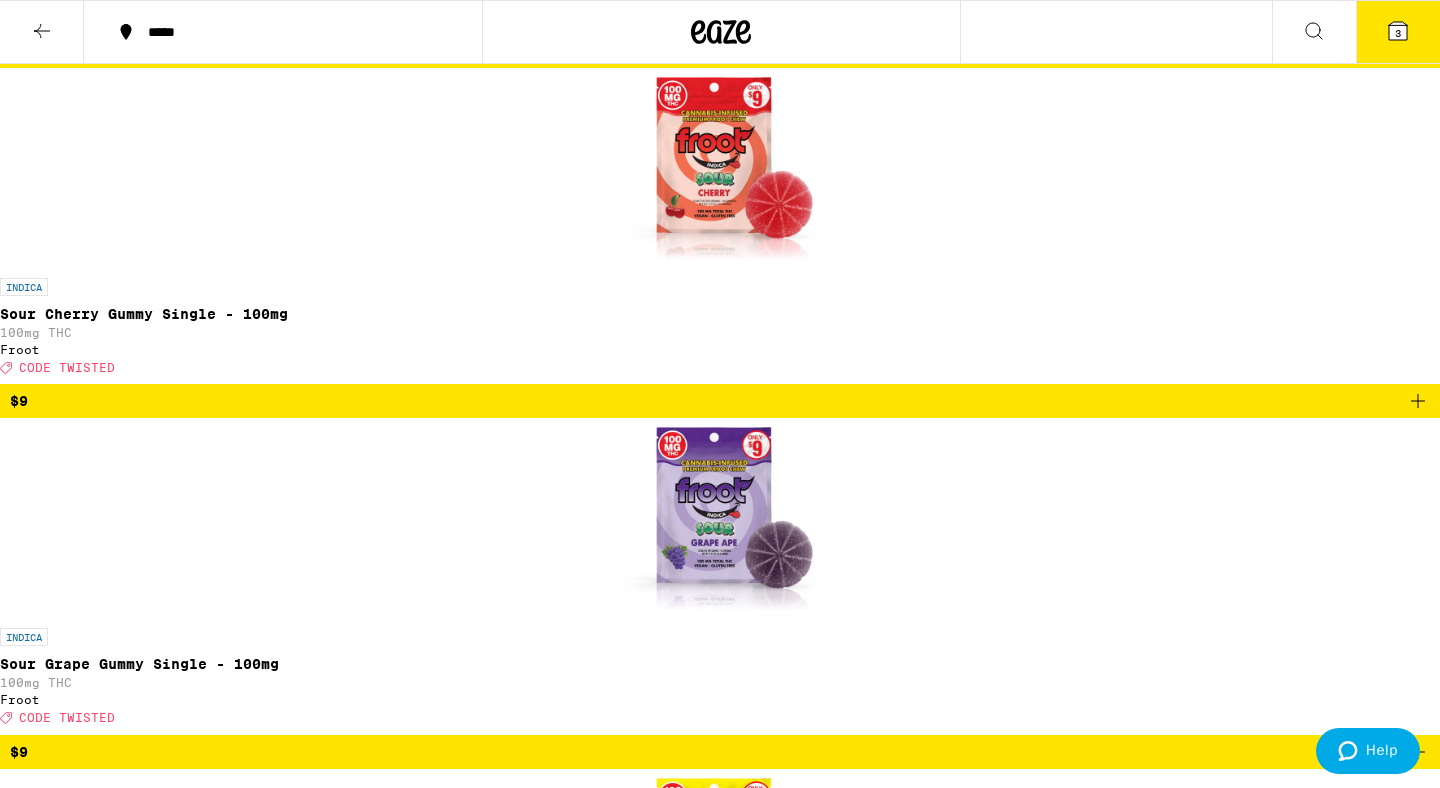 scroll, scrollTop: 5068, scrollLeft: 0, axis: vertical 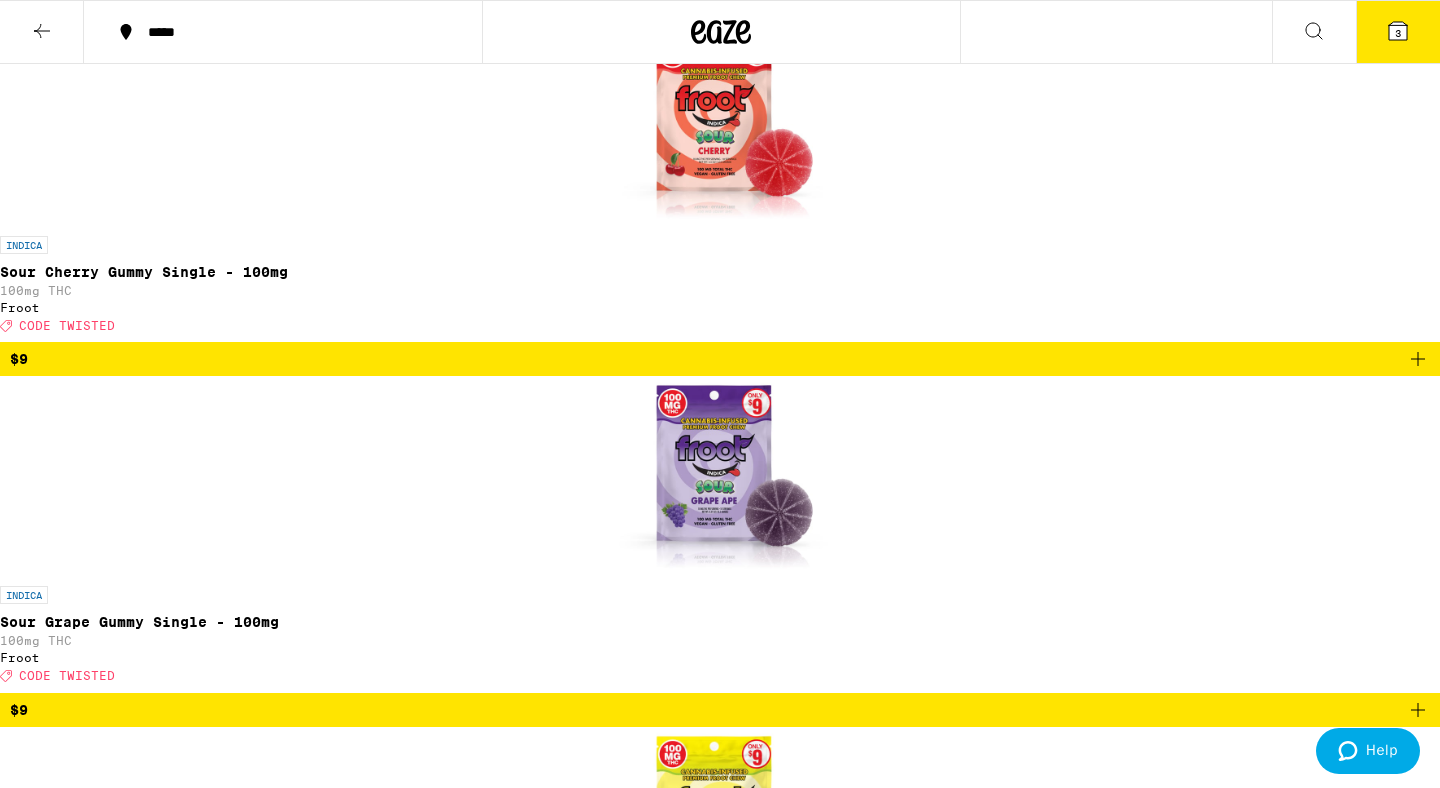 click 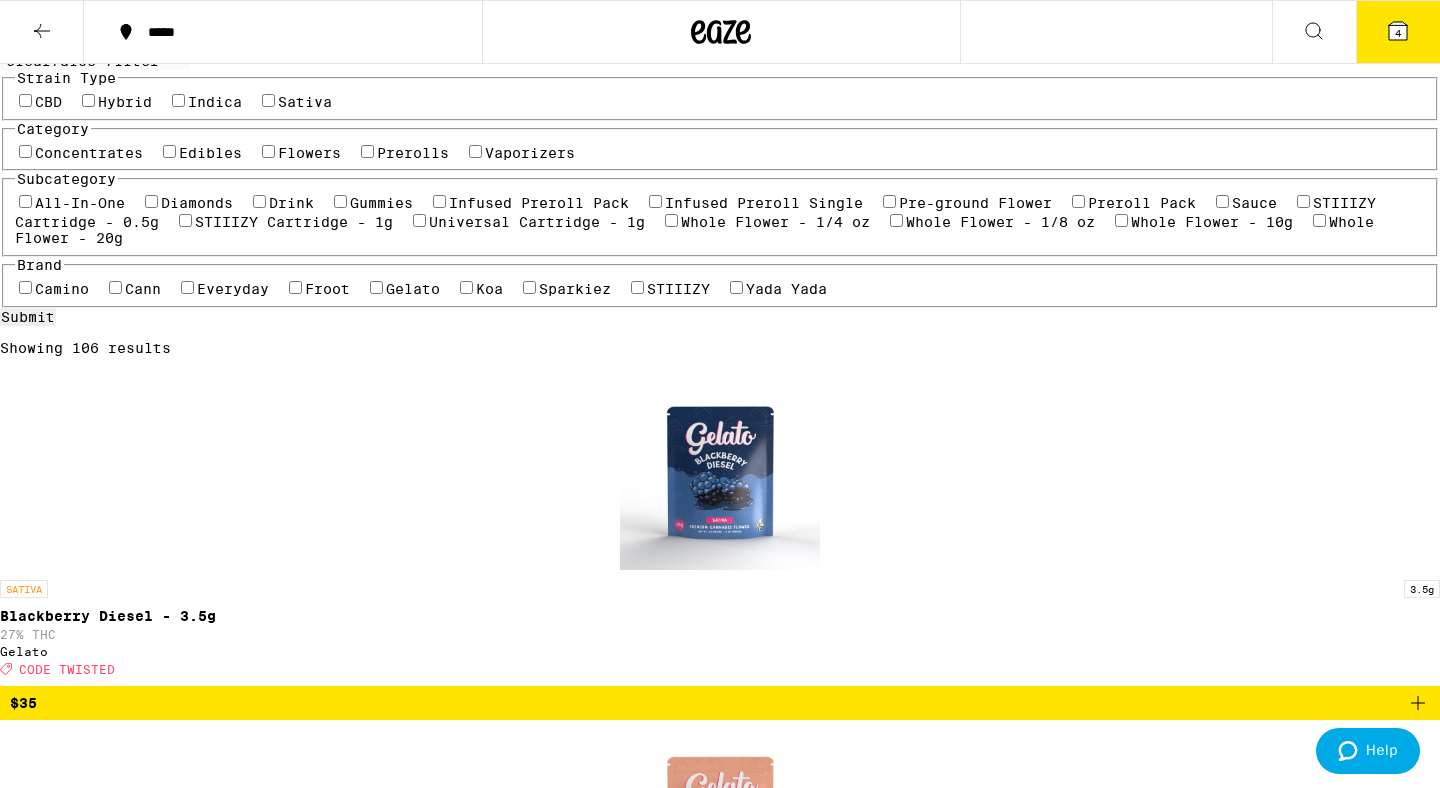 scroll, scrollTop: 163, scrollLeft: 0, axis: vertical 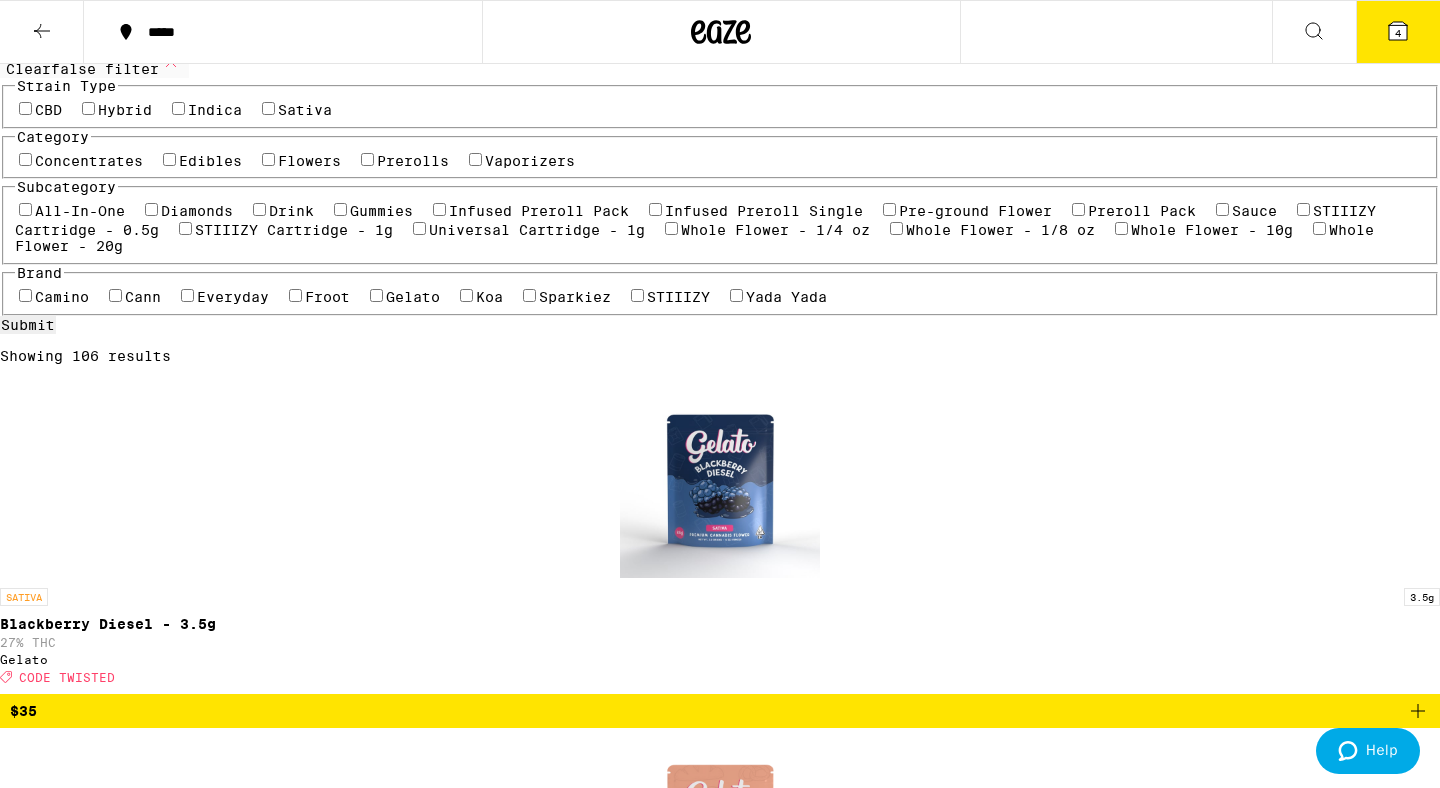 click 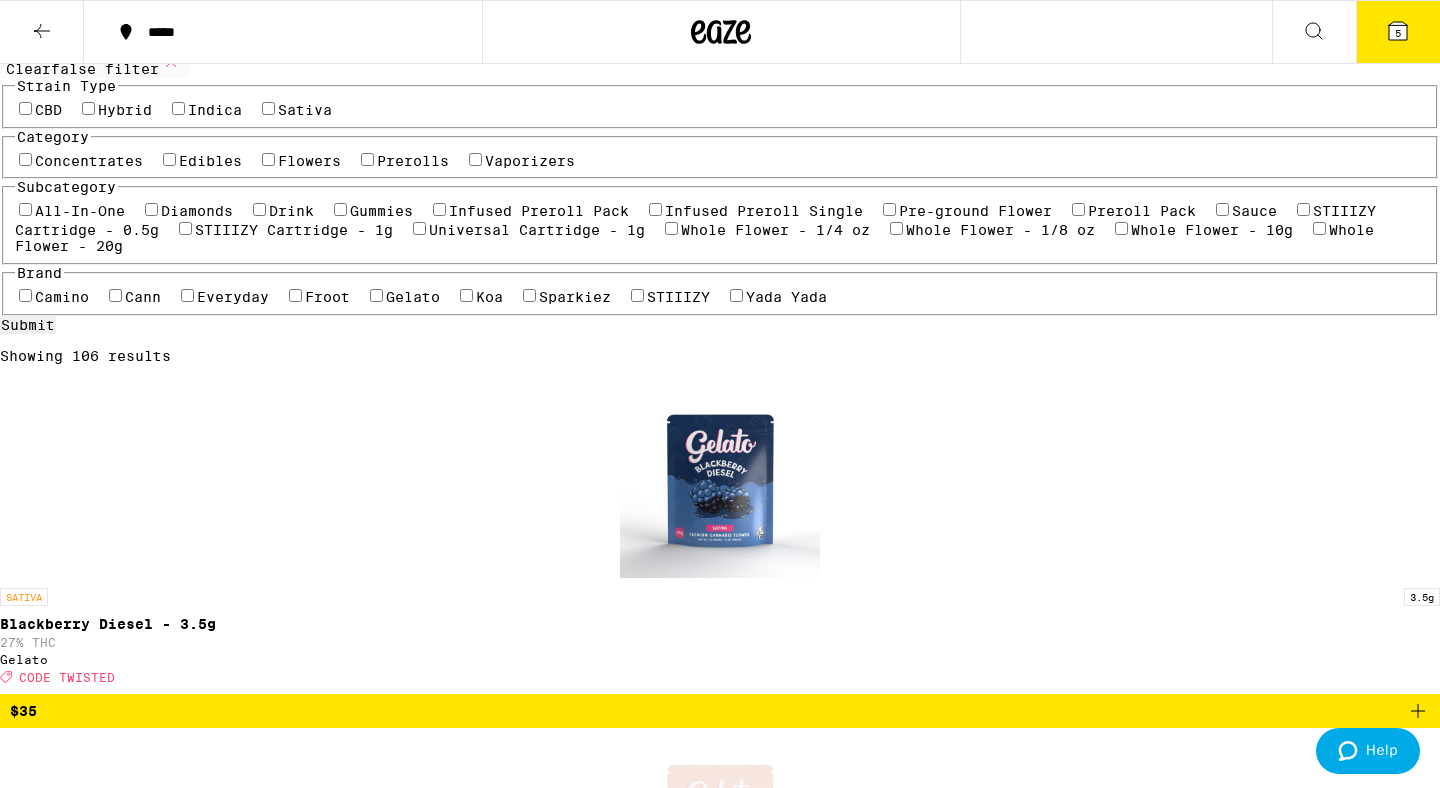 click 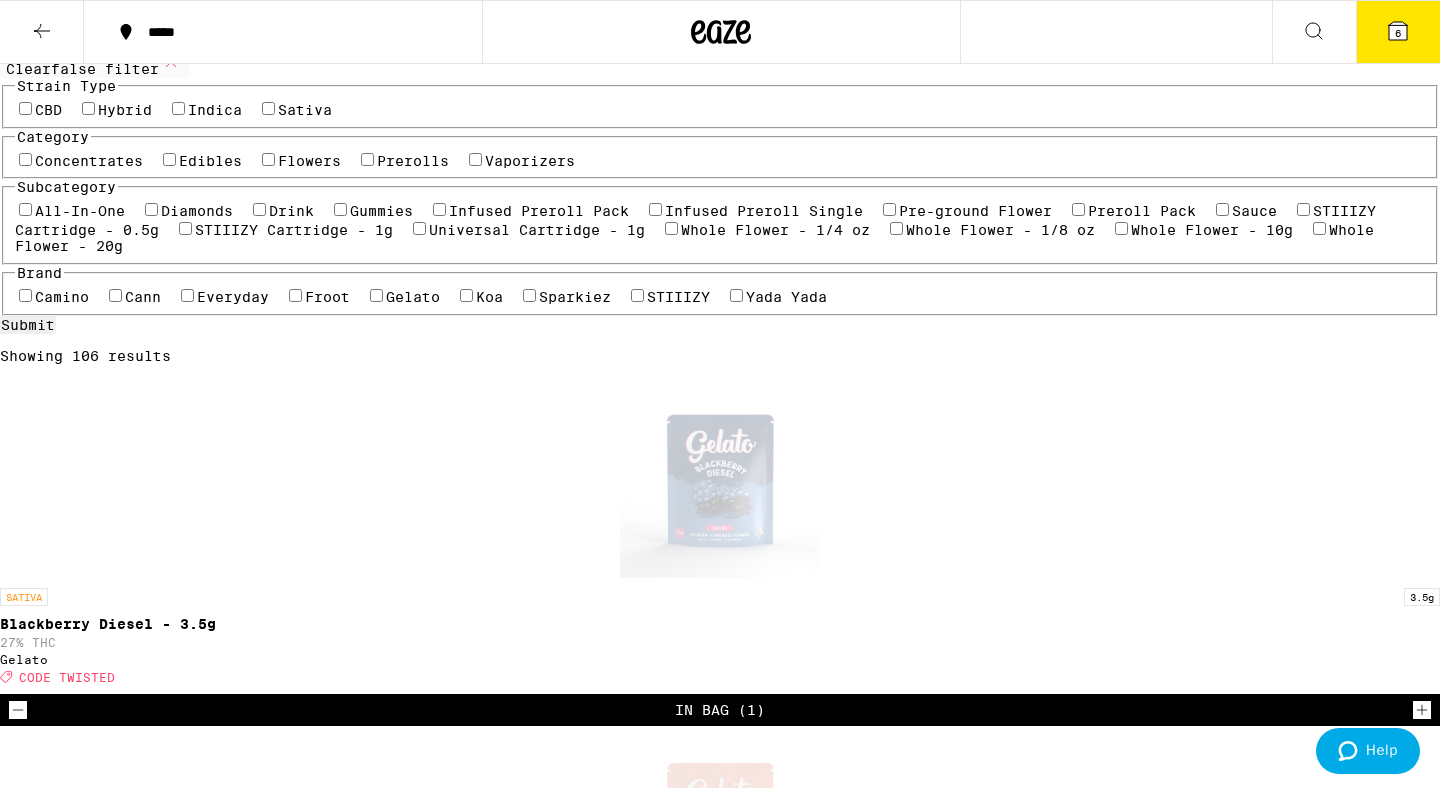 click 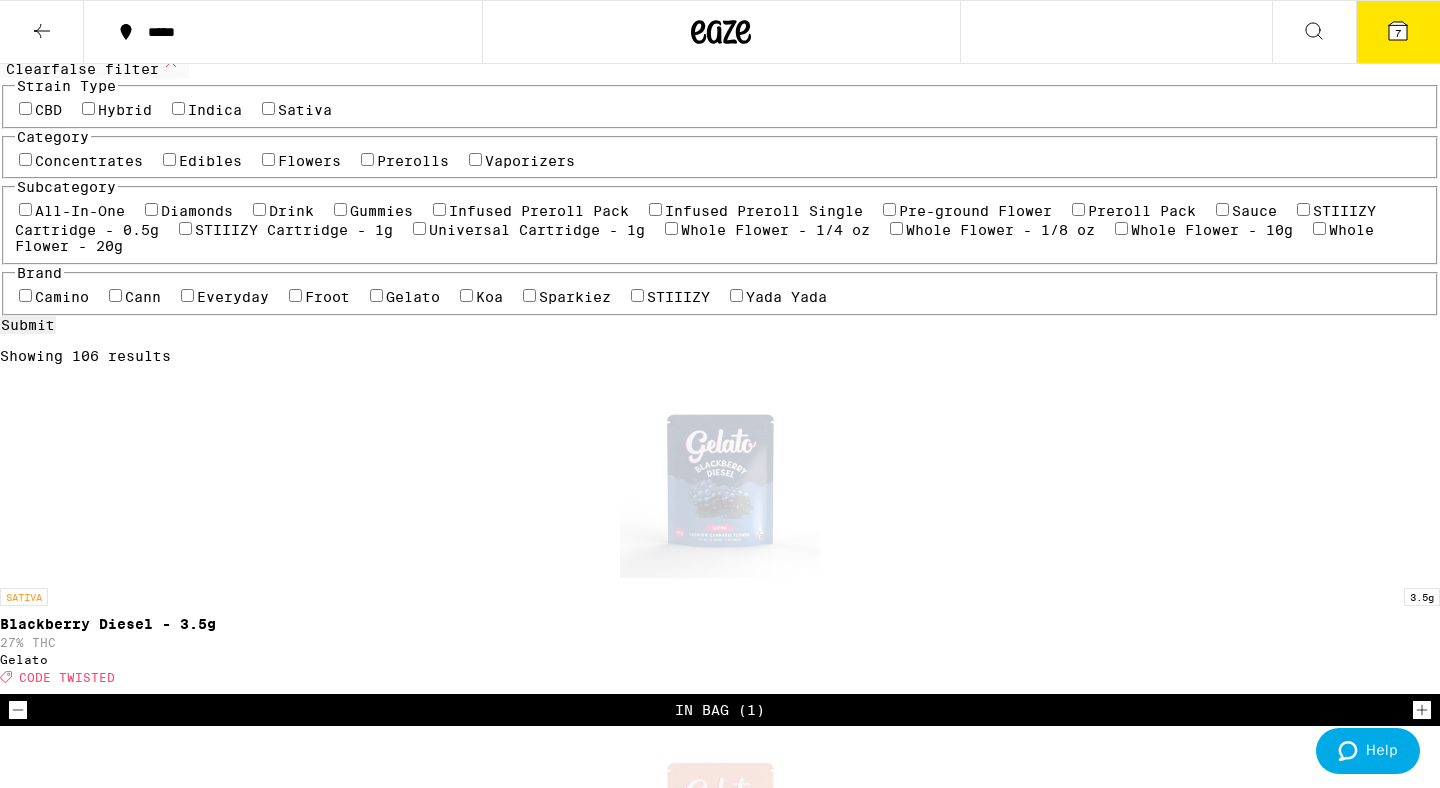 click on "7" at bounding box center (1398, 32) 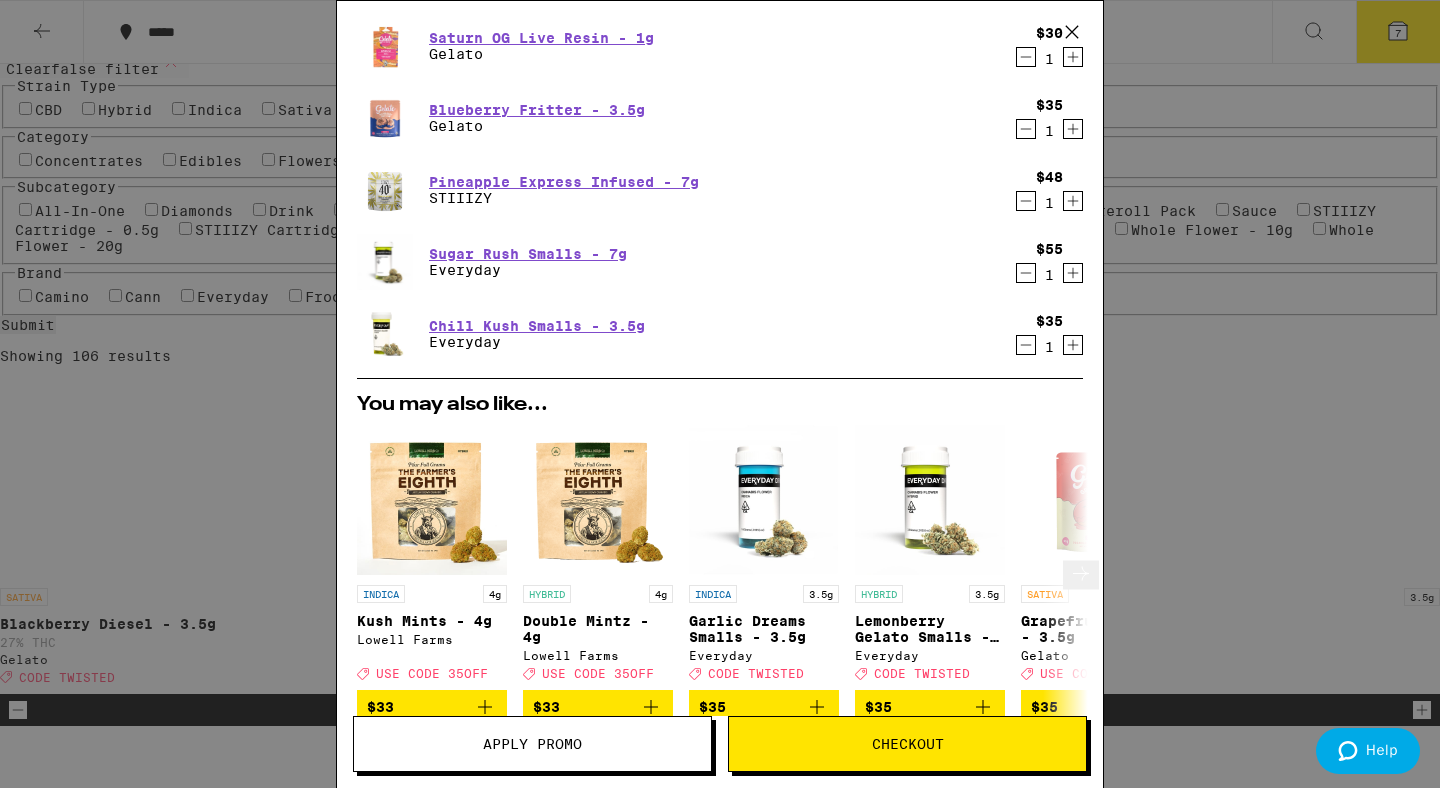 scroll, scrollTop: 0, scrollLeft: 0, axis: both 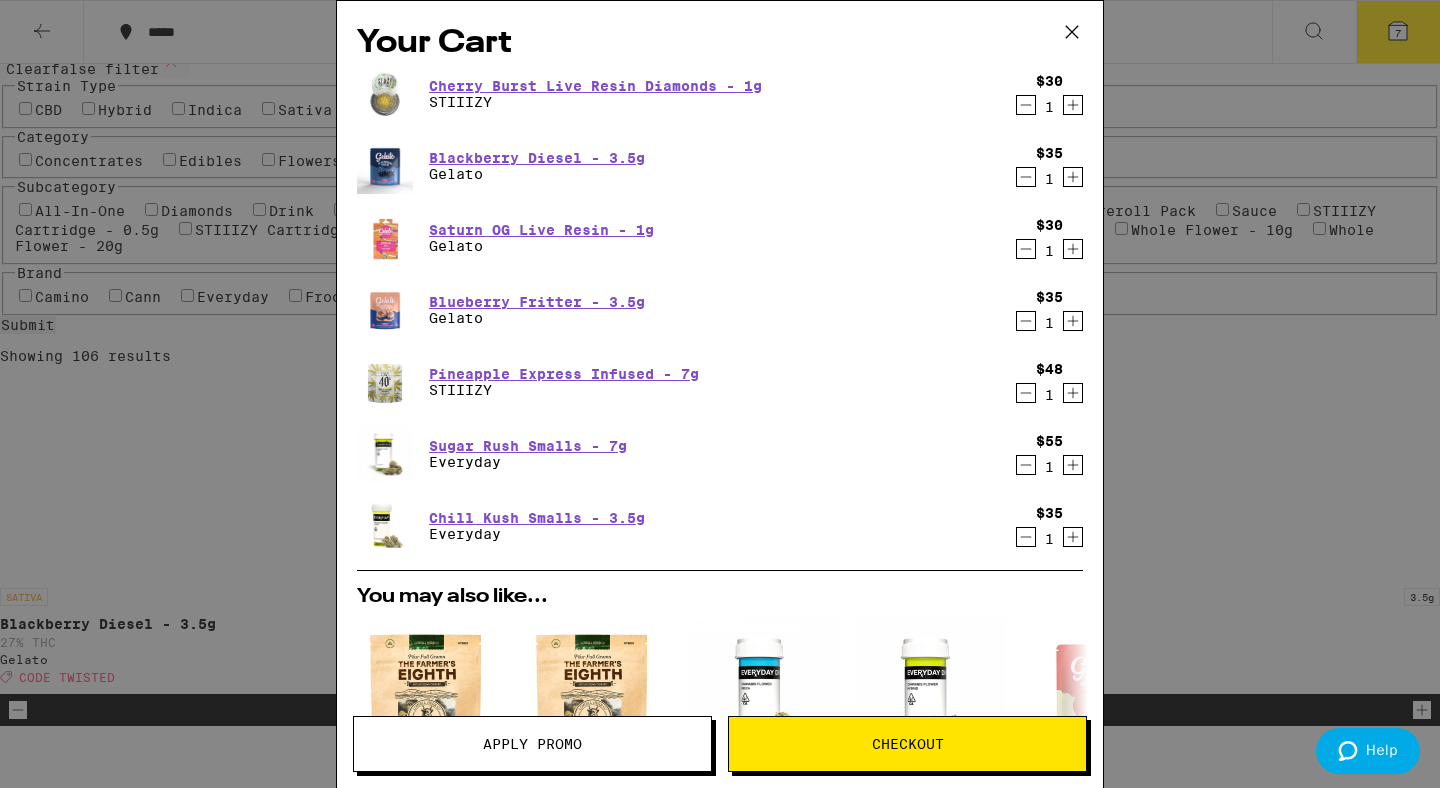 click 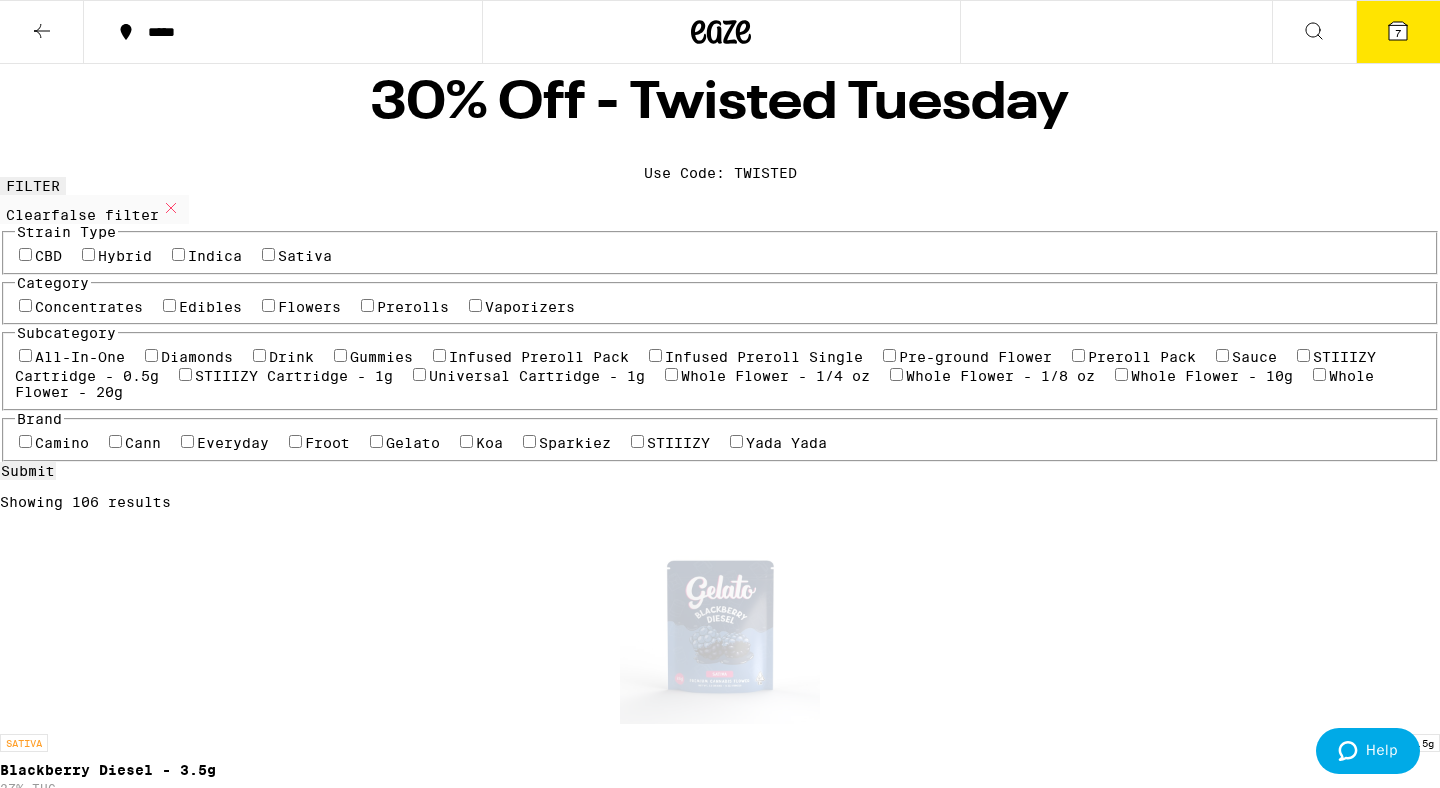 scroll, scrollTop: 0, scrollLeft: 0, axis: both 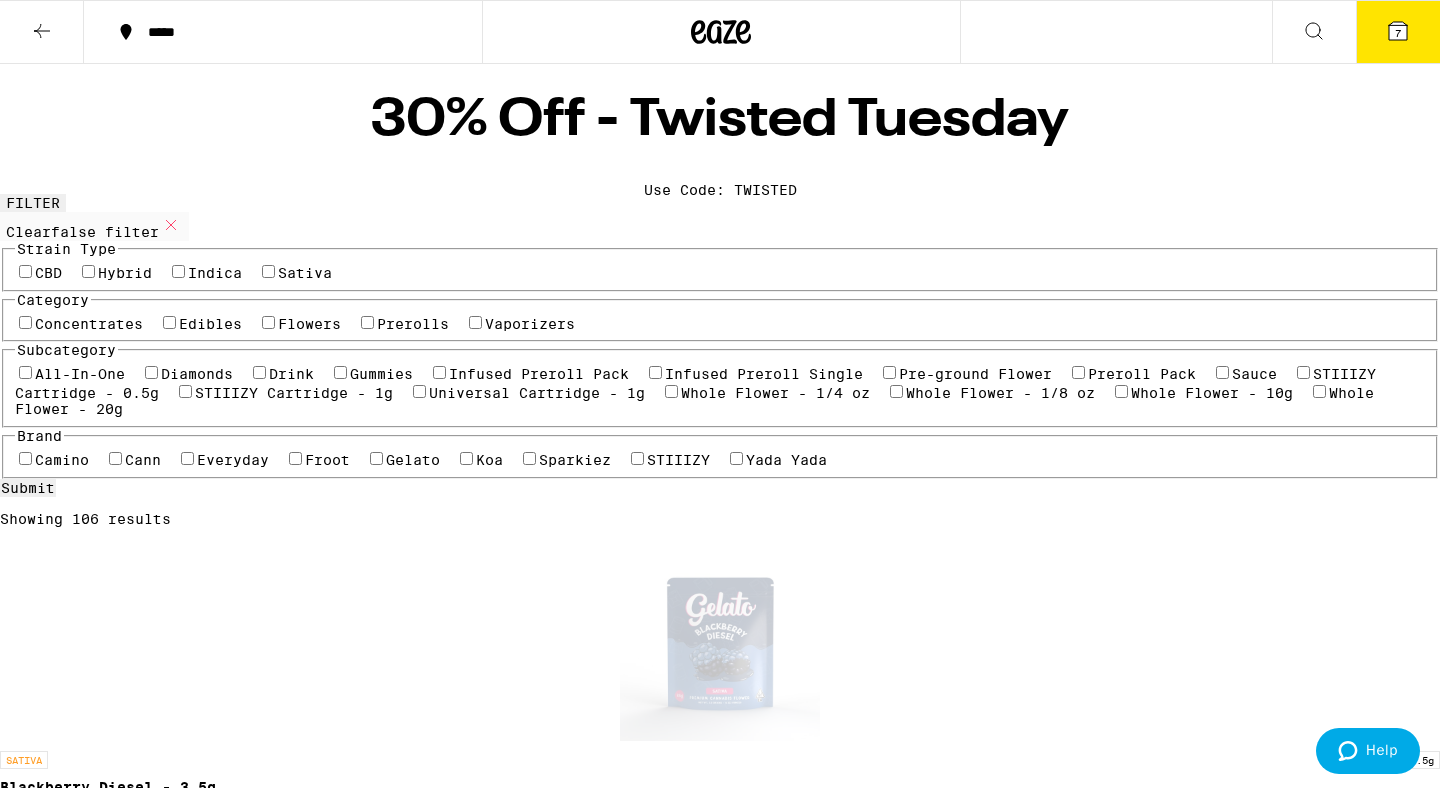 click 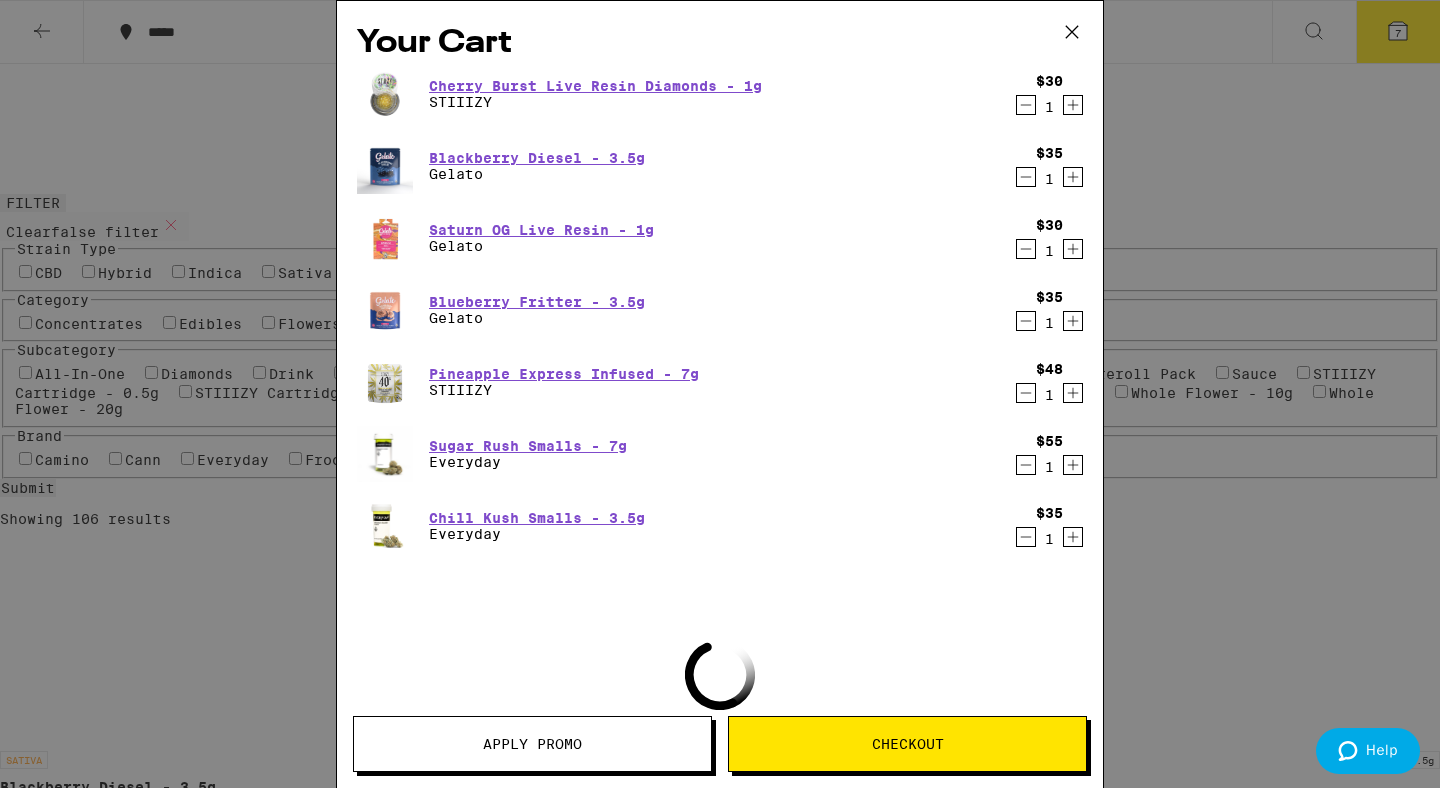 click on "Apply Promo" at bounding box center [532, 744] 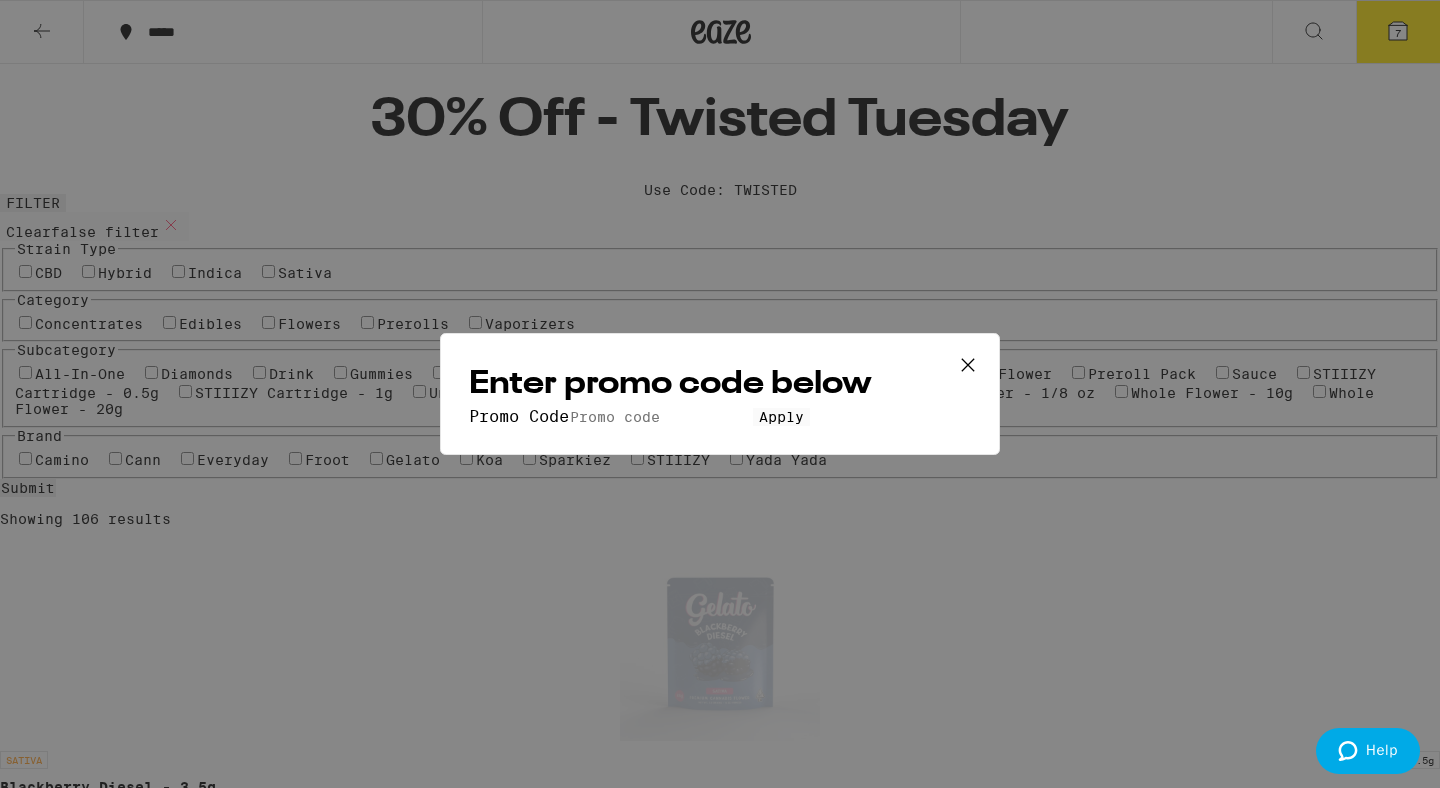 click on "Promo Code" at bounding box center [661, 417] 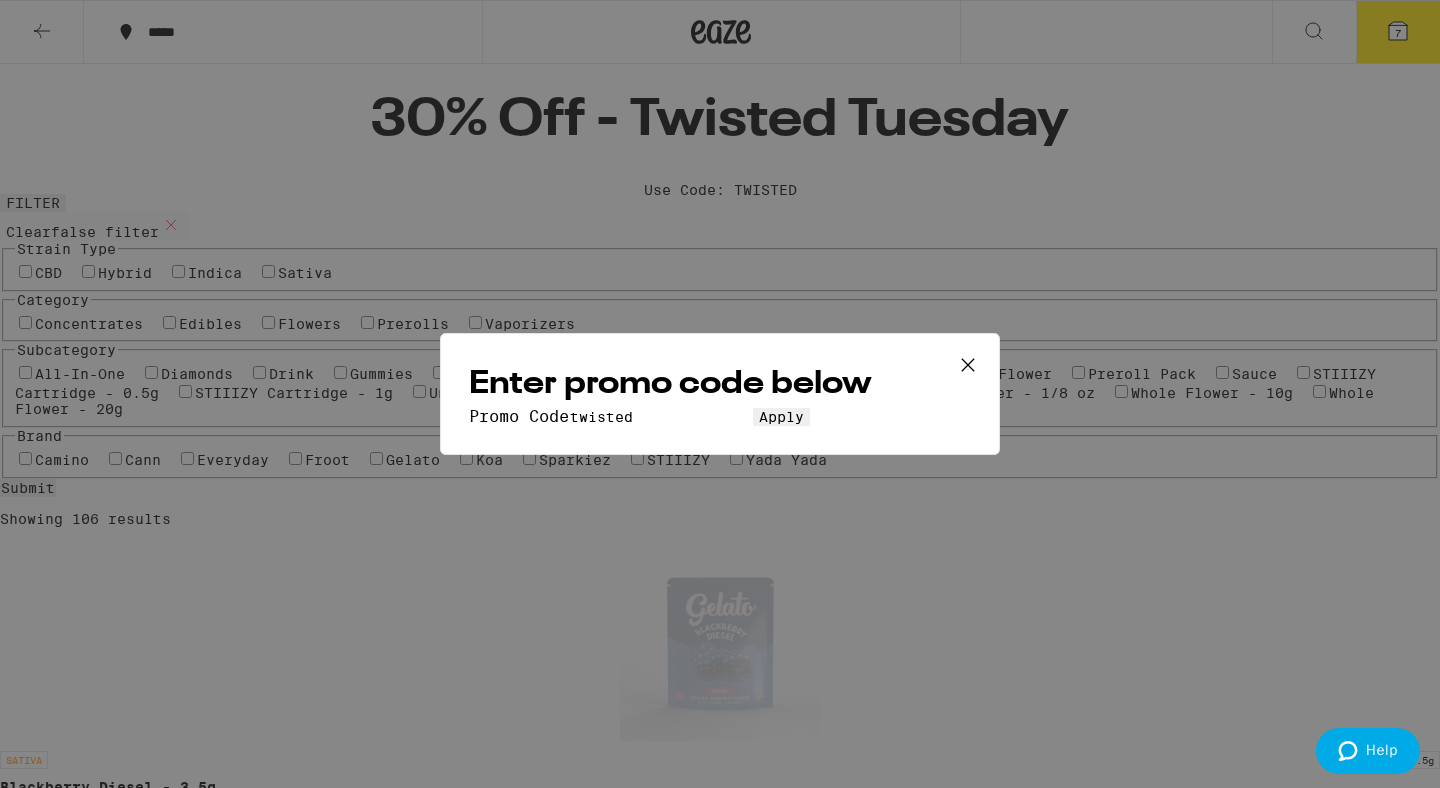 type on "twisted" 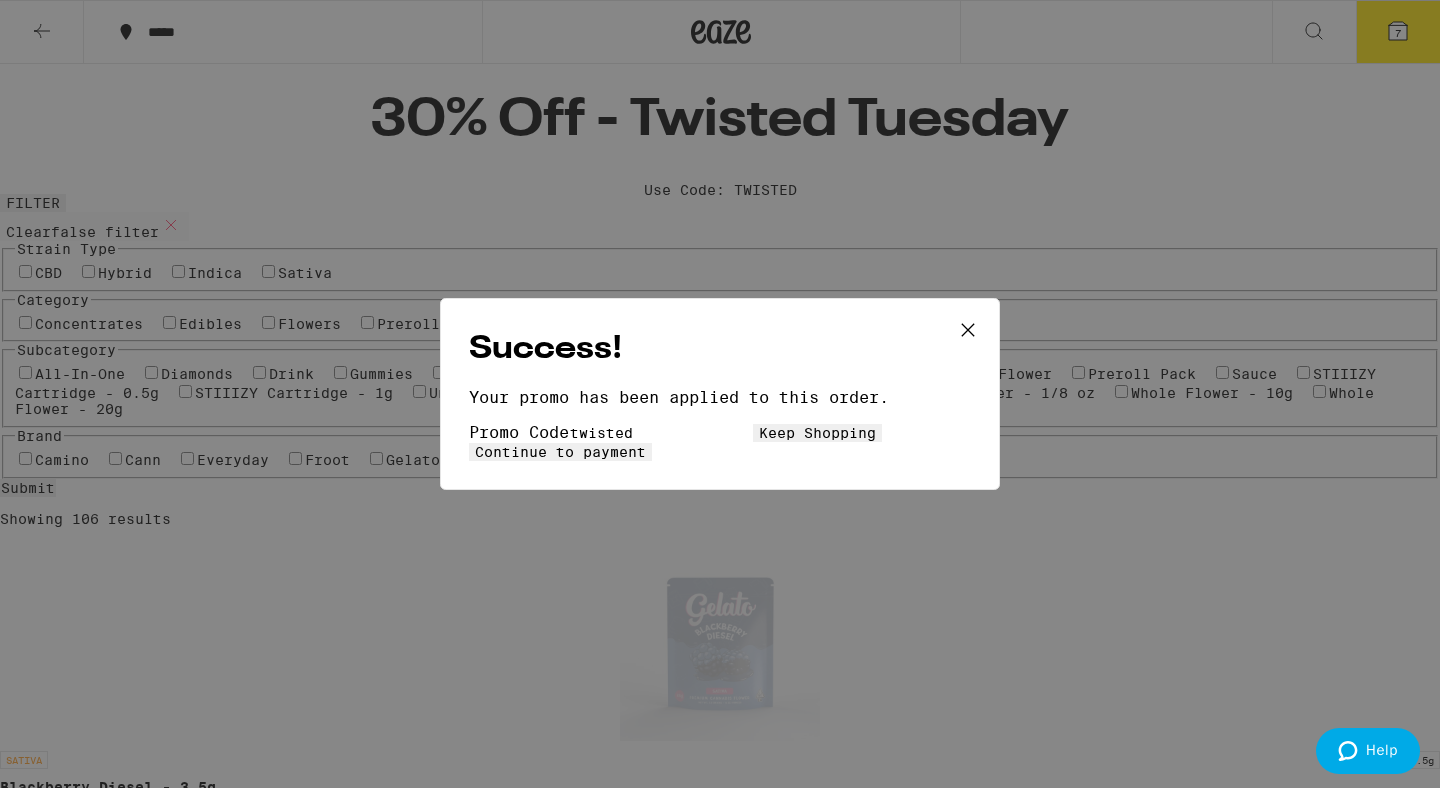 click on "Keep Shopping" at bounding box center [817, 433] 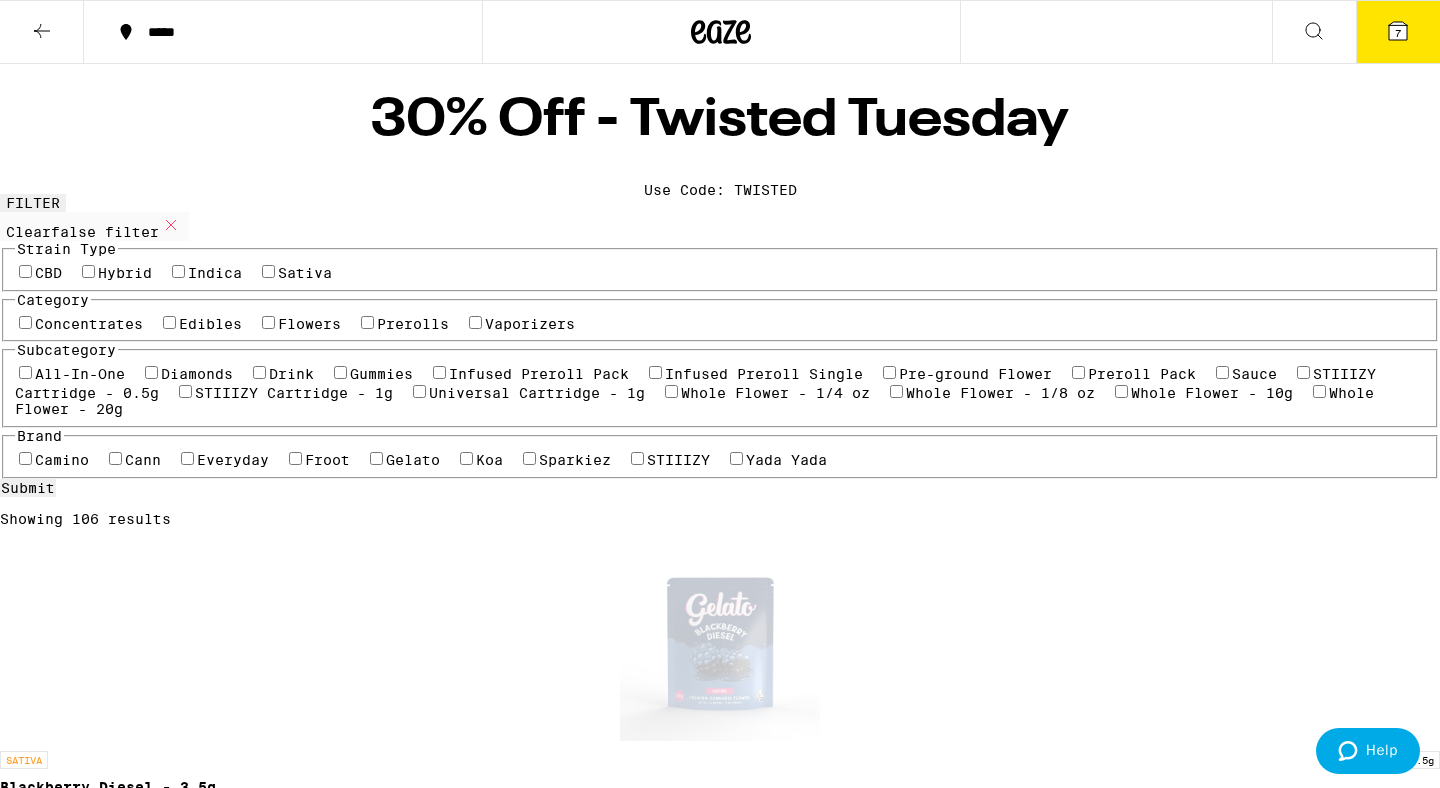 click 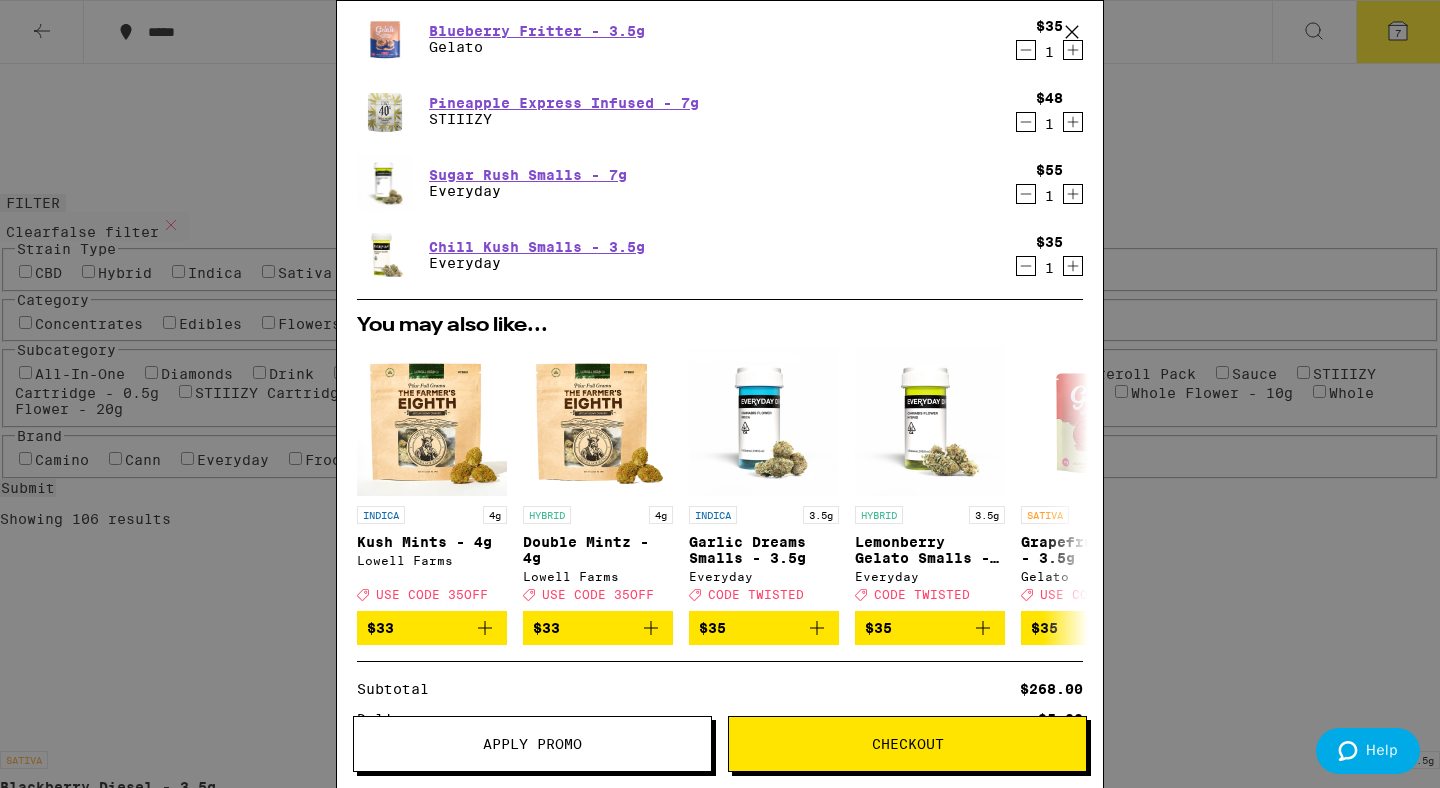scroll, scrollTop: 273, scrollLeft: 0, axis: vertical 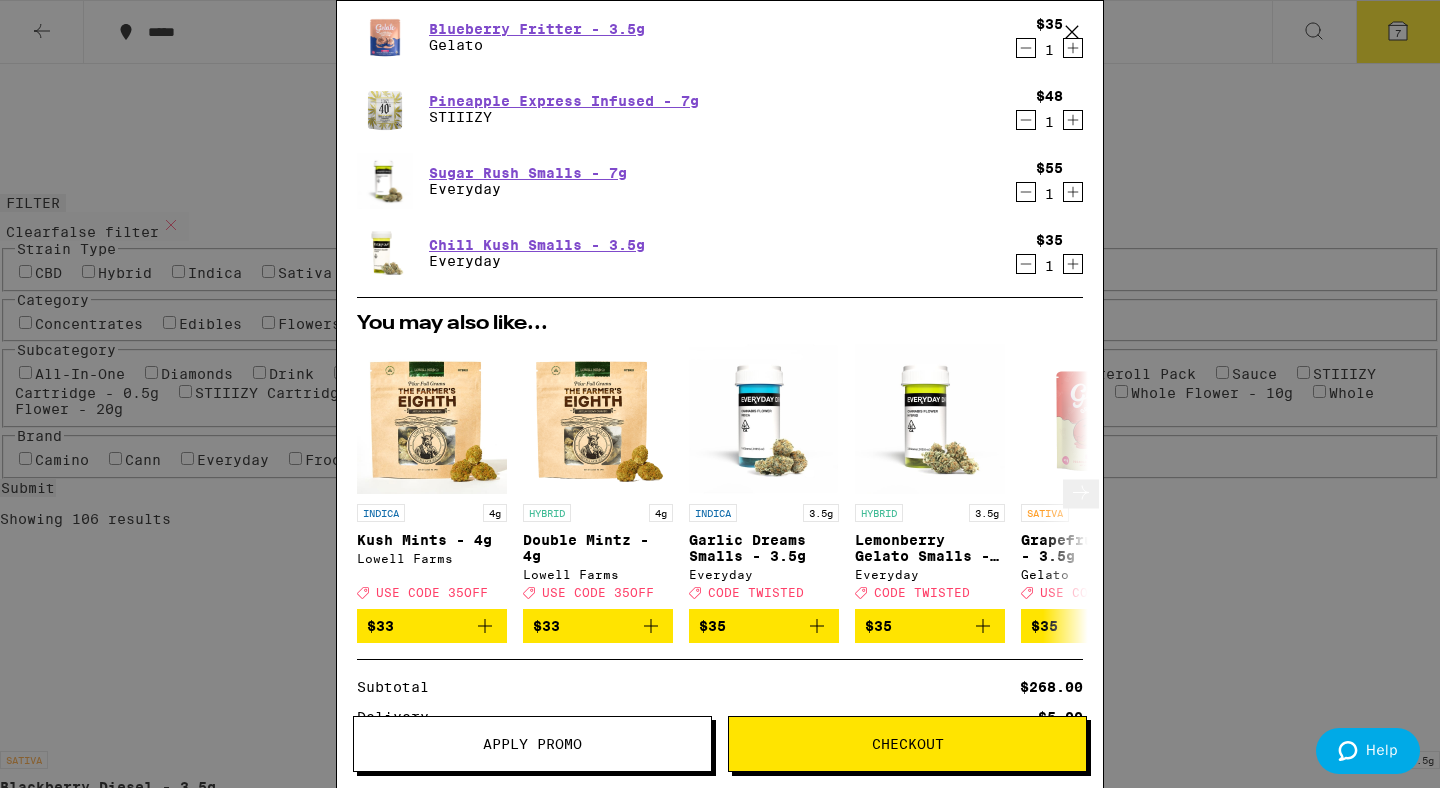 click 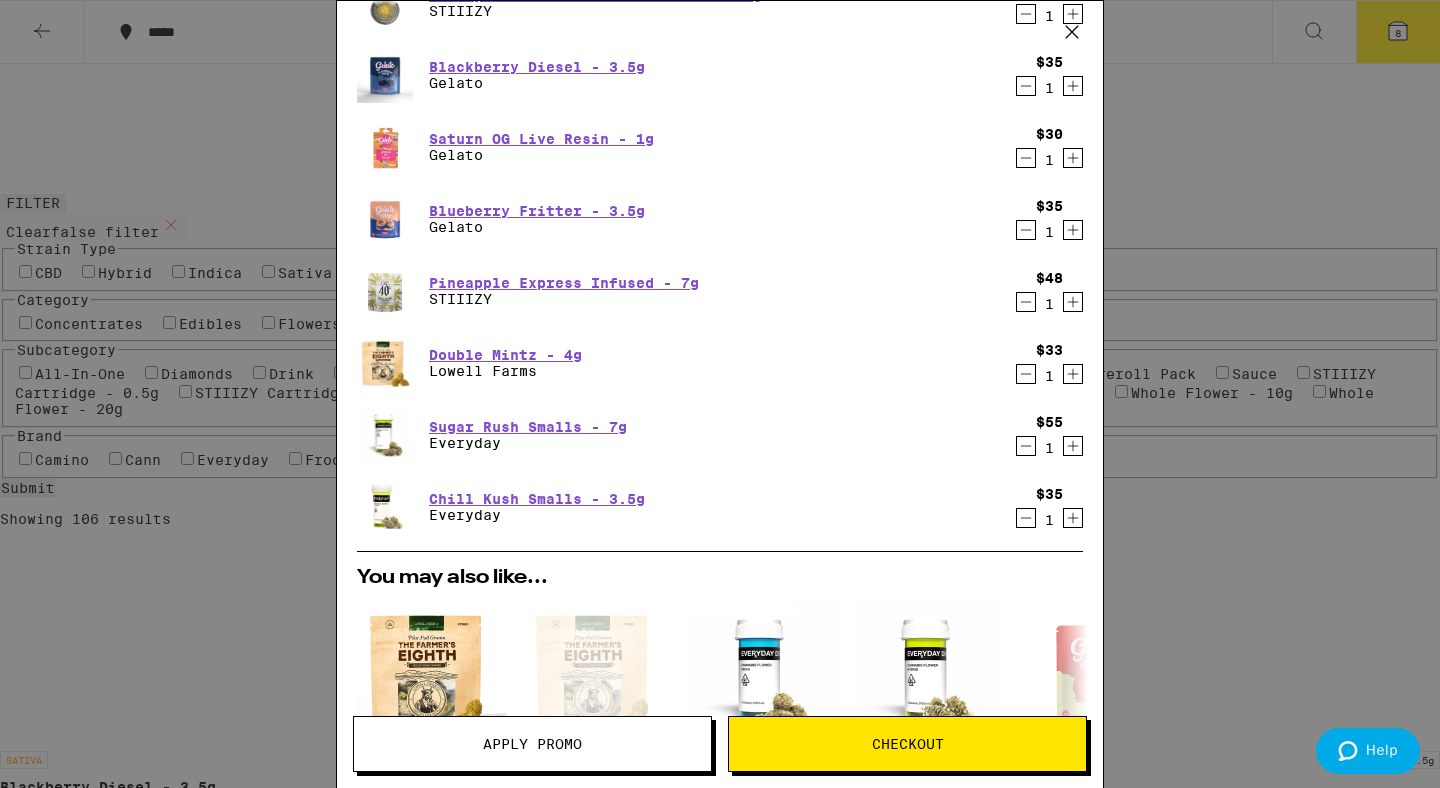 scroll, scrollTop: 89, scrollLeft: 0, axis: vertical 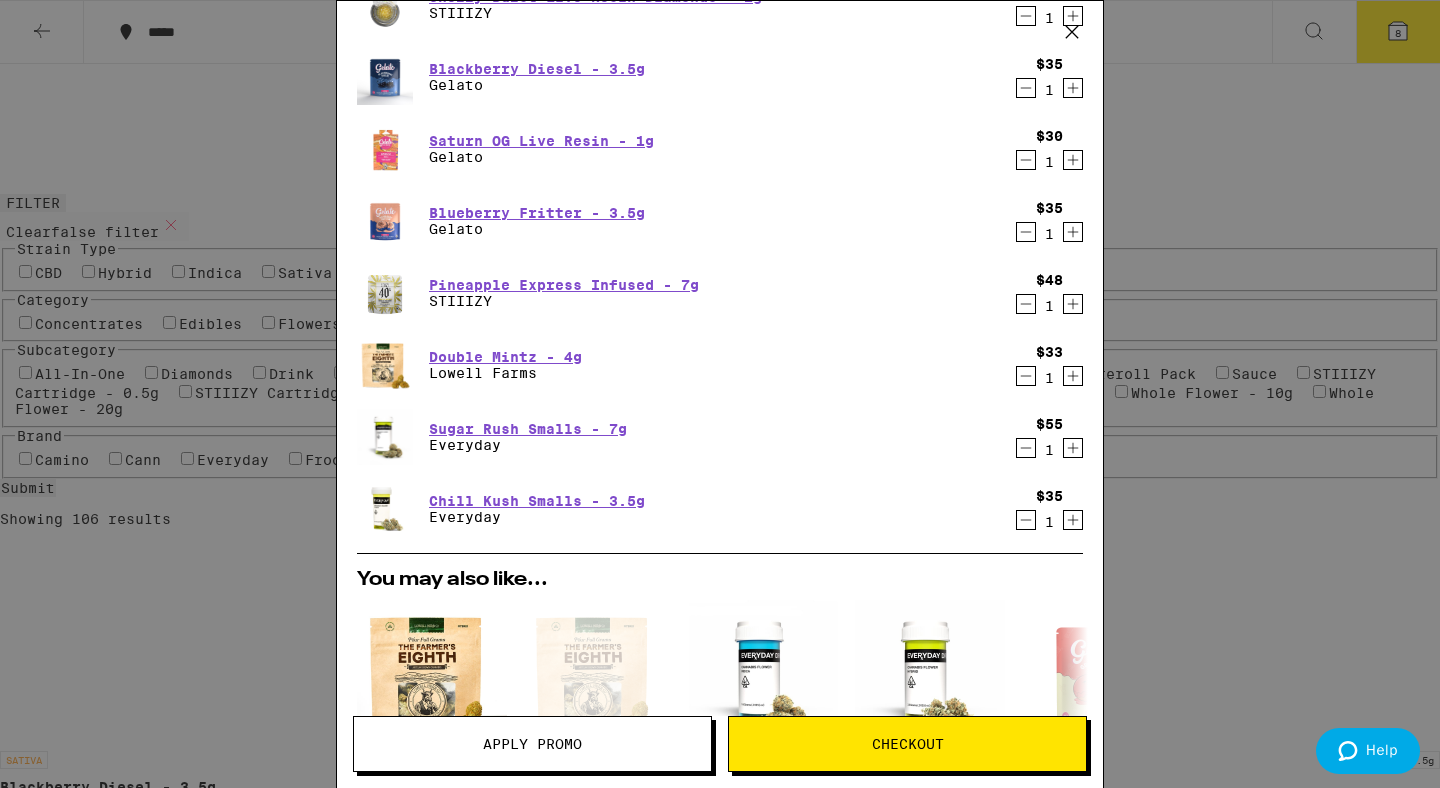 click 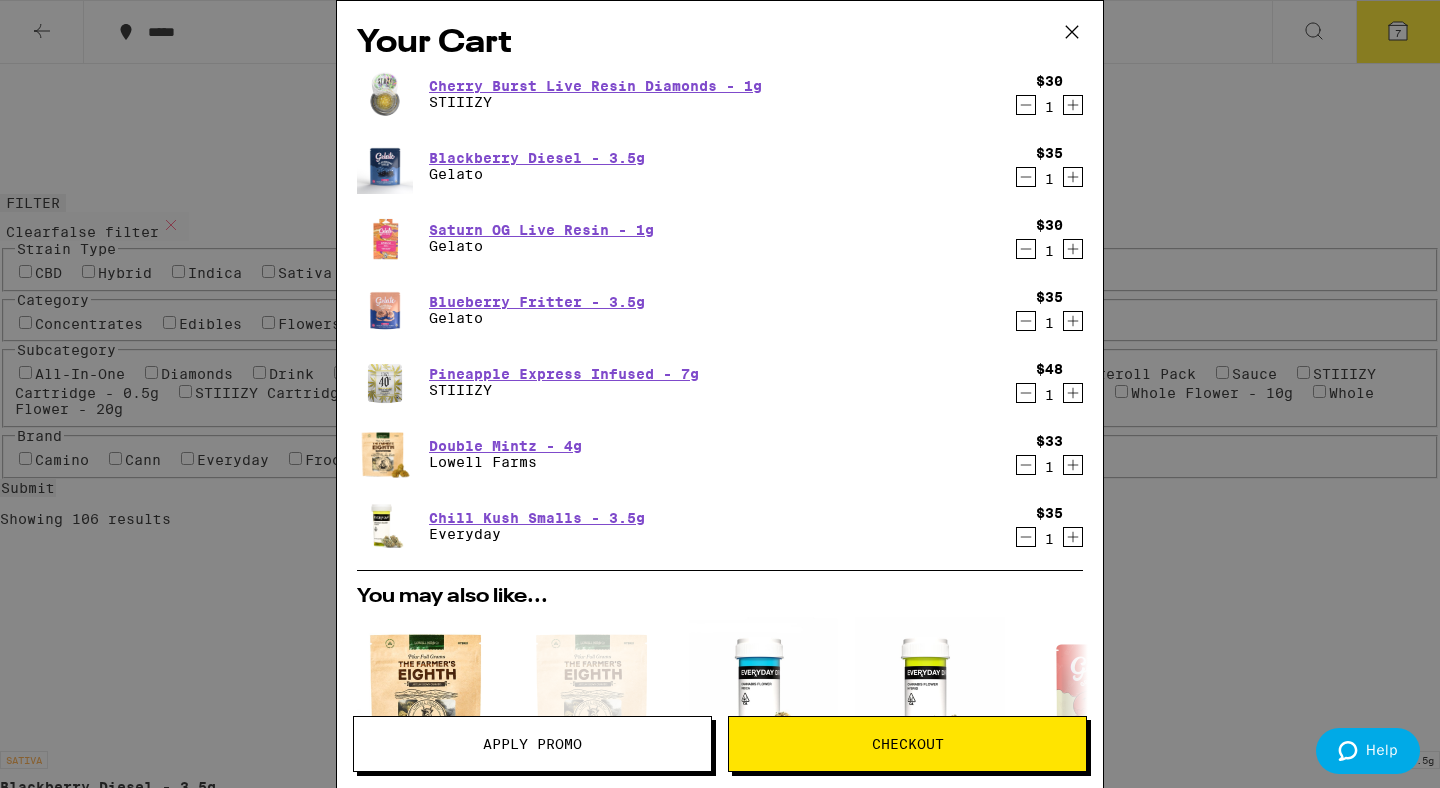 scroll, scrollTop: 1, scrollLeft: 0, axis: vertical 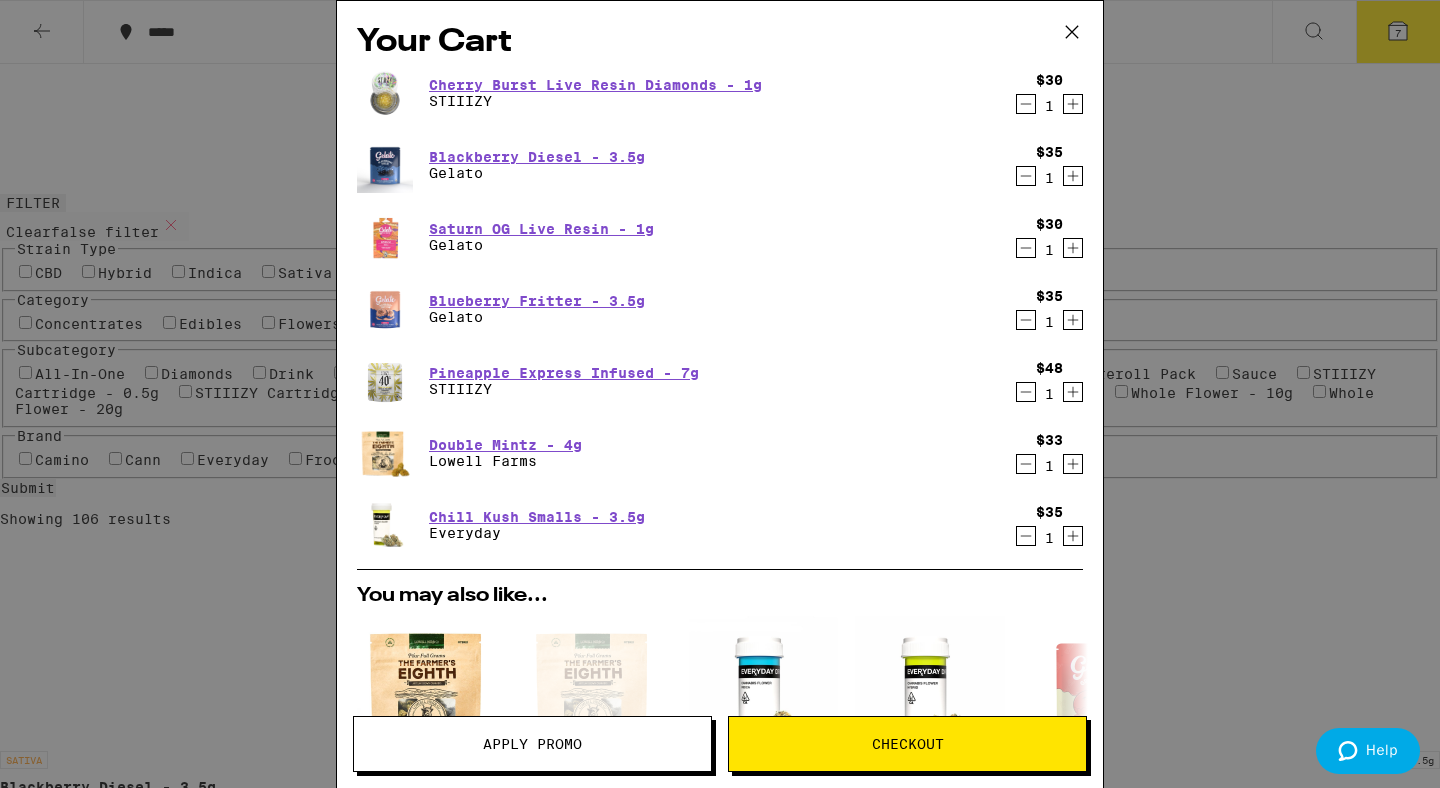 click 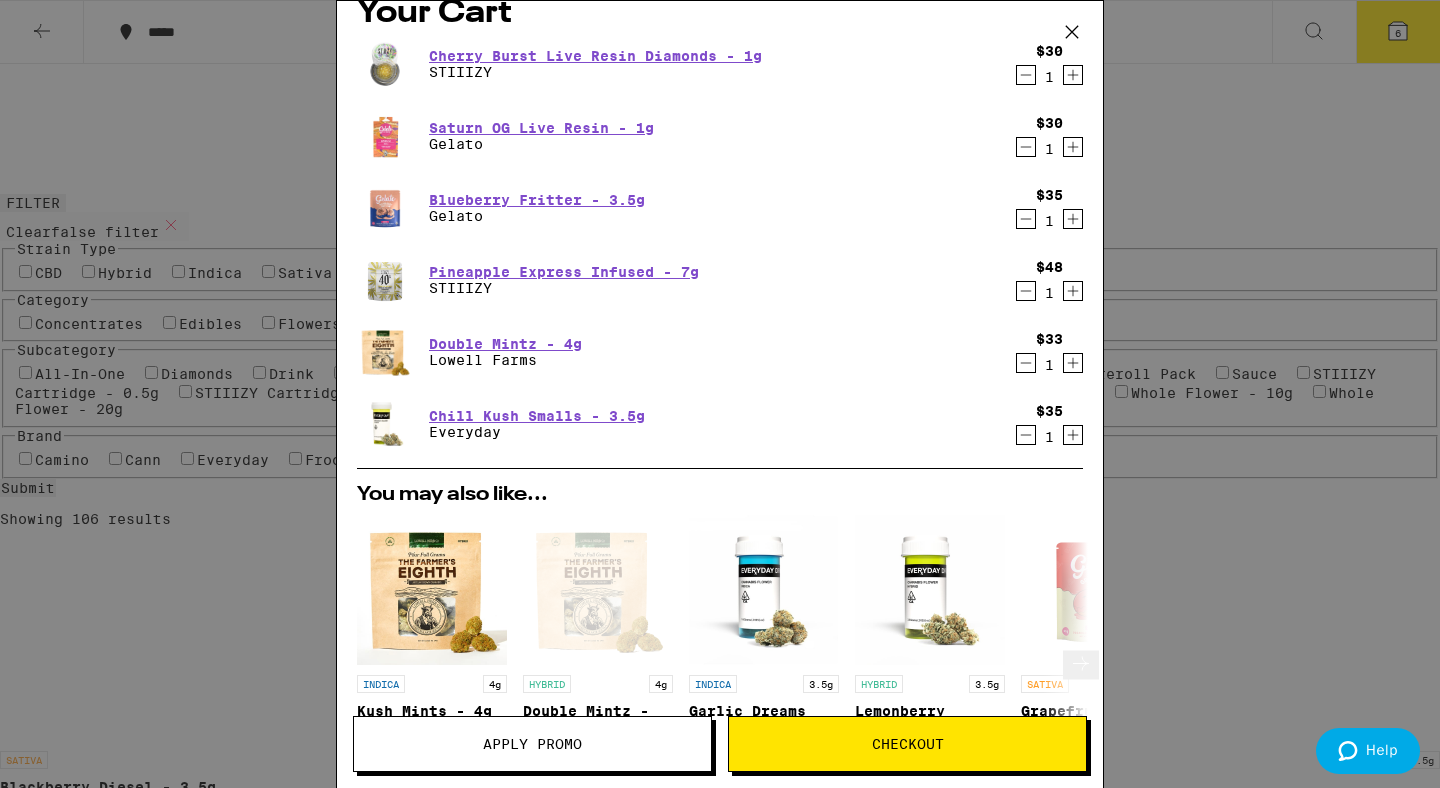 scroll, scrollTop: 0, scrollLeft: 0, axis: both 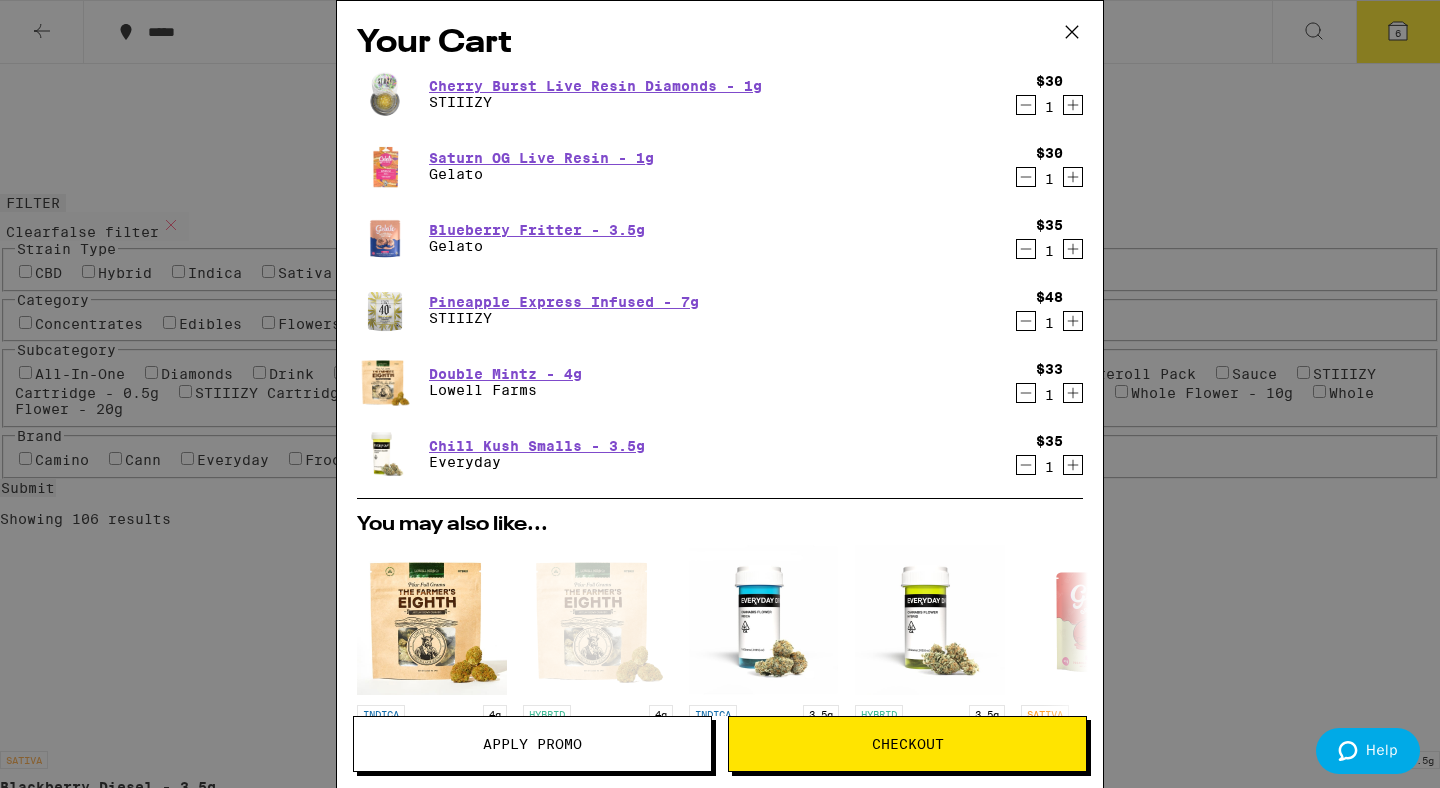 click 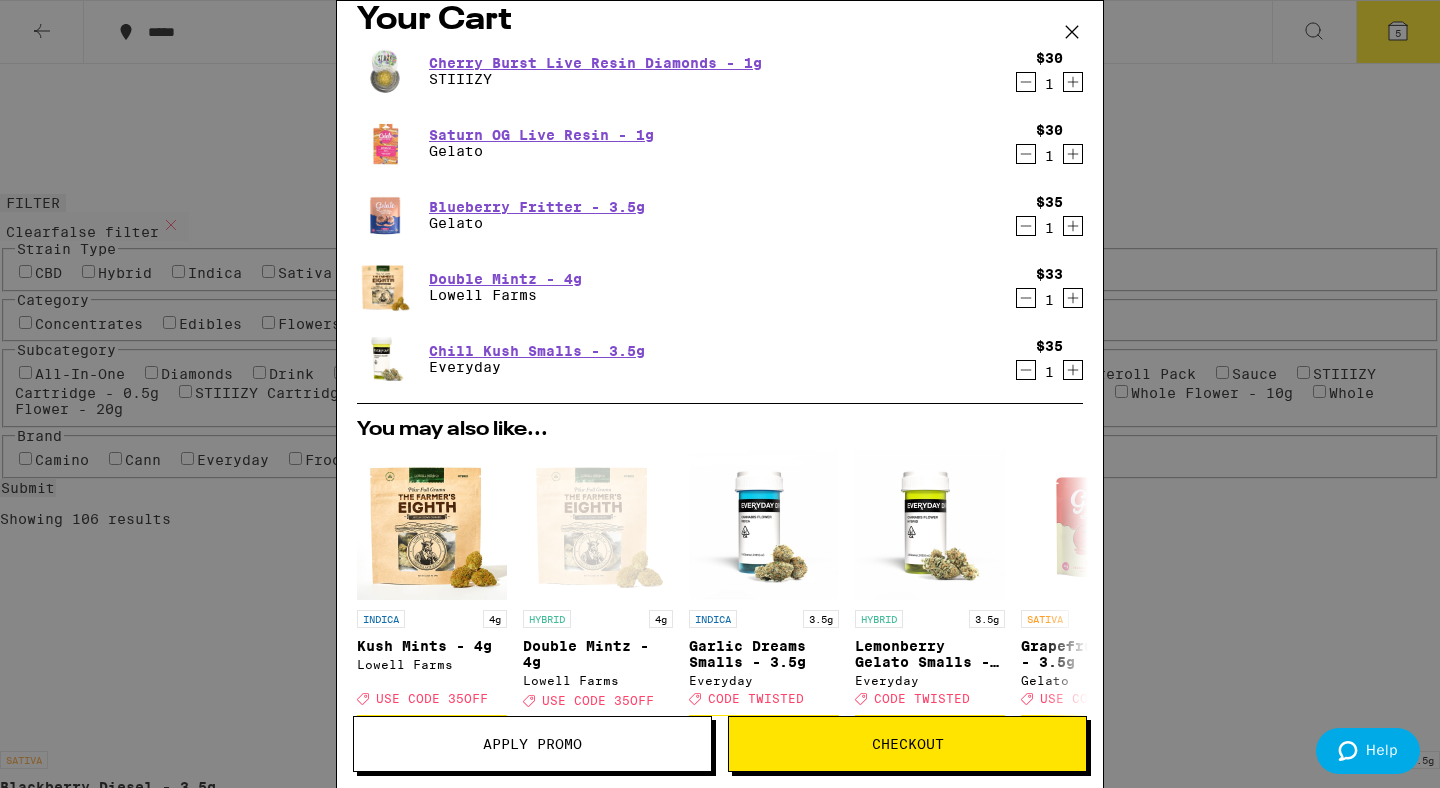 scroll, scrollTop: 0, scrollLeft: 0, axis: both 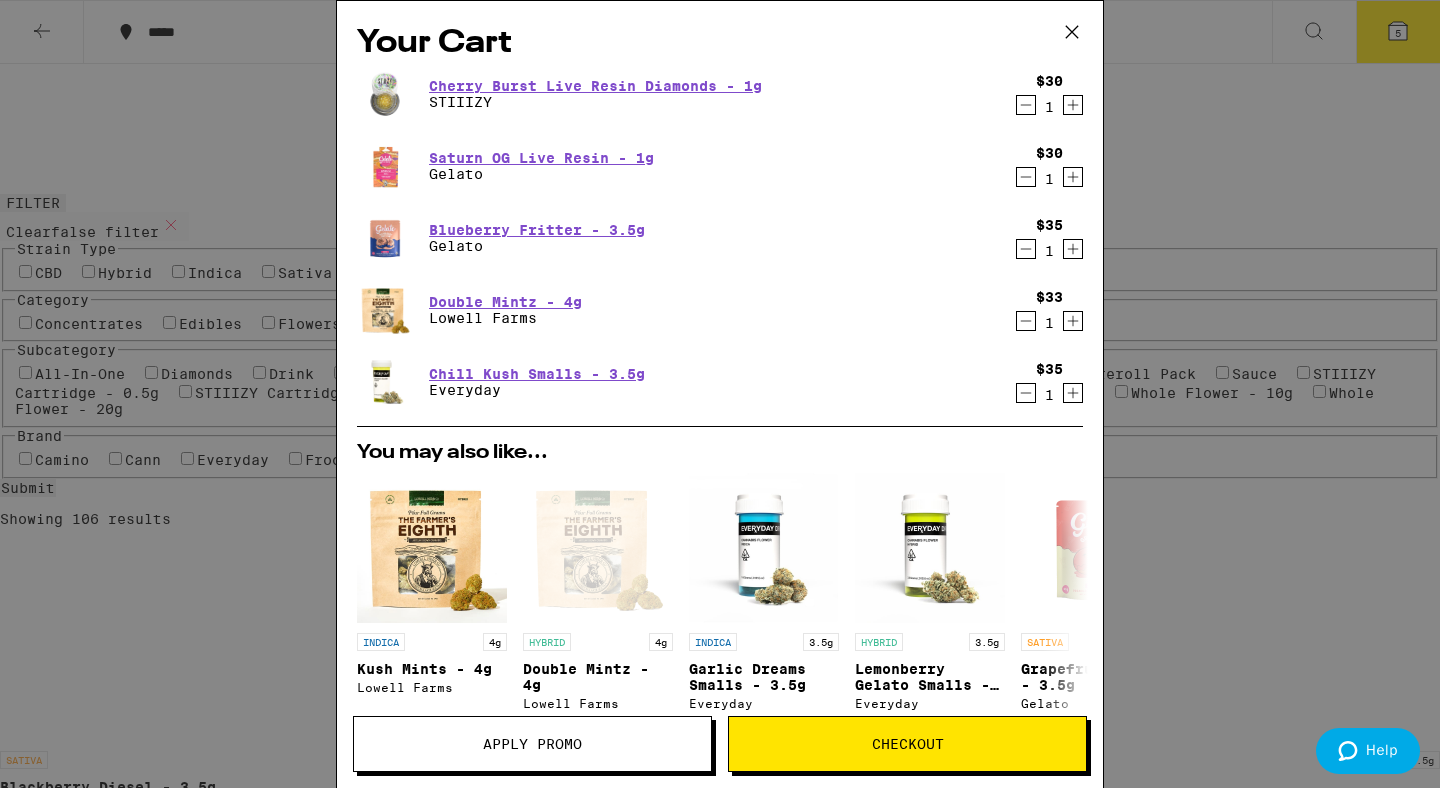 click on "Your Cart Cherry Burst Live Resin Diamonds - 1g STIIIZY $30 1 Saturn OG Live Resin - 1g Gelato $30 1 Blueberry Fritter - 3.5g Gelato $35 1 Double Mintz - 4g Lowell Farms $33 1 Chill Kush Smalls - 3.5g Everyday $35 1 You may also like... INDICA 4g Kush Mints - 4g Lowell Farms Deal Created with Sketch. USE CODE 35OFF $33 HYBRID 4g Double Mintz - 4g Lowell Farms Deal Created with Sketch. USE CODE 35OFF (1) INDICA 3.5g Garlic Dreams Smalls - 3.5g Everyday Deal Created with Sketch. CODE TWISTED $35 HYBRID 3.5g Lemonberry Gelato Smalls - 3.5g Everyday Deal Created with Sketch. CODE TWISTED $35 SATIVA 3.5g Grapefruit Haze - 3.5g Gelato Deal Created with Sketch. USE CODE 35OFF $35 HYBRID 3.5g Orangeade - 3.5g Gelato Deal Created with Sketch. CODE TWISTED $35 SATIVA 3.5g Tequila Sunrise - 3.5g Cookies Deal Created with Sketch. USE CODE 35OFF $40 SATIVA 3.5g Melon Fizz - 3.5g Ember Valley Deal Created with Sketch. USE CODE 35OFF $50 INDICA 3.5g Melted Strawberries - 3.5g Ember Valley Deal Created with Sketch. $50 3.5g" at bounding box center [720, 394] 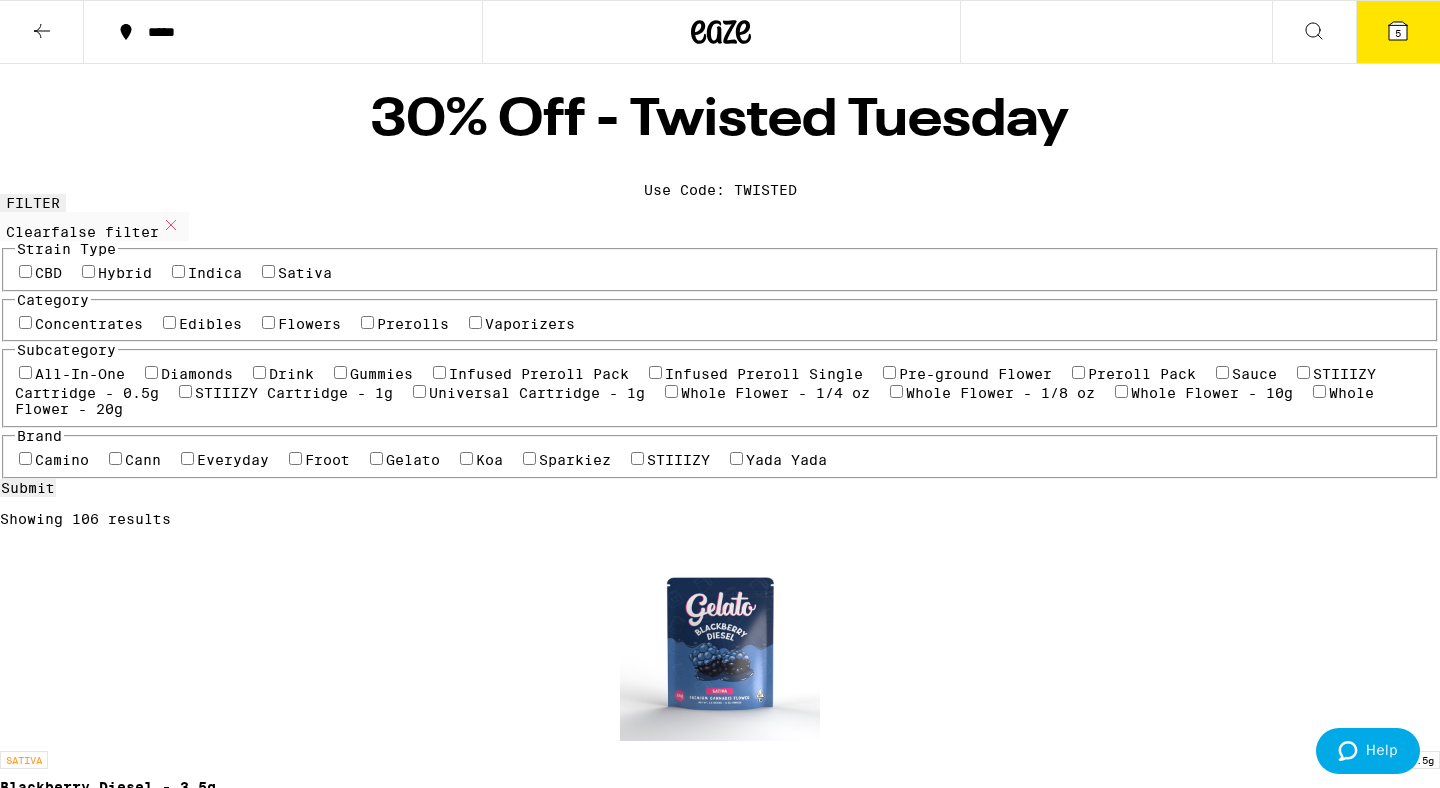 click on "*****" at bounding box center [283, 32] 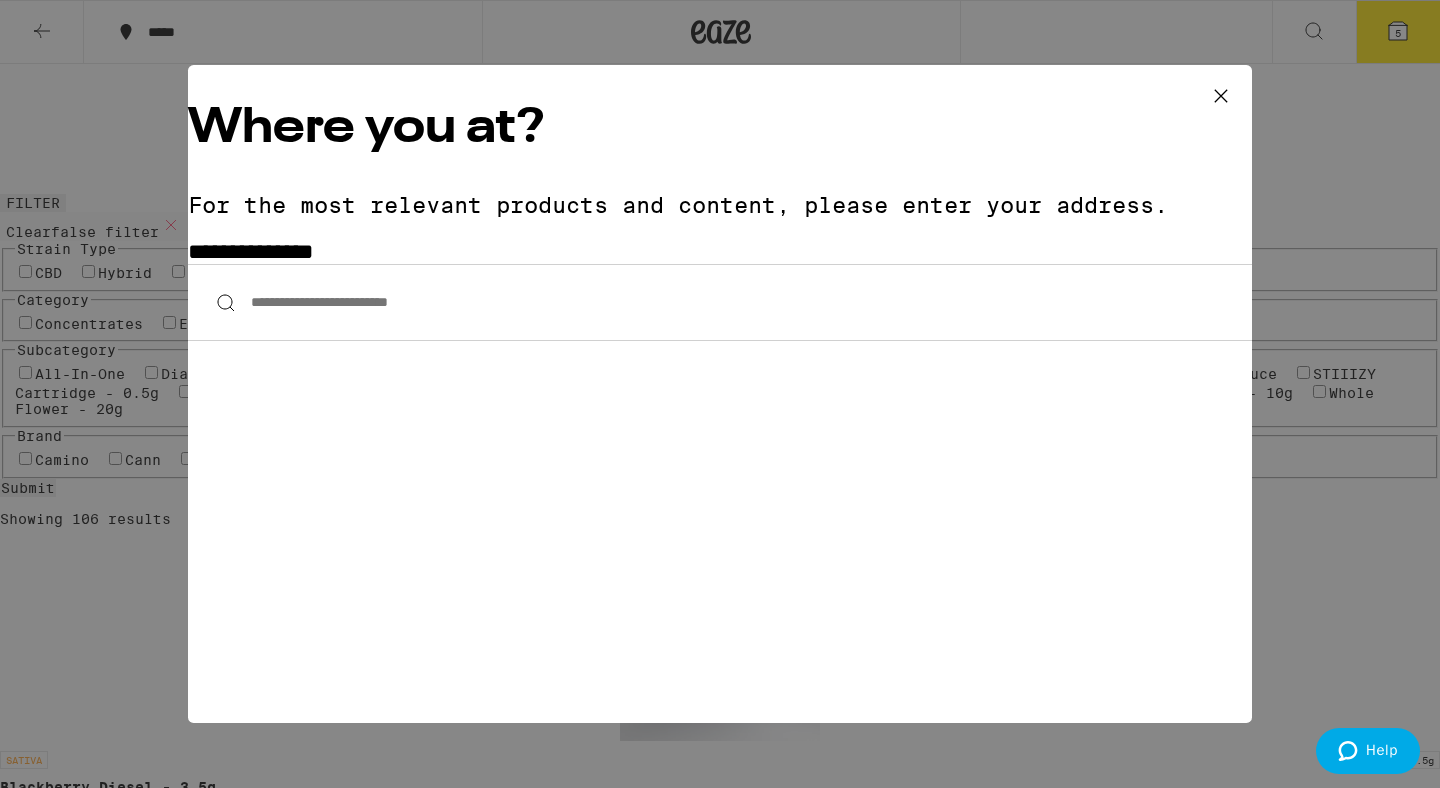 click on "**********" at bounding box center [720, 302] 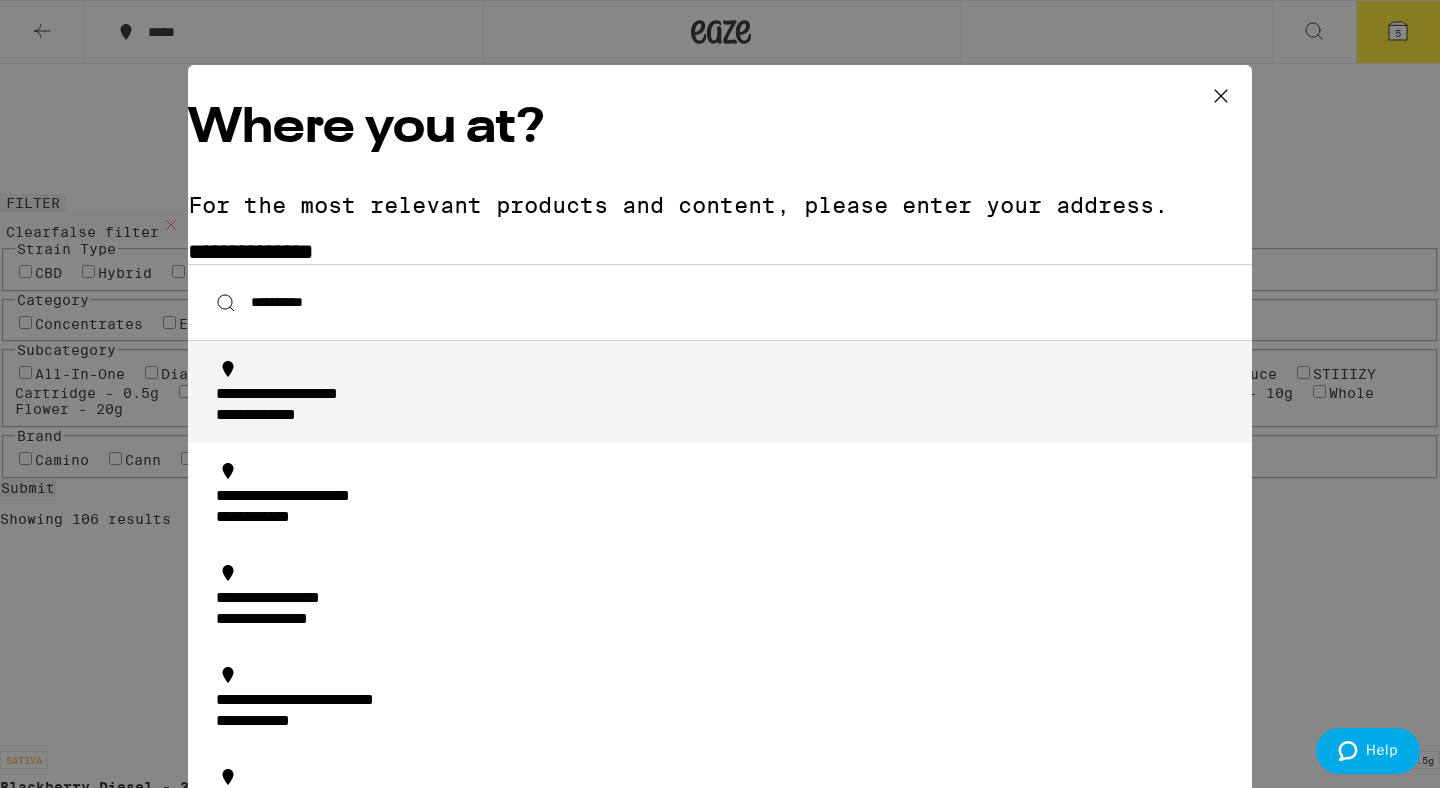 type on "**********" 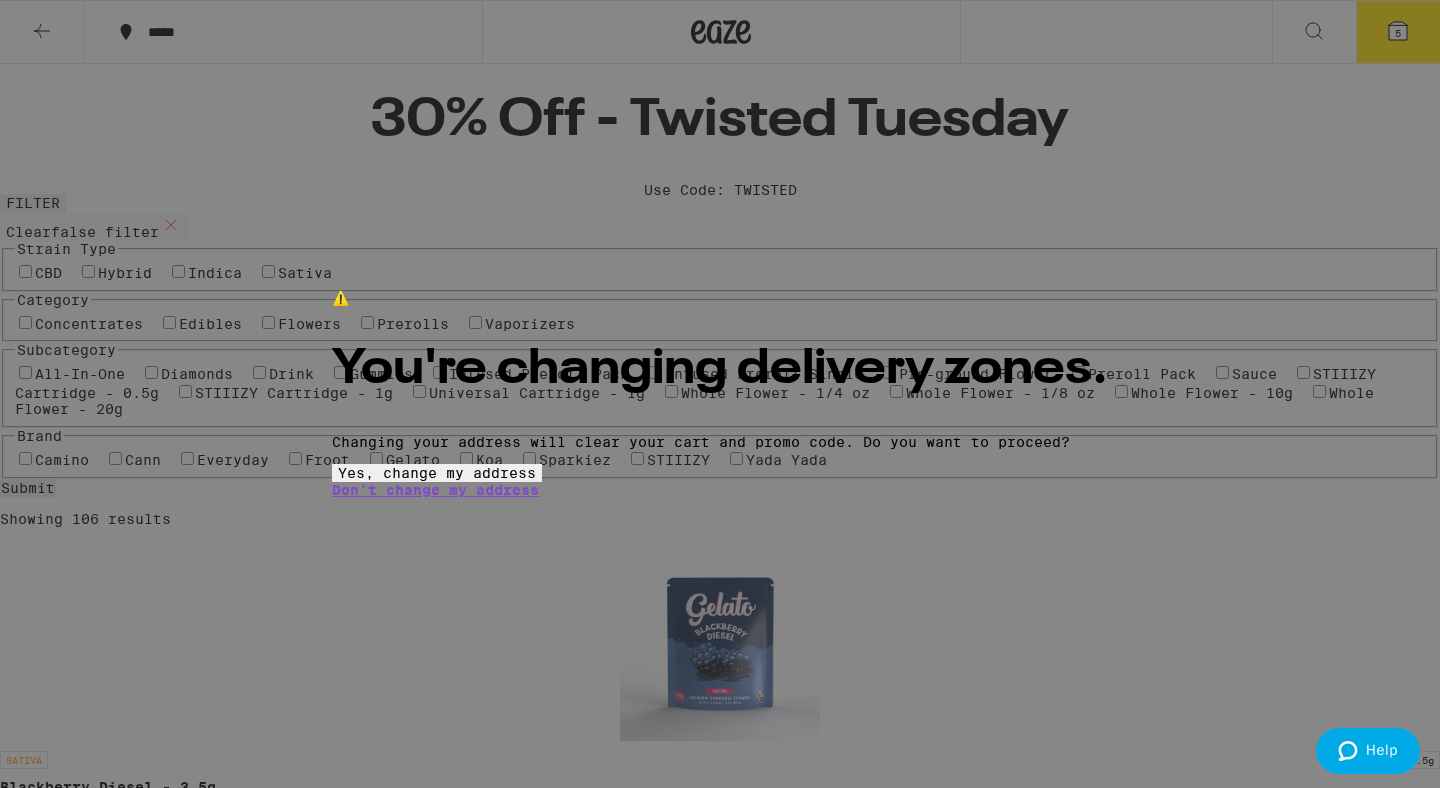 click on "Yes, change my address" at bounding box center [437, 473] 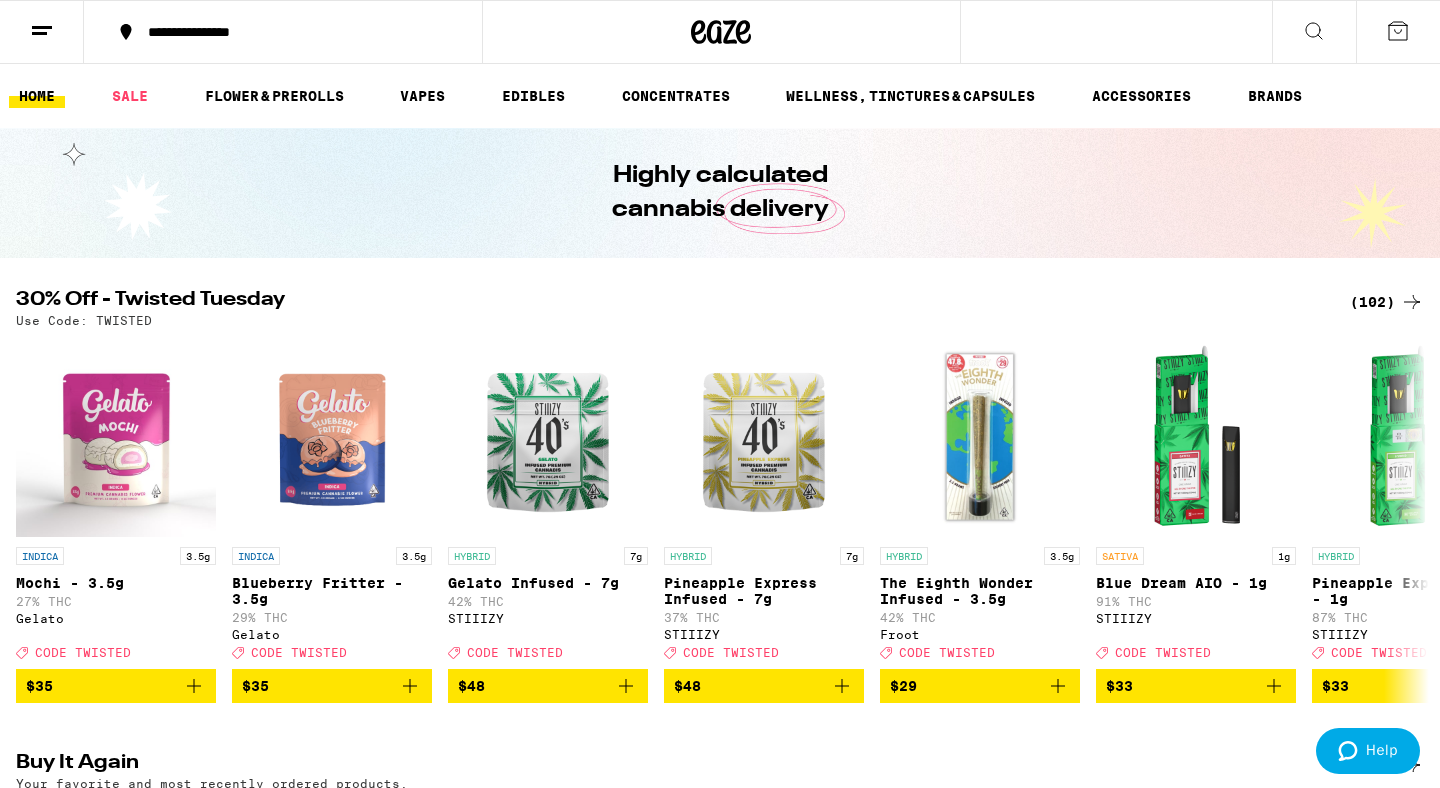 scroll, scrollTop: 0, scrollLeft: 0, axis: both 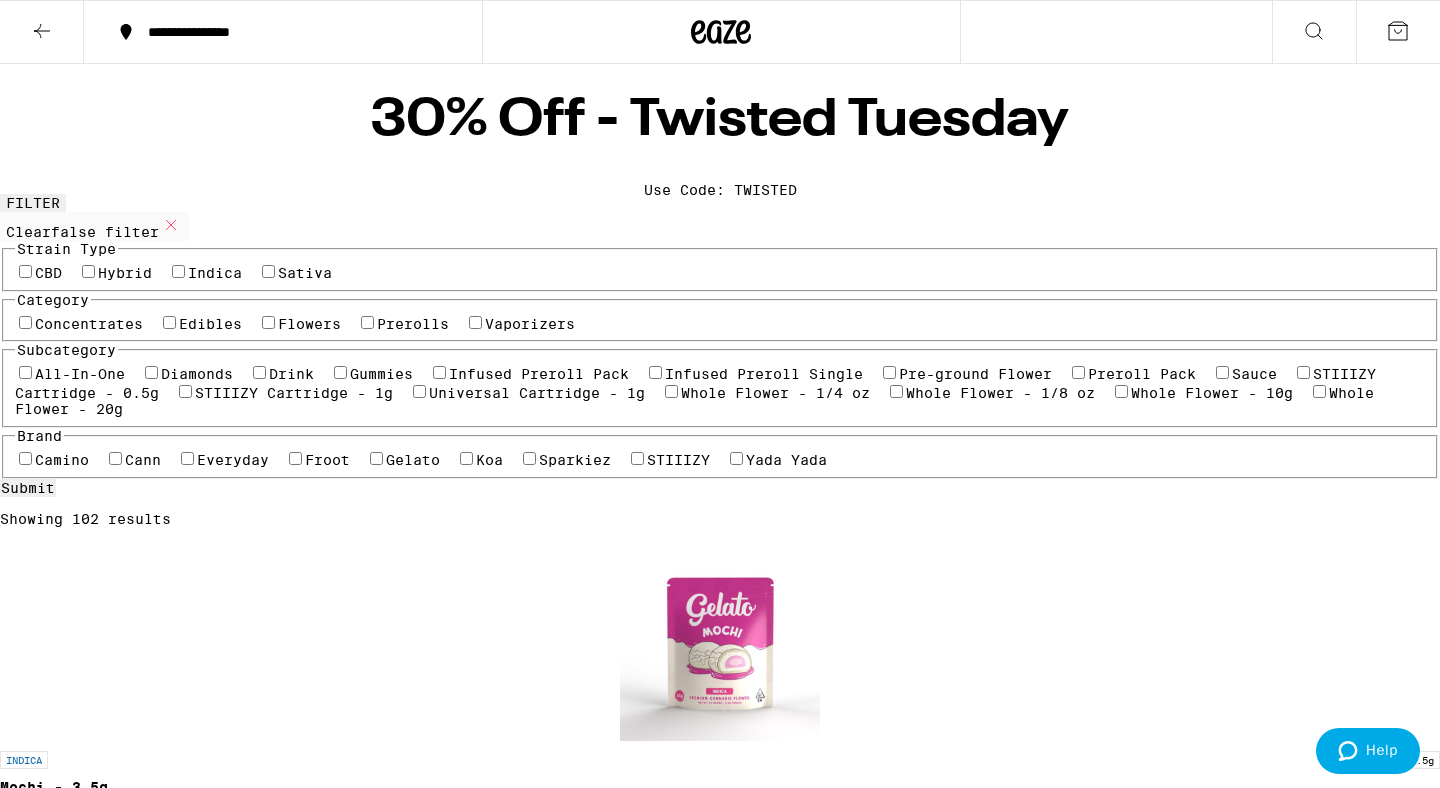 click at bounding box center [1398, 32] 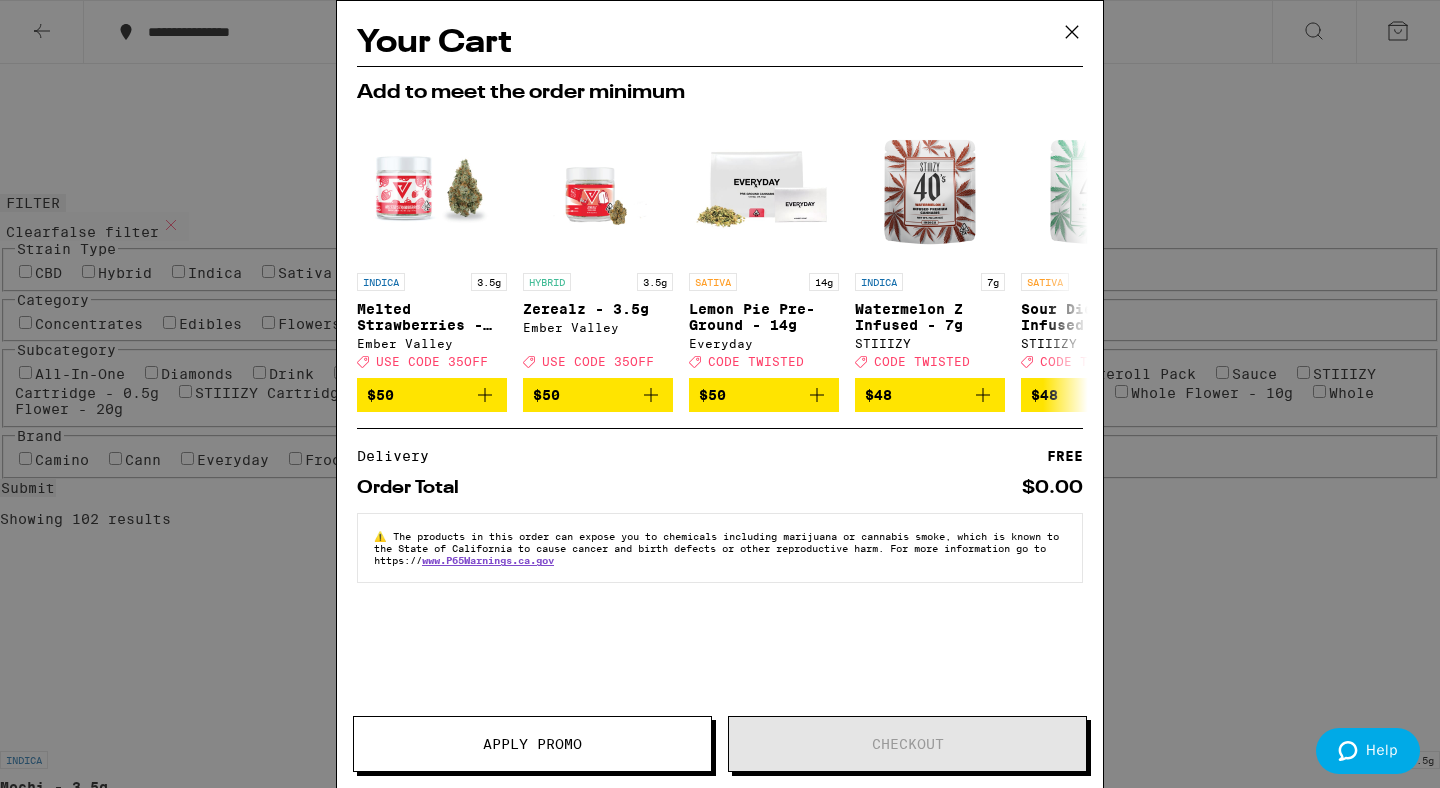 click 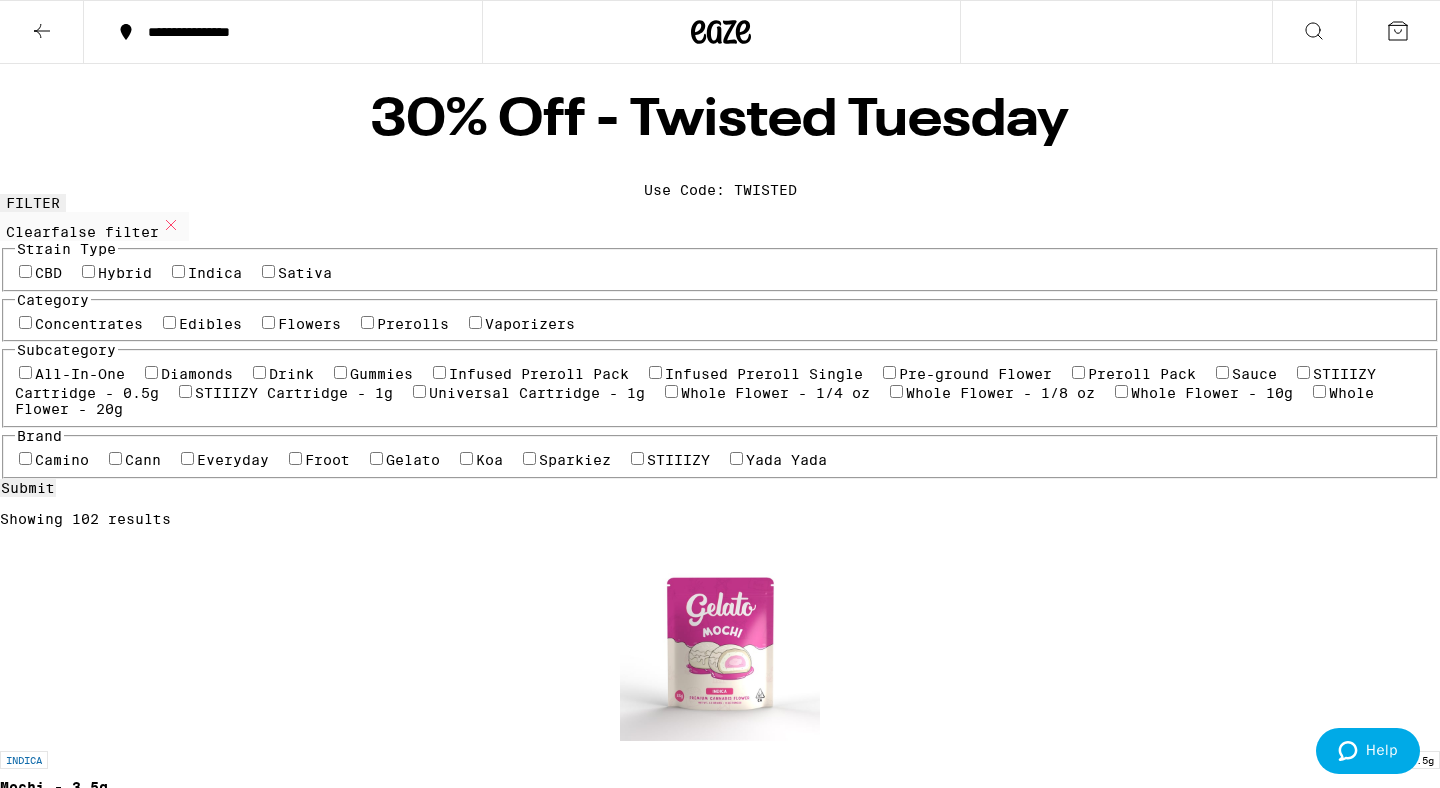 scroll, scrollTop: 0, scrollLeft: 0, axis: both 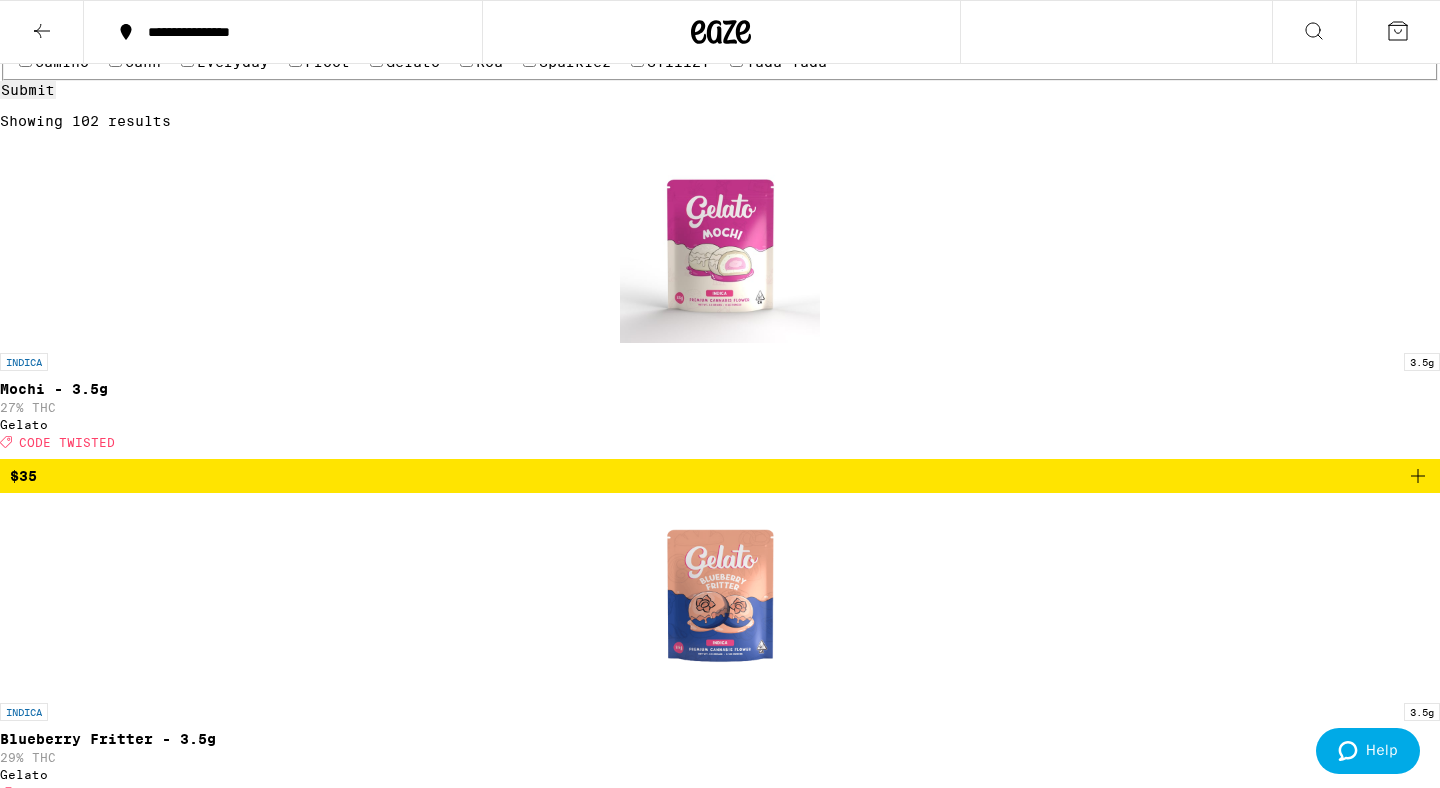 click on "$33" at bounding box center (720, 2577) 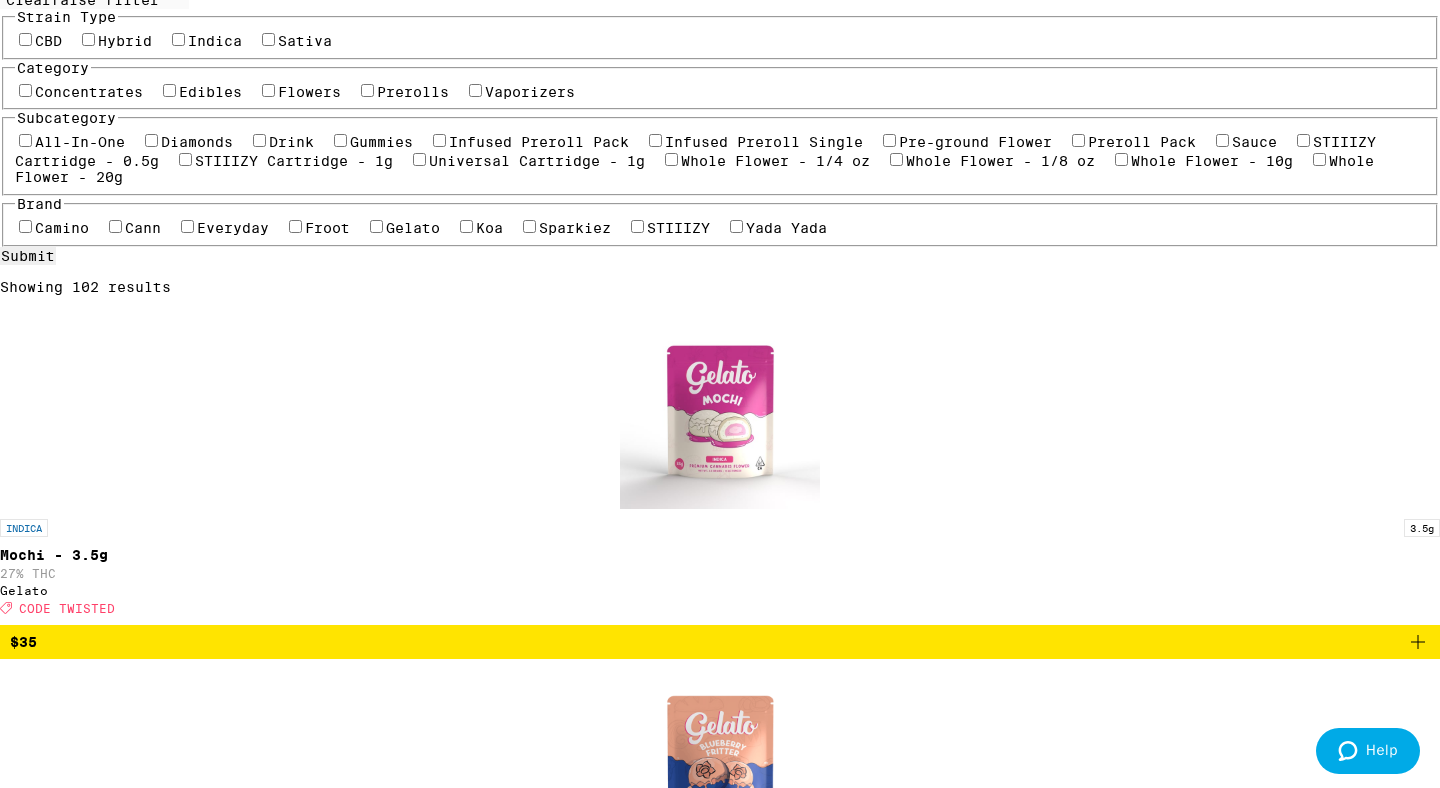 scroll, scrollTop: 238, scrollLeft: 0, axis: vertical 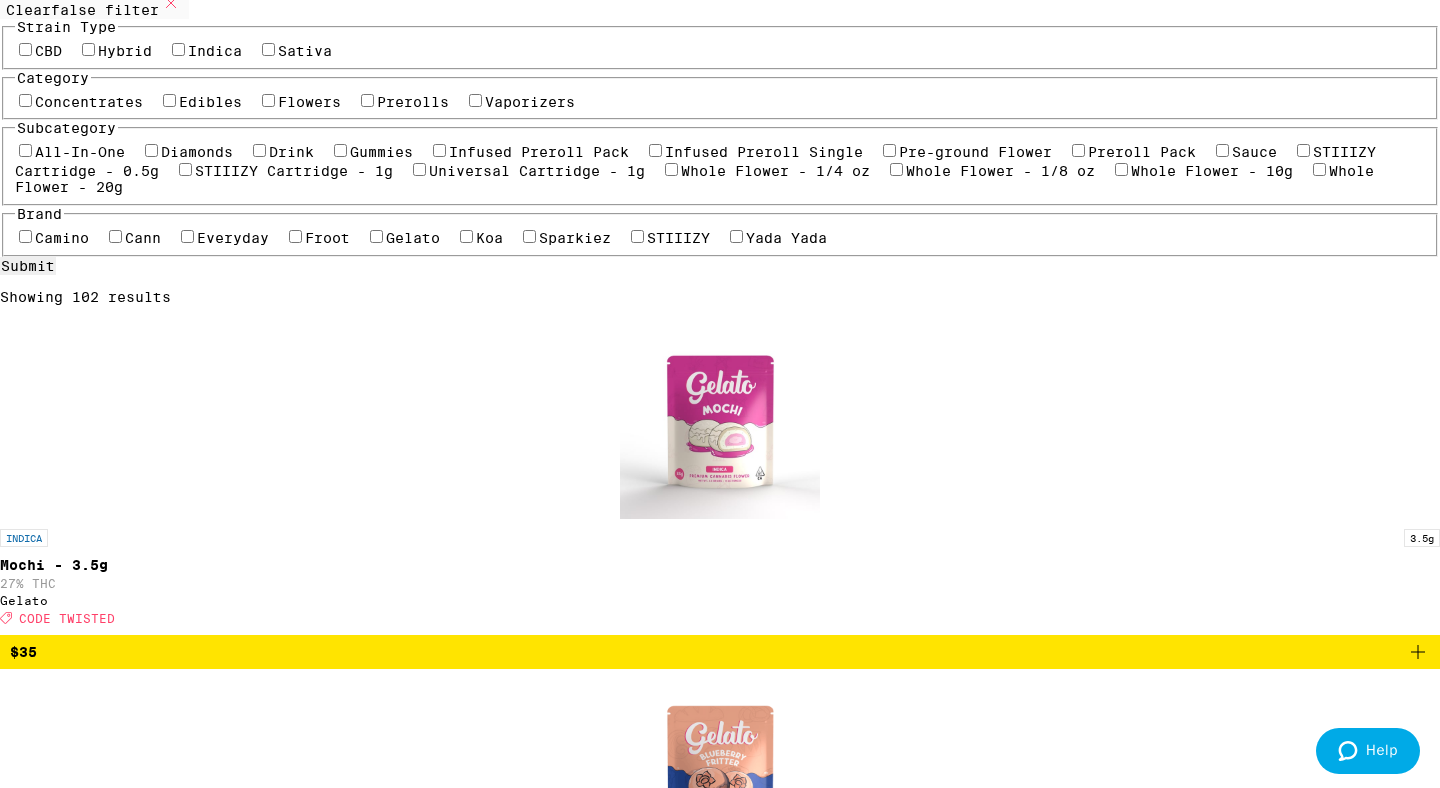 click on "Pineapple Express Infused - 7g" at bounding box center [720, 1615] 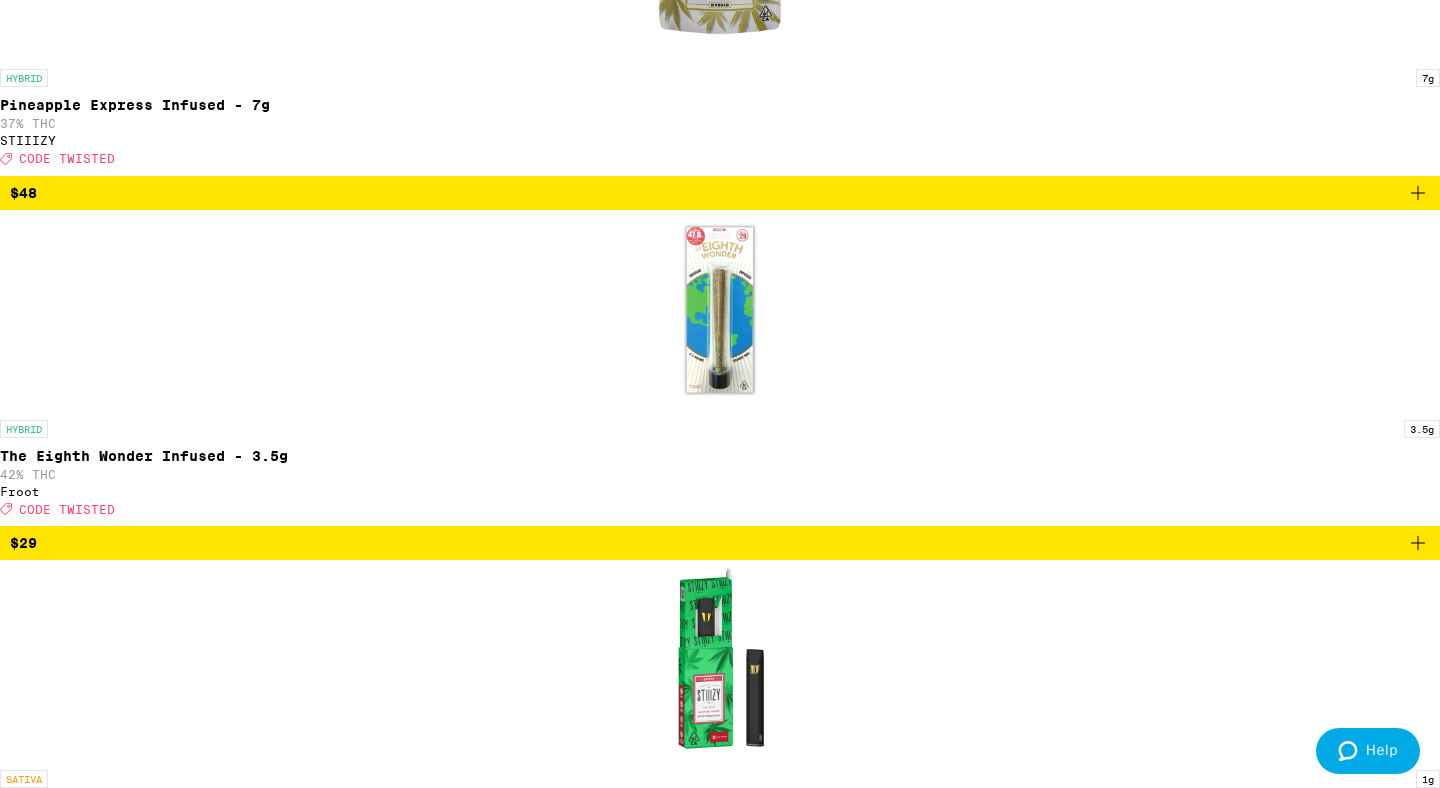 scroll, scrollTop: 1749, scrollLeft: 0, axis: vertical 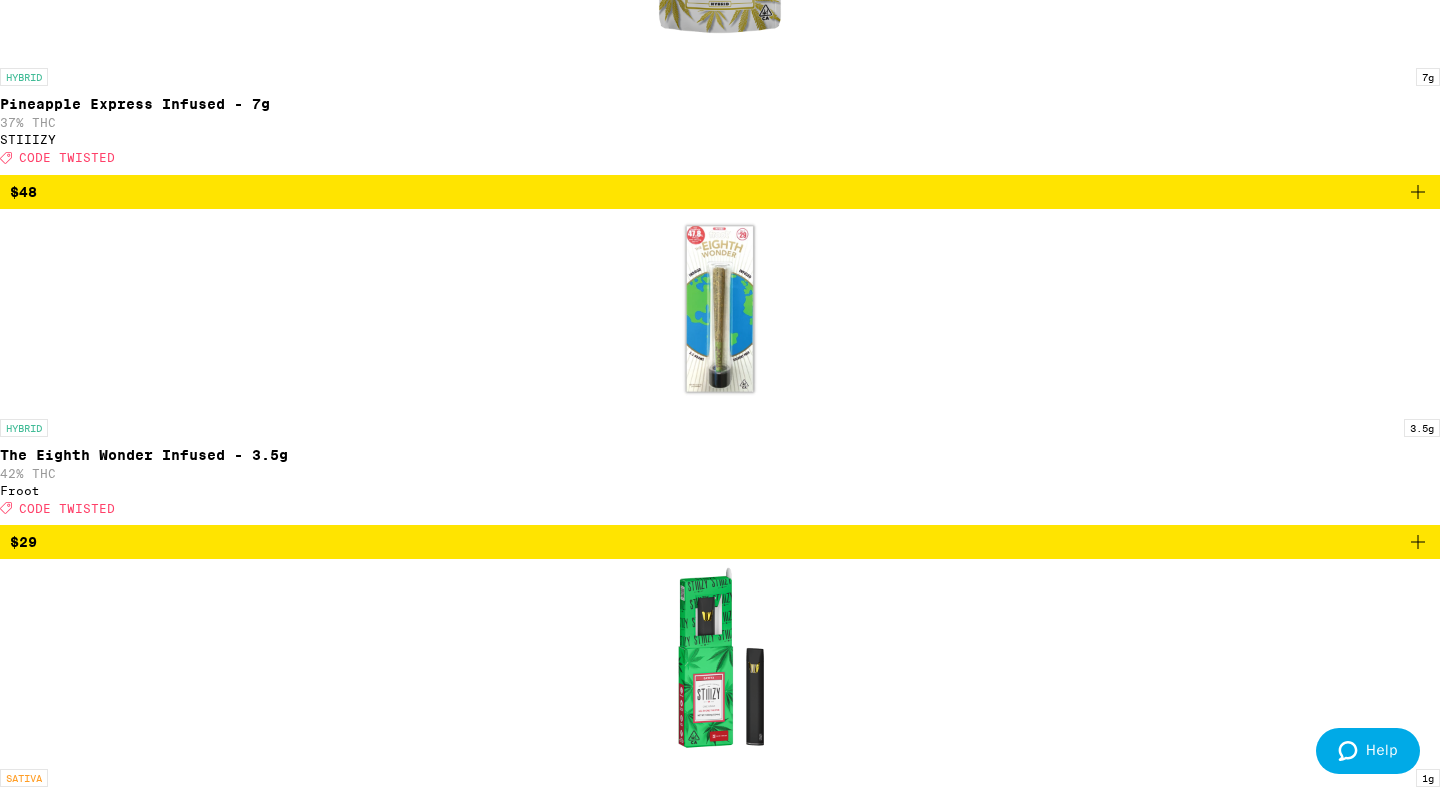click 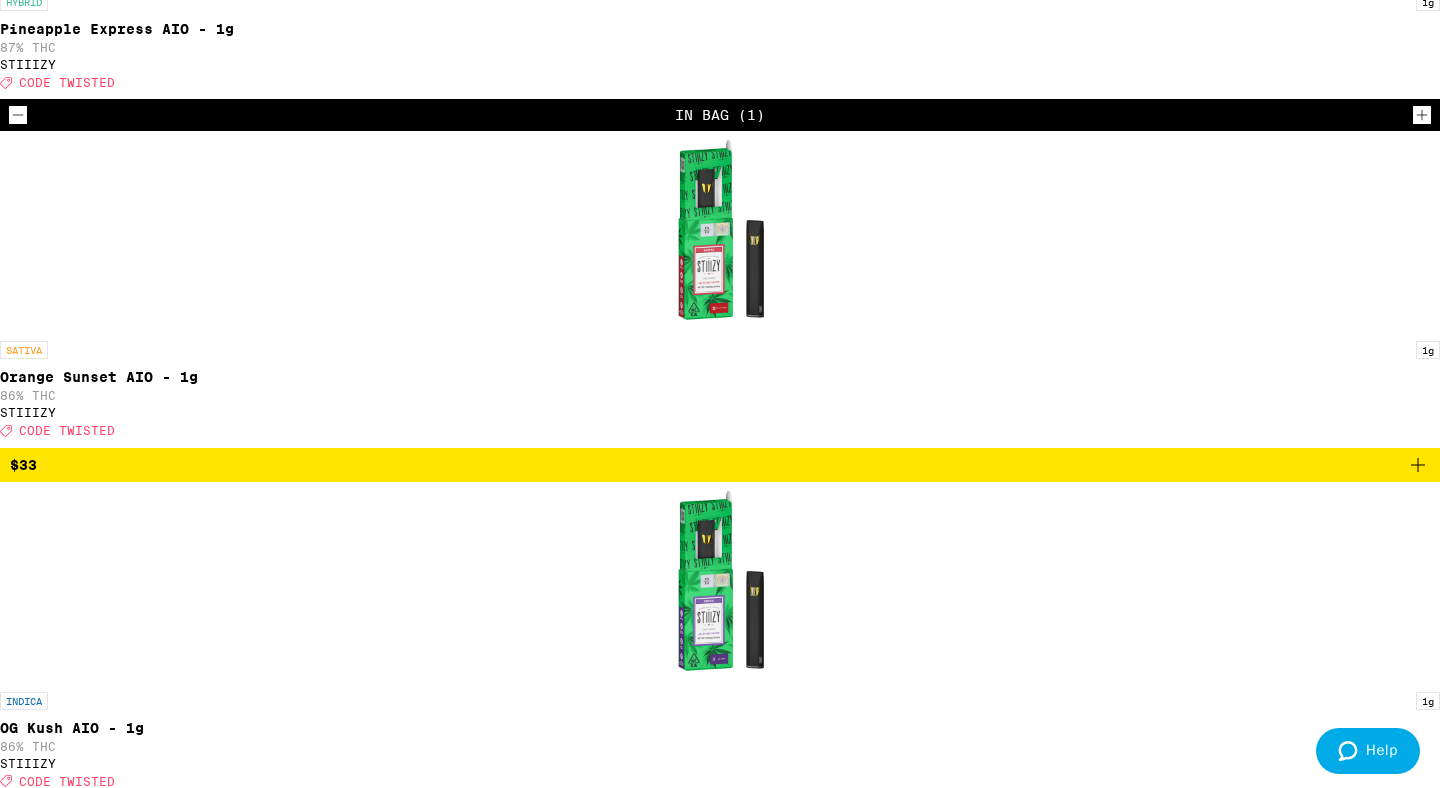 scroll, scrollTop: 2879, scrollLeft: 0, axis: vertical 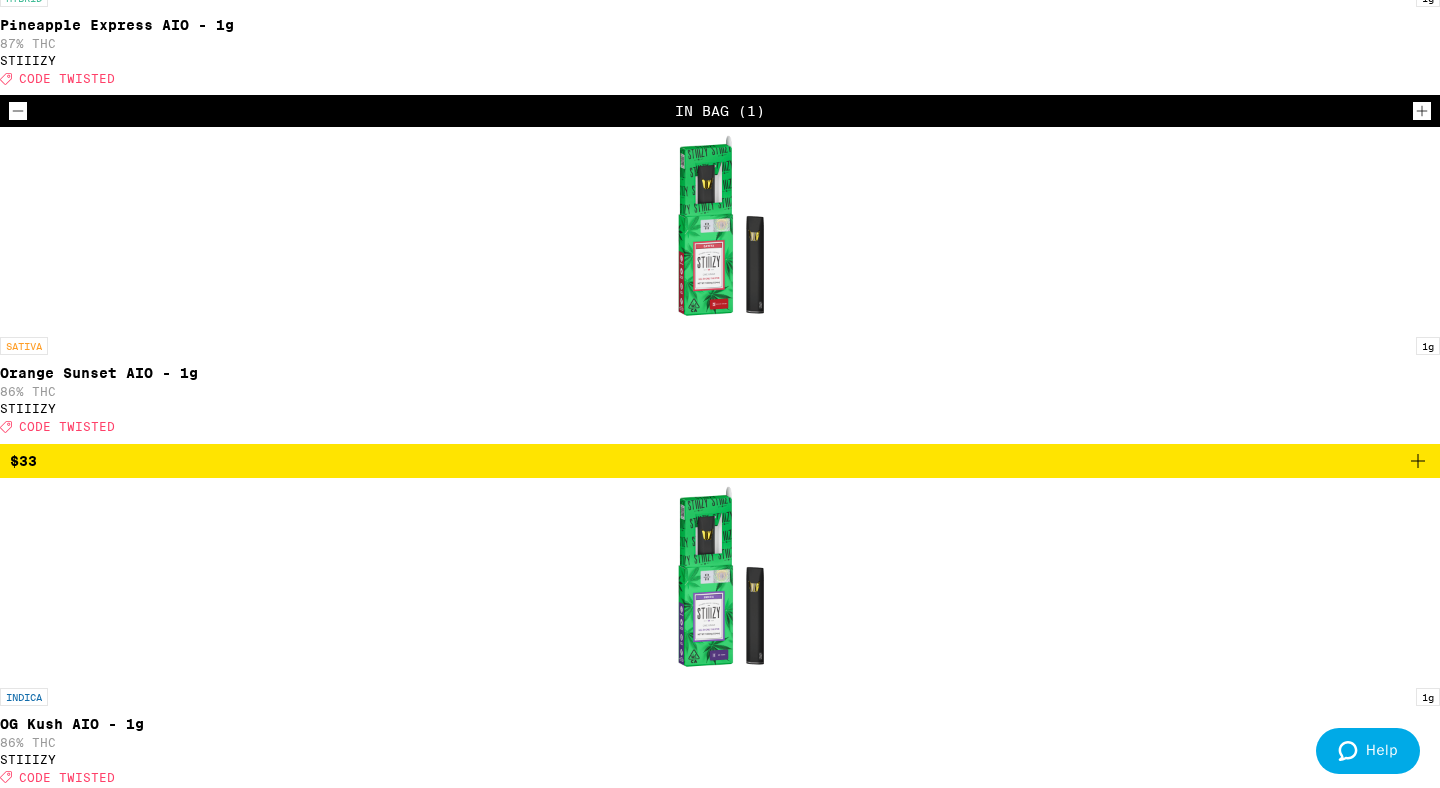 click 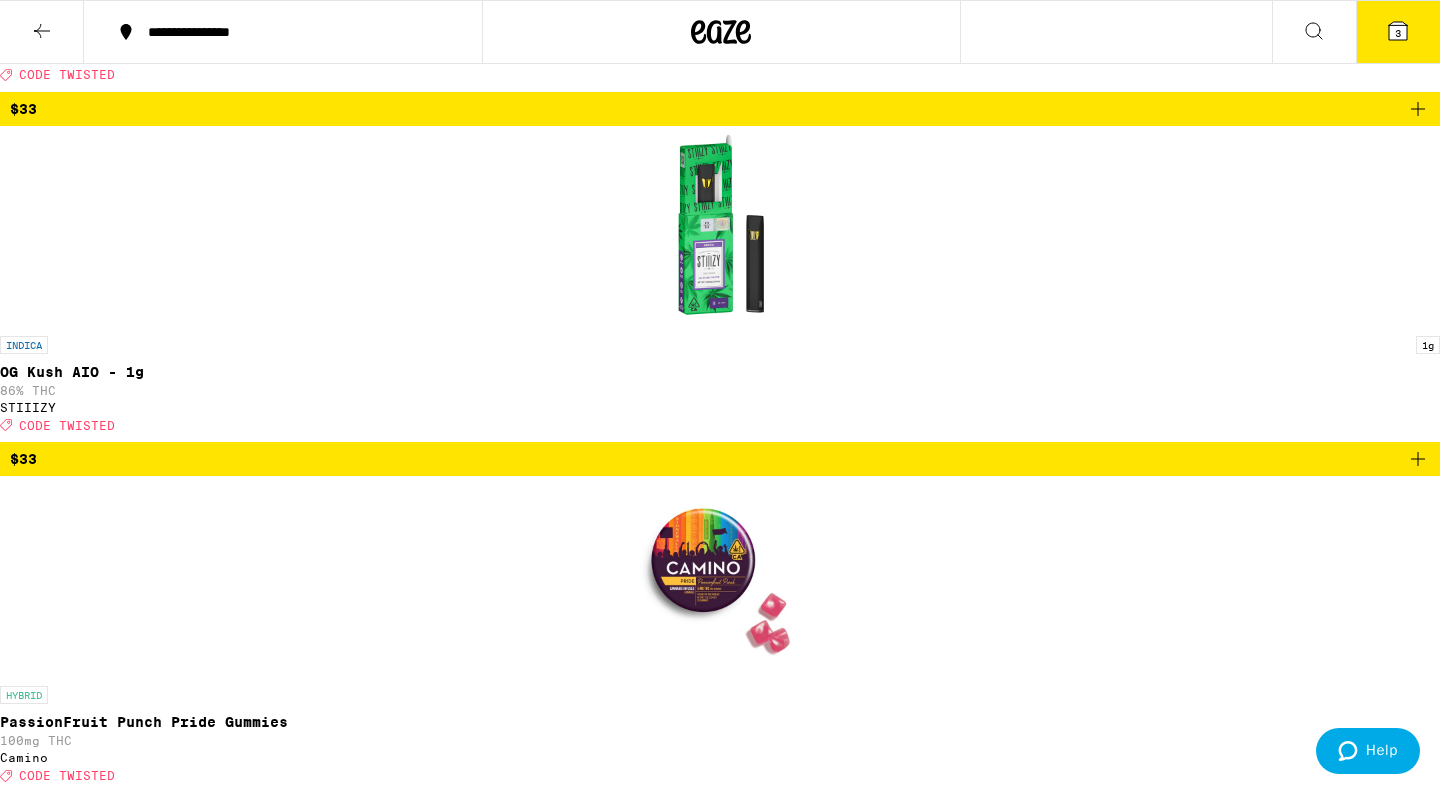 scroll, scrollTop: 3232, scrollLeft: 0, axis: vertical 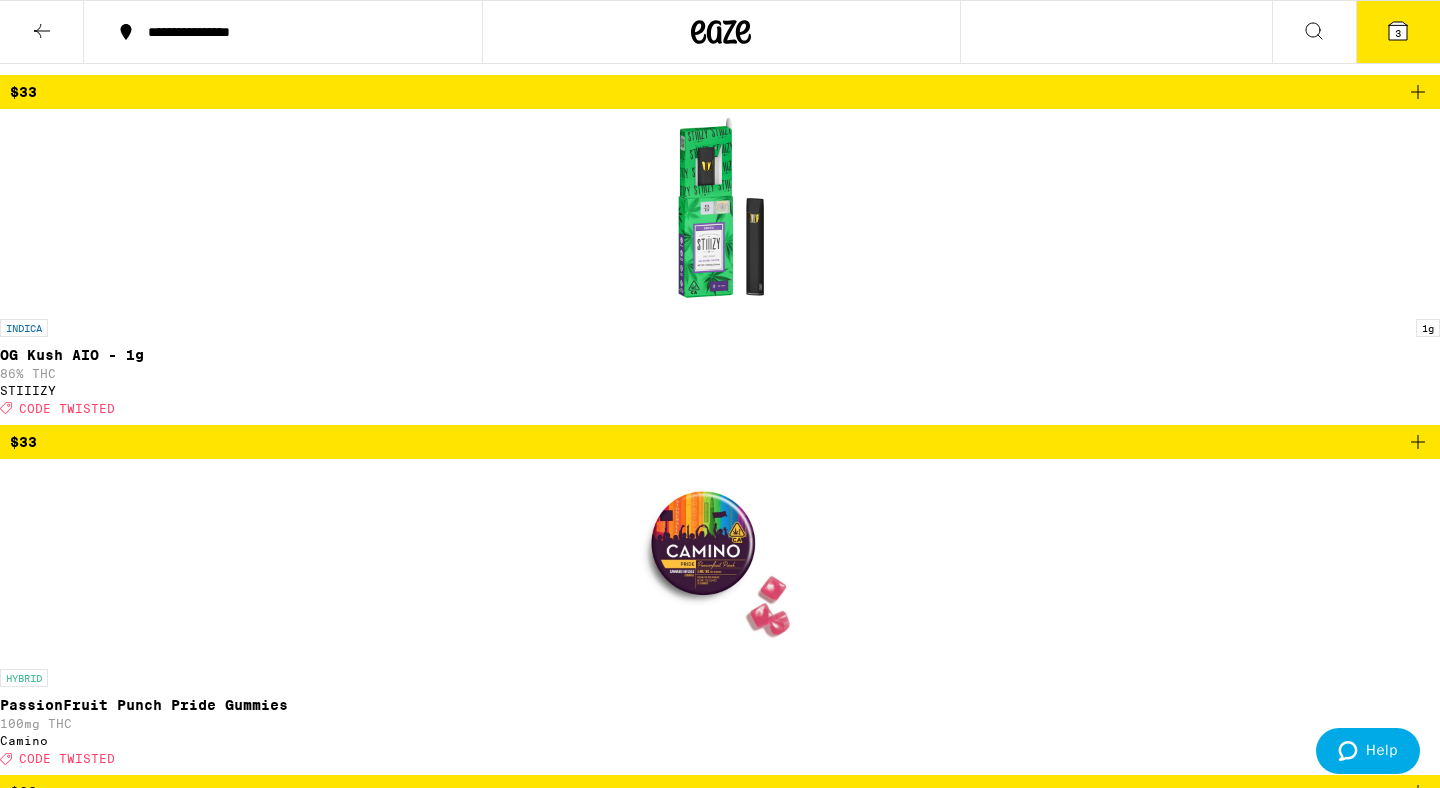 click 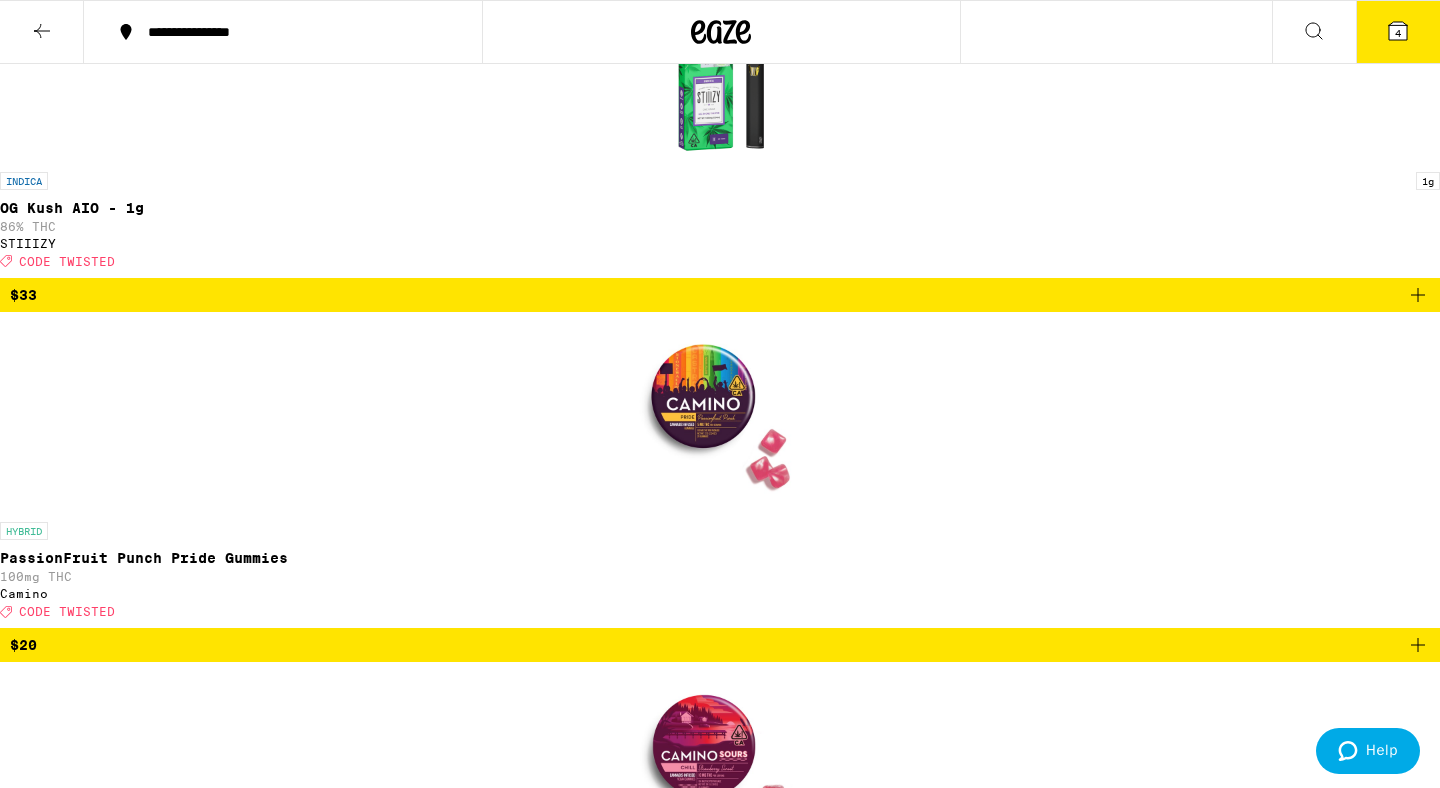 scroll, scrollTop: 3482, scrollLeft: 0, axis: vertical 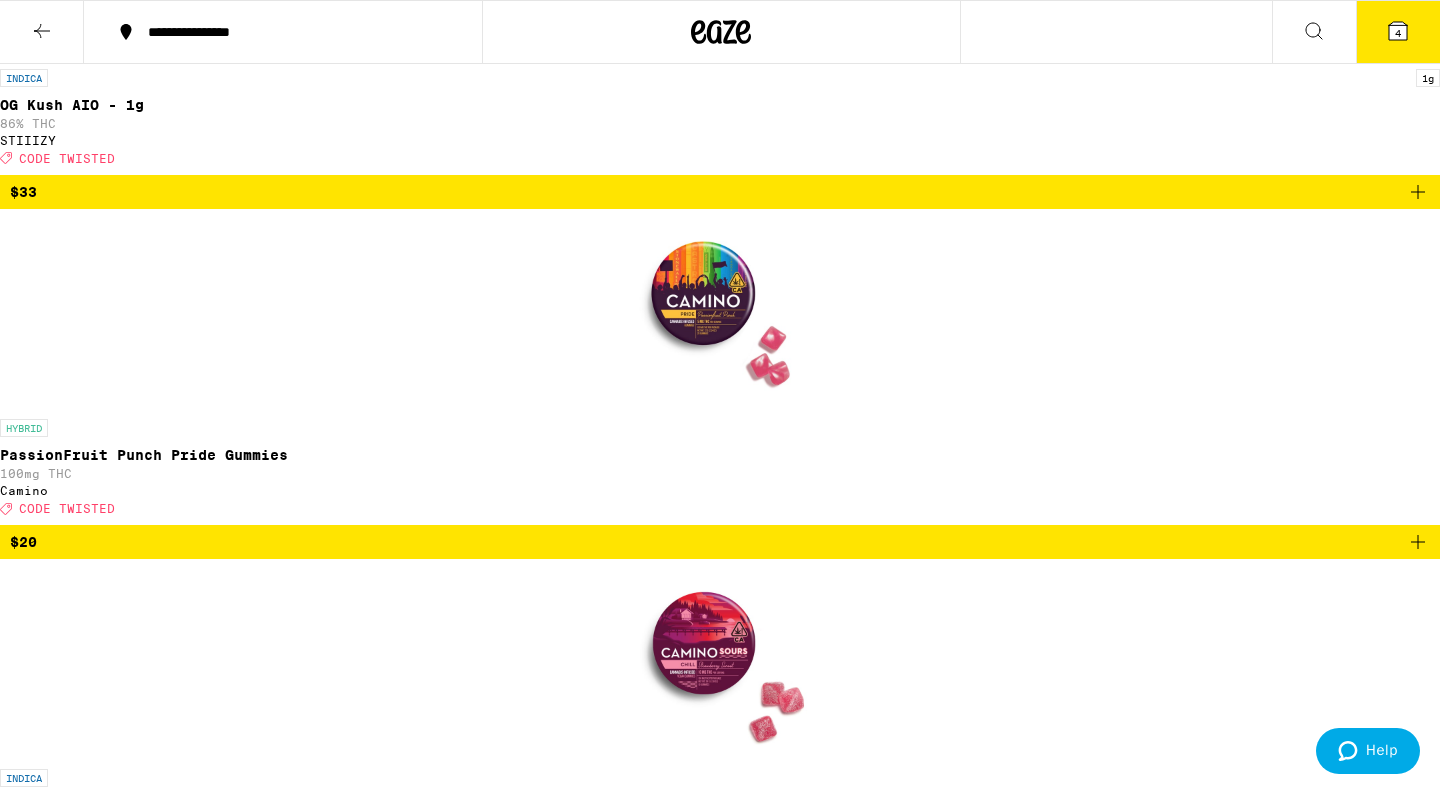 click 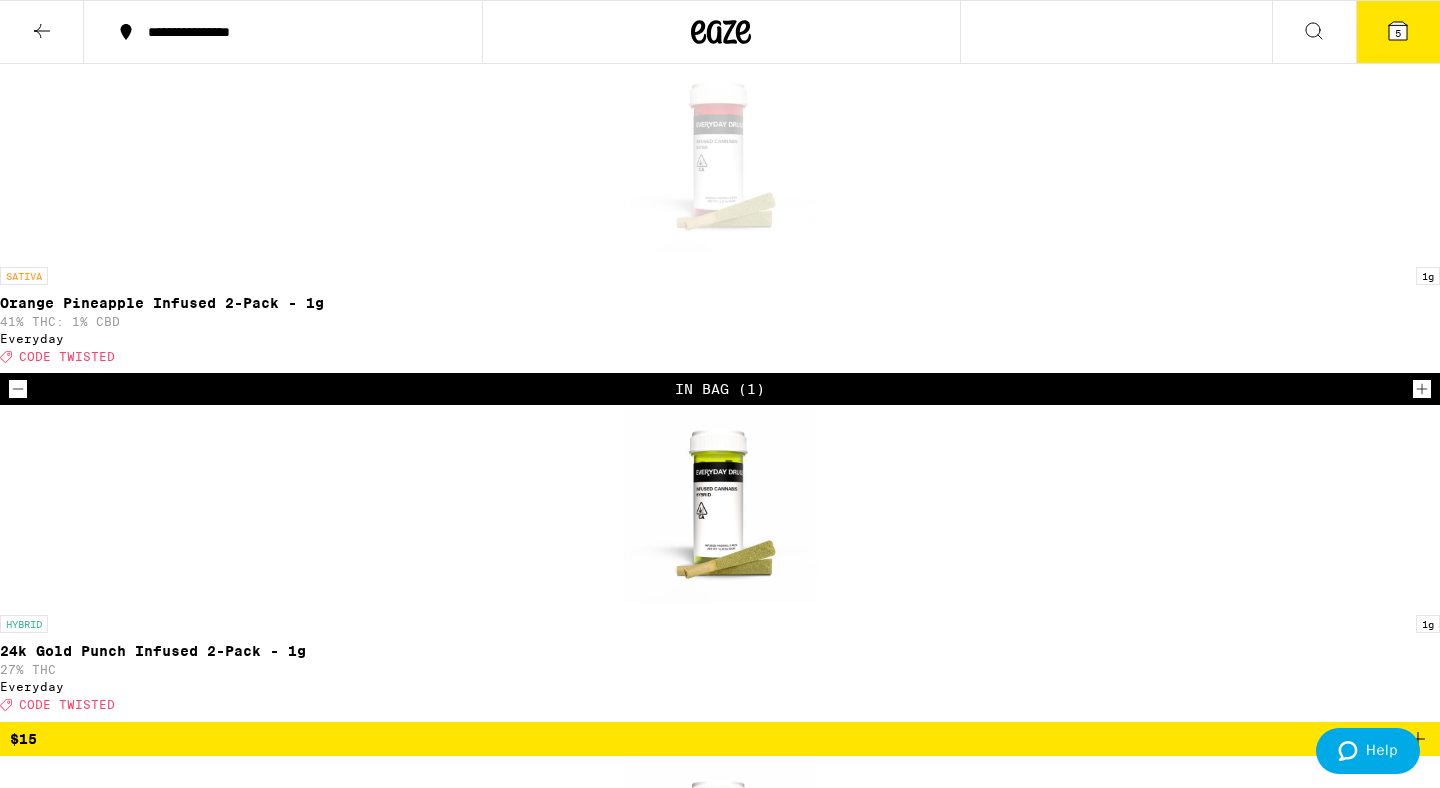 scroll, scrollTop: 7855, scrollLeft: 0, axis: vertical 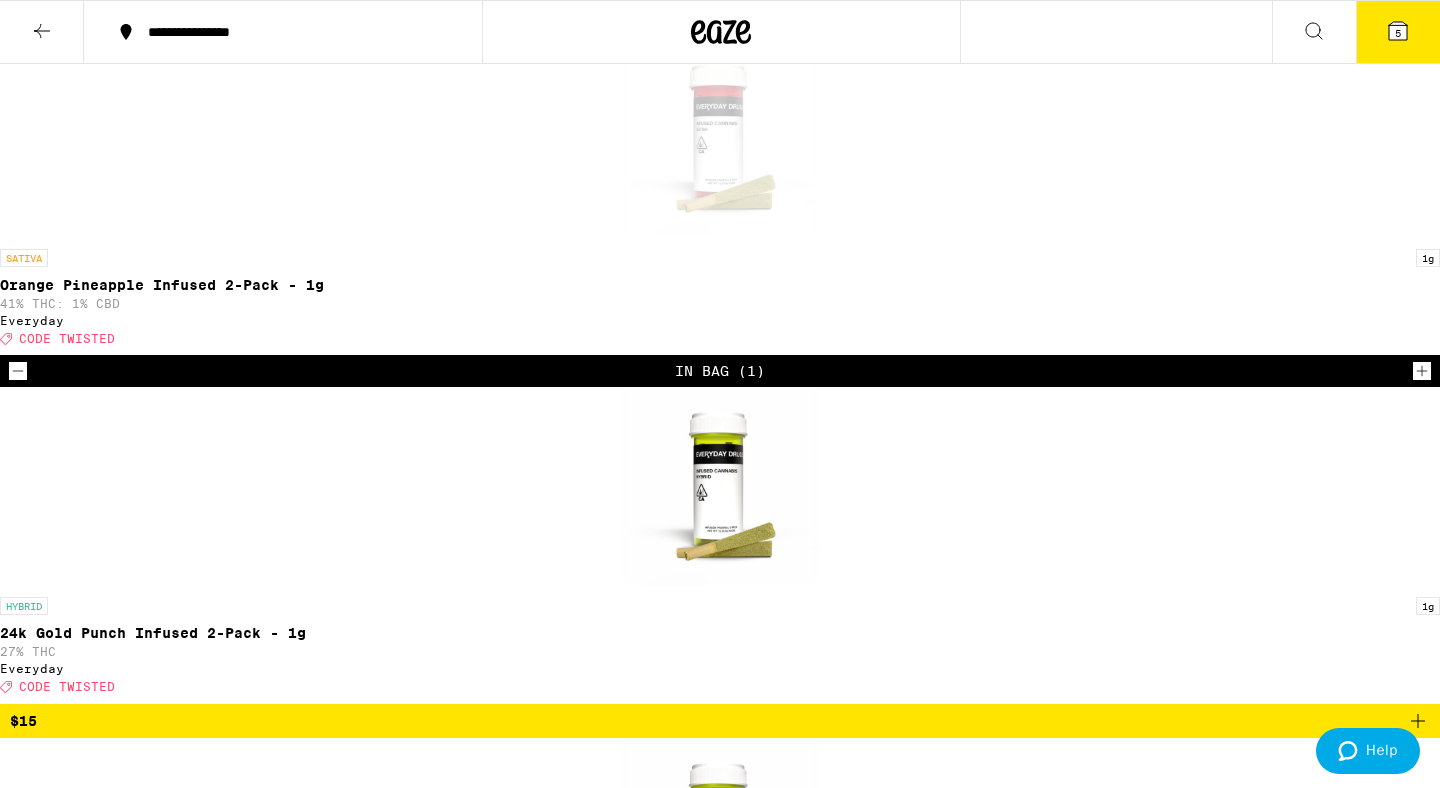 click 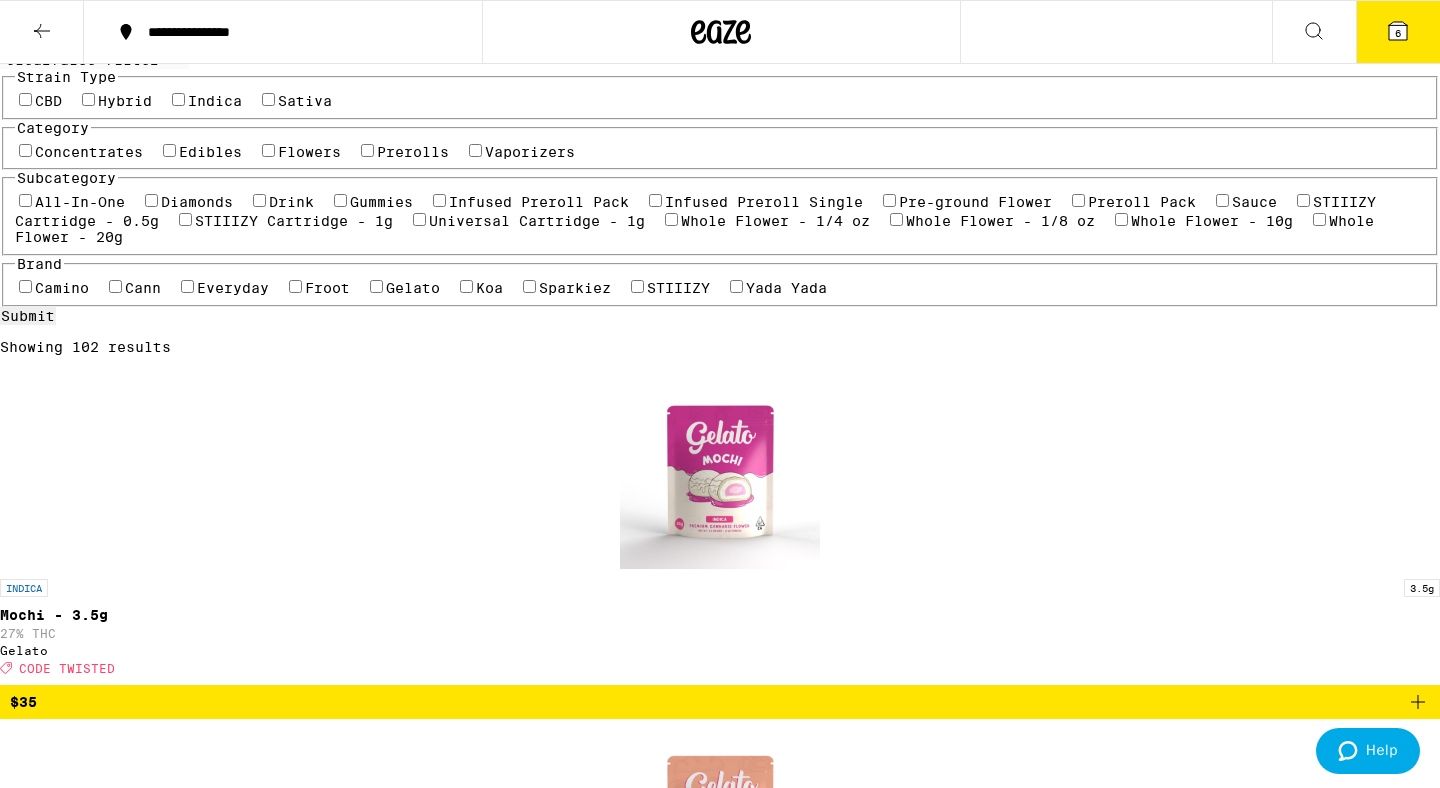 scroll, scrollTop: 0, scrollLeft: 0, axis: both 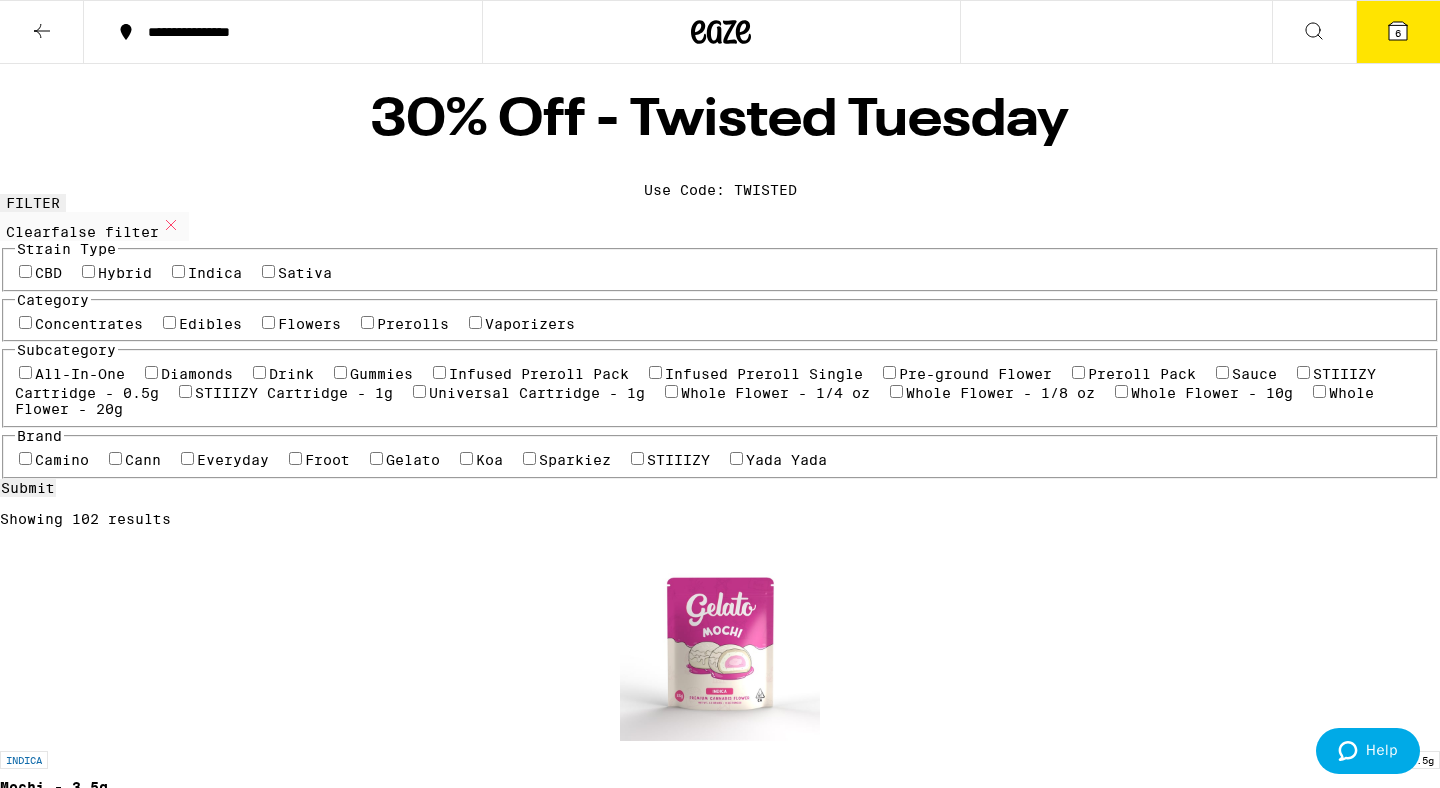 click on "$48" at bounding box center (720, 1925) 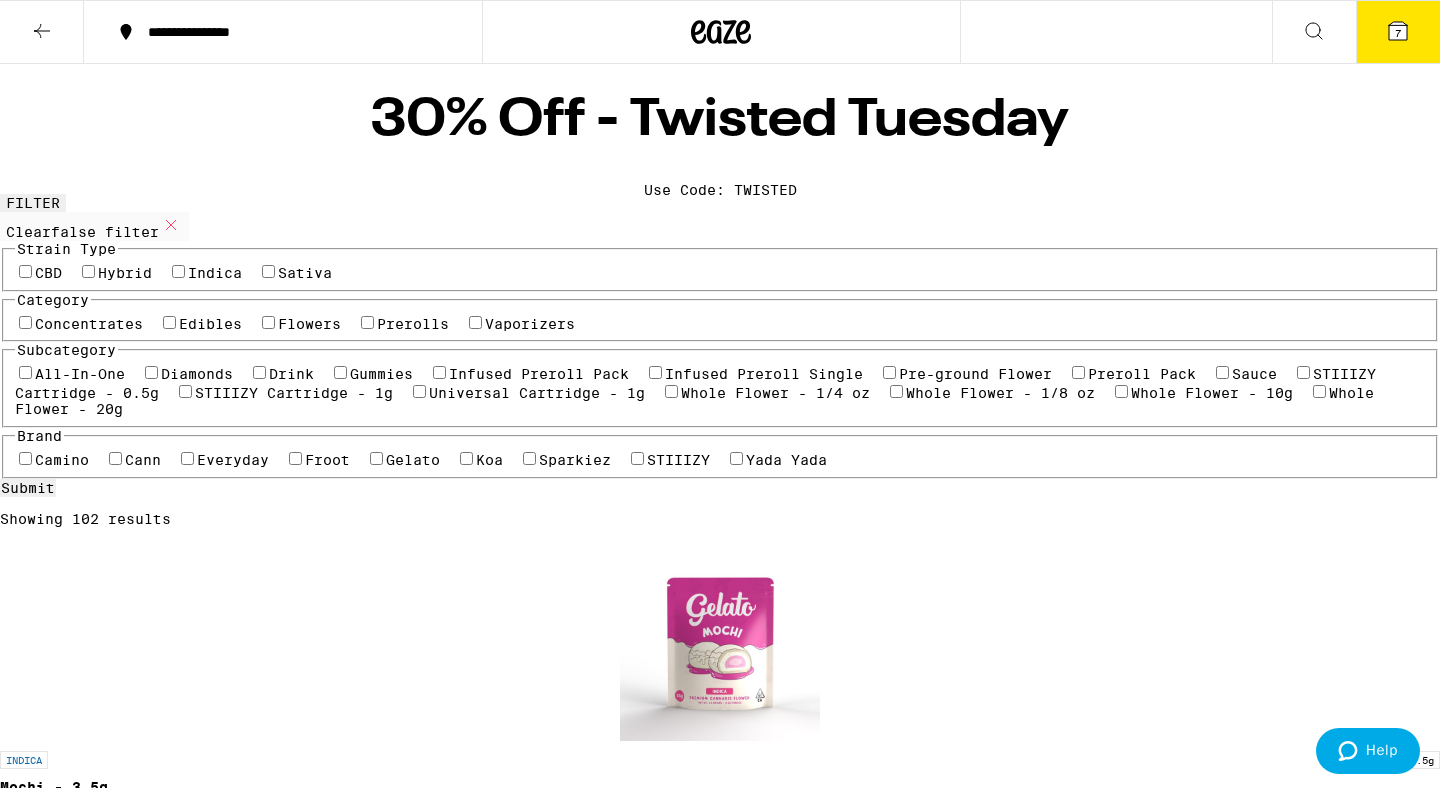 click 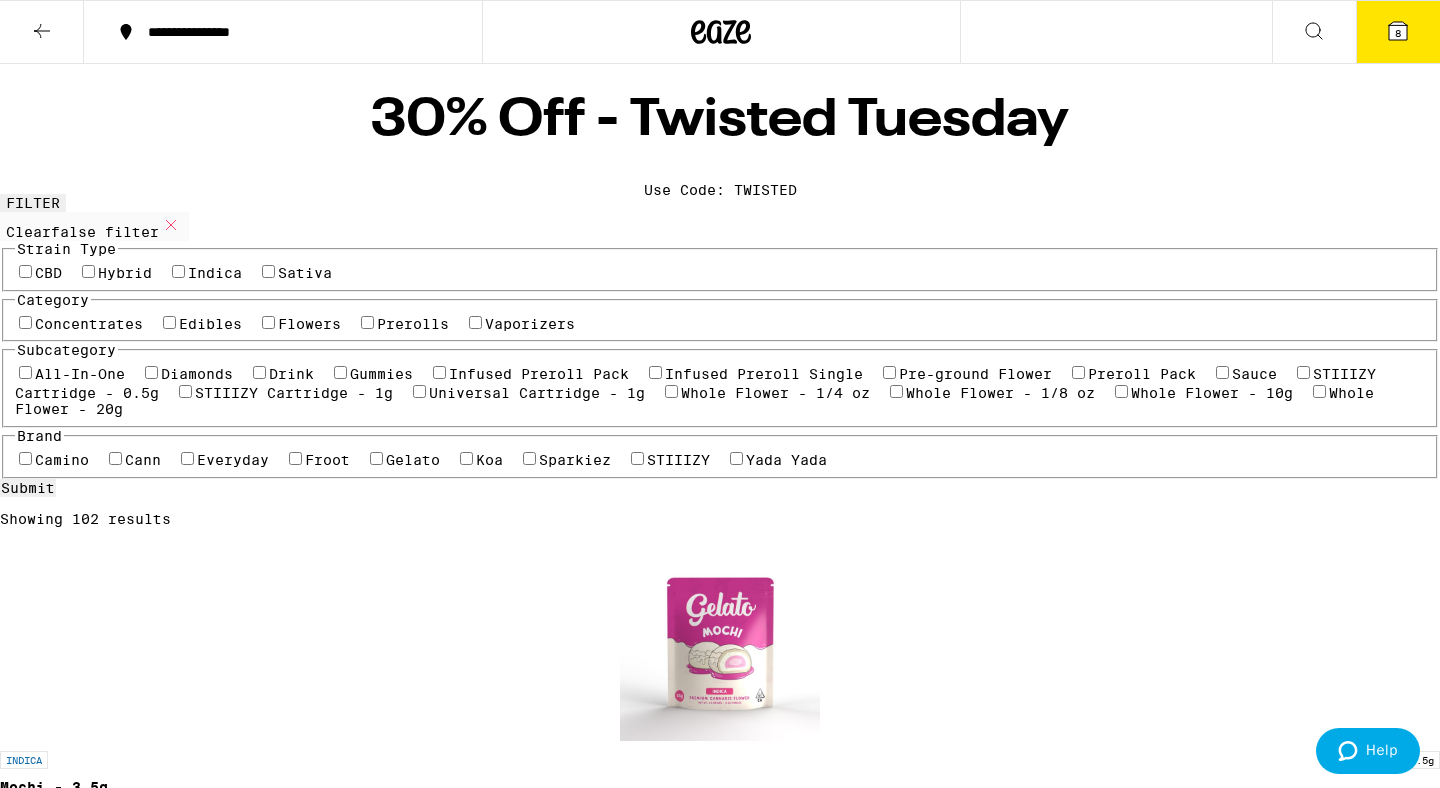 click 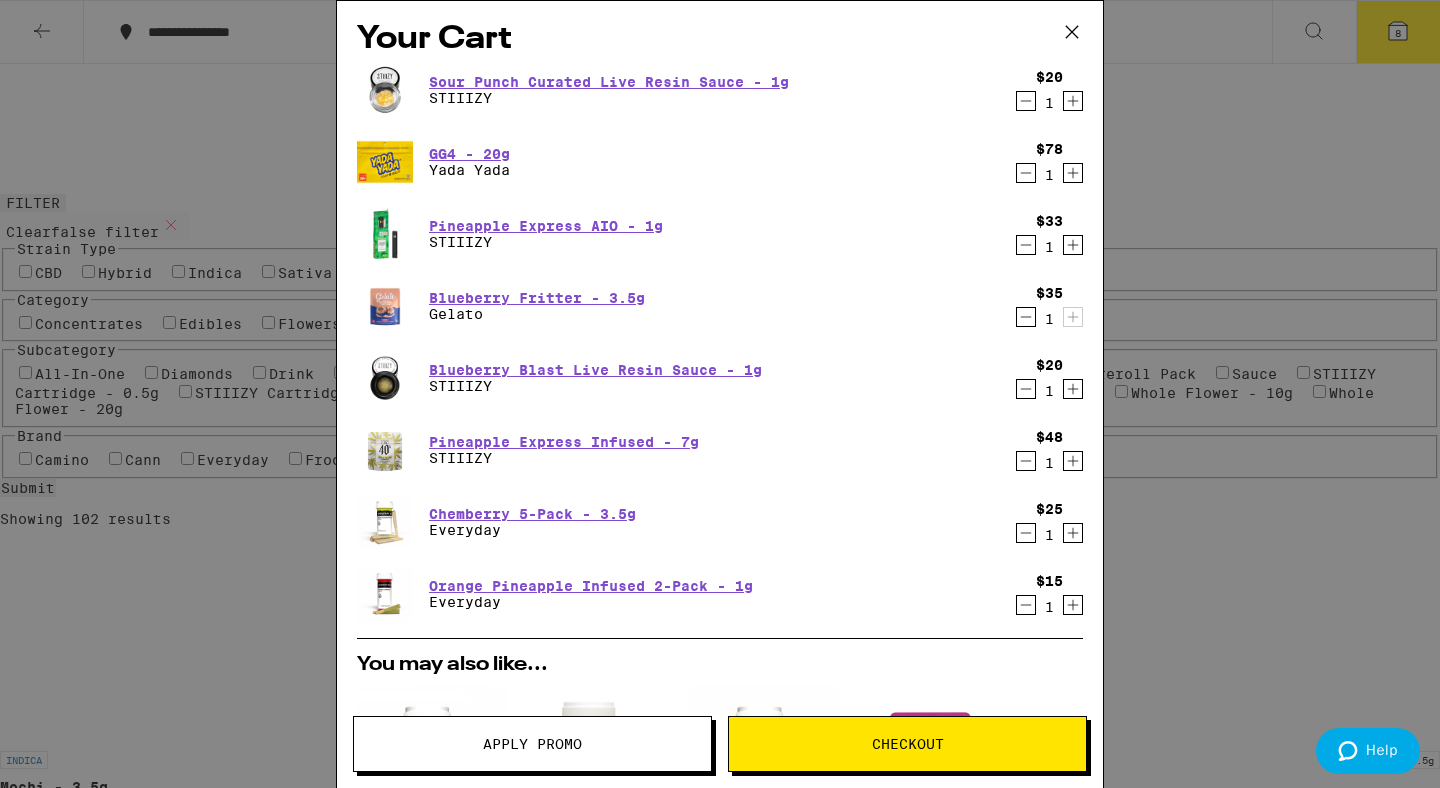 scroll, scrollTop: 3, scrollLeft: 0, axis: vertical 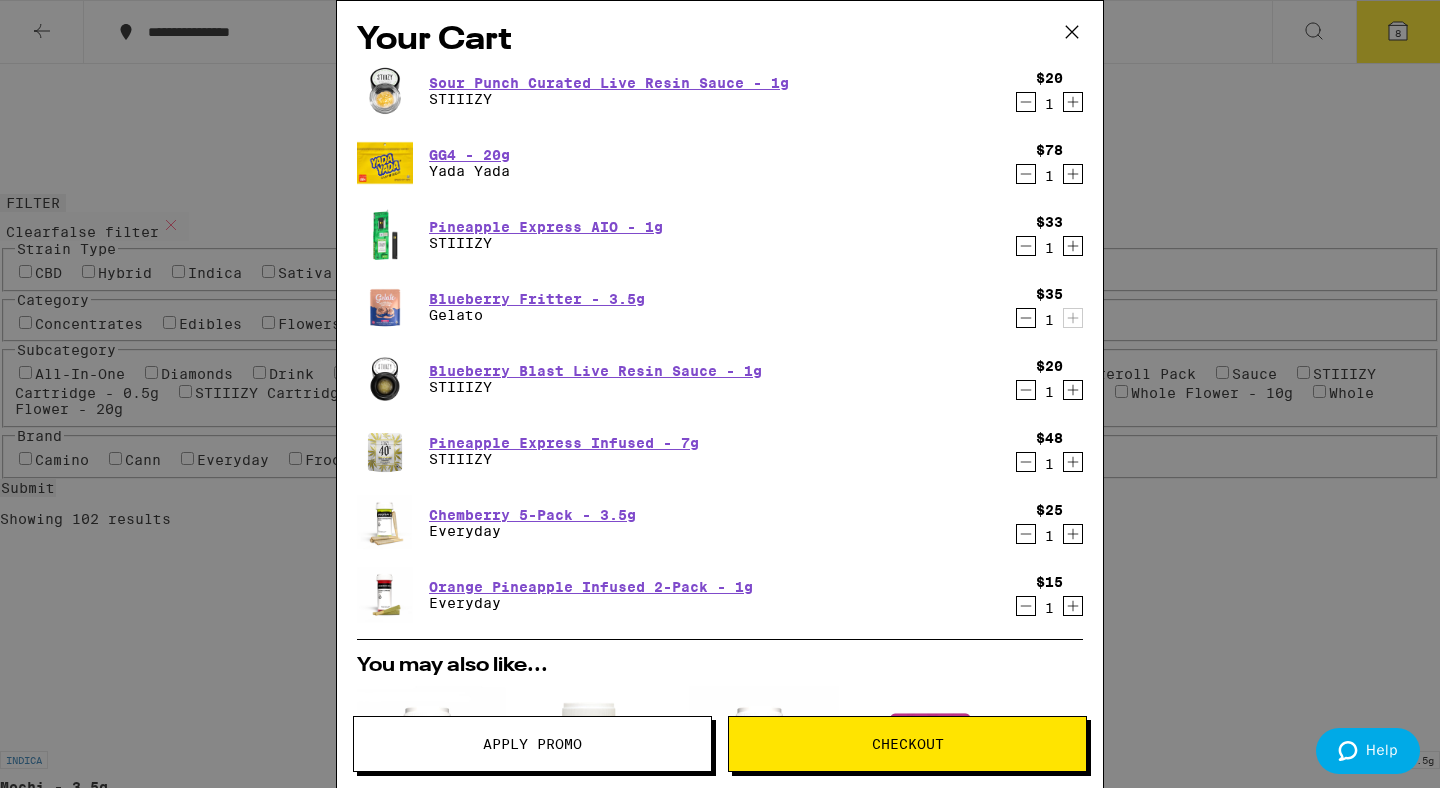 click on "Your Cart Sour Punch Curated Live Resin Sauce - 1g STIIIZY $20 1 GG4 - 20g Yada Yada $78 1 Pineapple Express AIO - 1g STIIIZY $33 1 Blueberry Fritter - 3.5g Gelato $35 1 Blueberry Blast Live Resin Sauce - 1g STIIIZY $20 1 Pineapple Express Infused - 7g STIIIZY $48 1 Chemberry 5-Pack - 3.5g Everyday $25 1 Orange Pineapple Infused 2-Pack - 1g Everyday $15 1 You may also like... INDICA 3.5g Garlic Dreams Smalls - 3.5g Everyday Deal Created with Sketch. CODE TWISTED $35 HYBRID 3.5g Chill Kush Smalls - 3.5g Everyday Deal Created with Sketch. CODE TWISTED $35 HYBRID 3.5g Lemonberry Gelato Smalls - 3.5g Everyday Deal Created with Sketch. CODE TWISTED $35 INDICA 3.5g Mochi - 3.5g Gelato Deal Created with Sketch. CODE TWISTED $35 INDICA 3.5g Melted Strawberries - 3.5g Ember Valley Deal Created with Sketch. USE CODE 35OFF $50 HYBRID 3.5g Zerealz - 3.5g Ember Valley Deal Created with Sketch. USE CODE 35OFF $50 INDICA 3.5g Banana OG - 3.5g Anarchy $12 INDICA 3.5g Permanent Marker - 3.5g Anarchy $12 SATIVA 3.5g Anarchy" at bounding box center (720, 394) 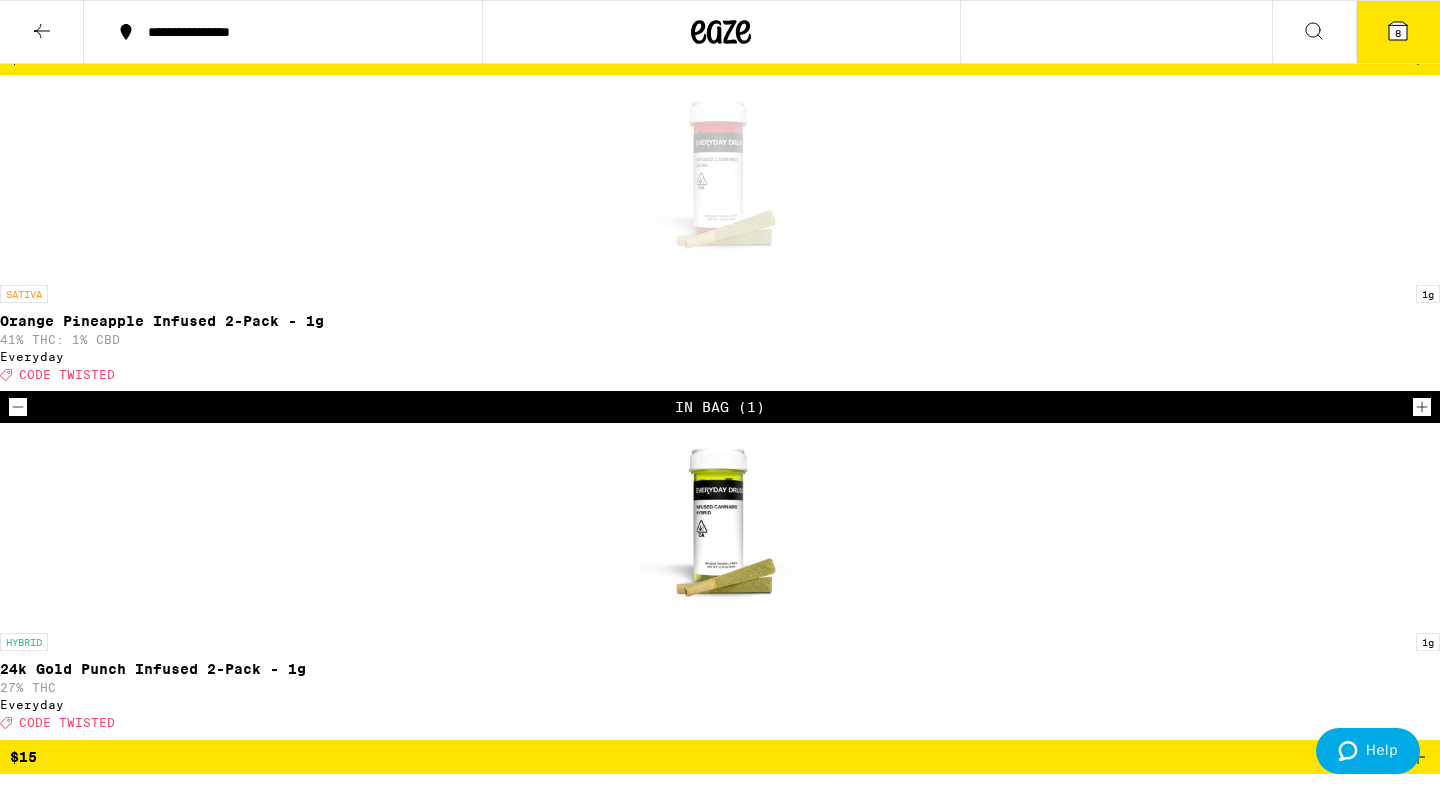 scroll, scrollTop: 7833, scrollLeft: 0, axis: vertical 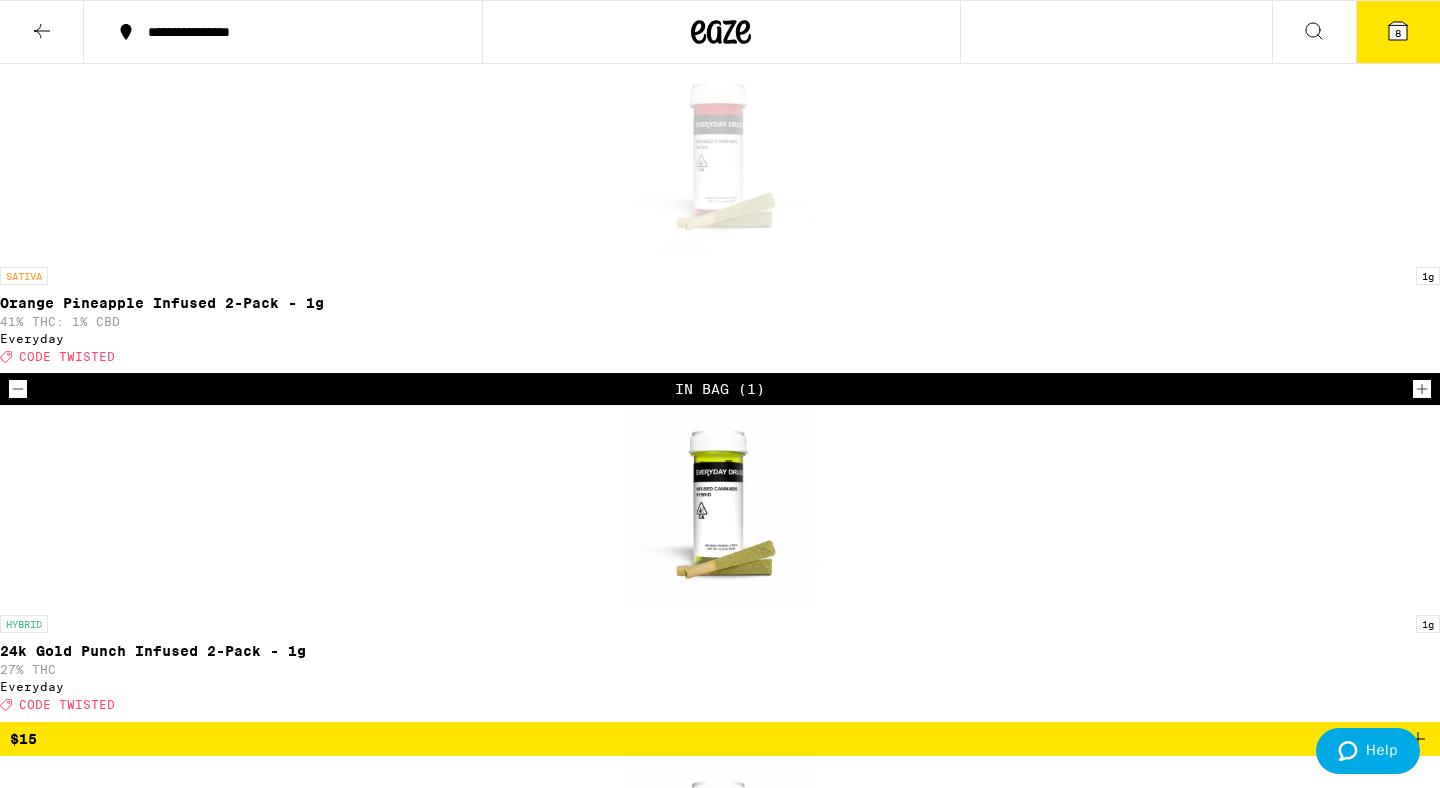 click on "8" at bounding box center [1398, 33] 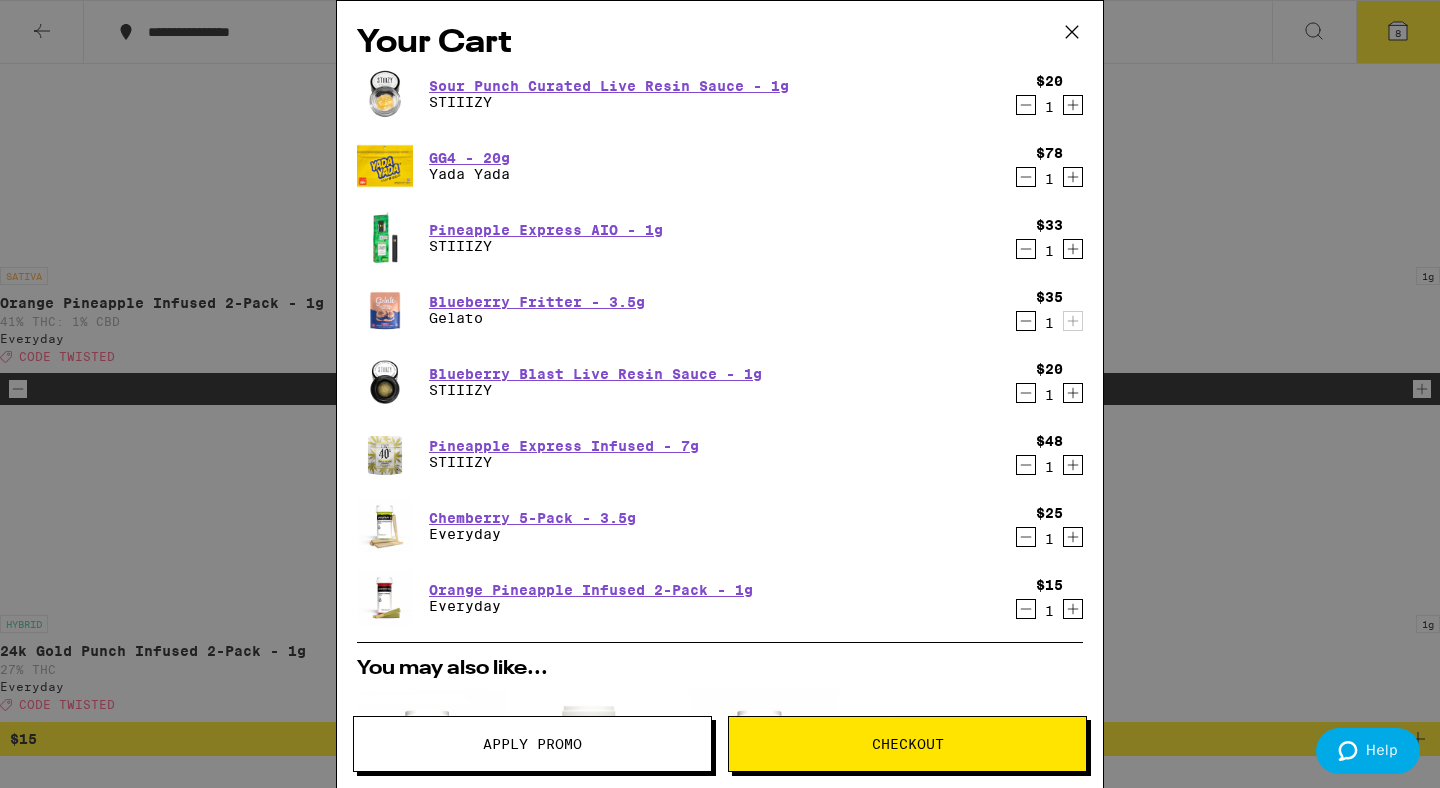 click 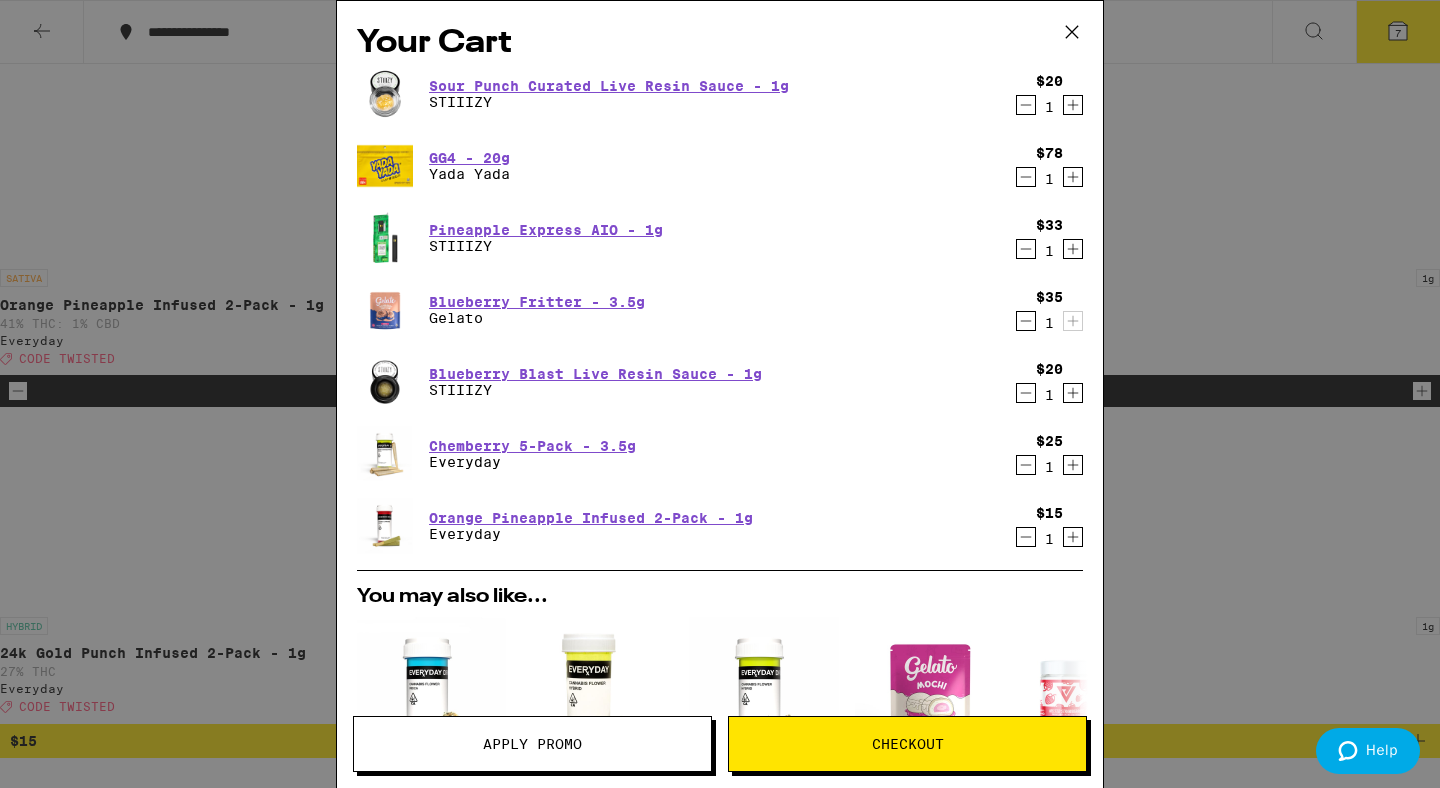 click 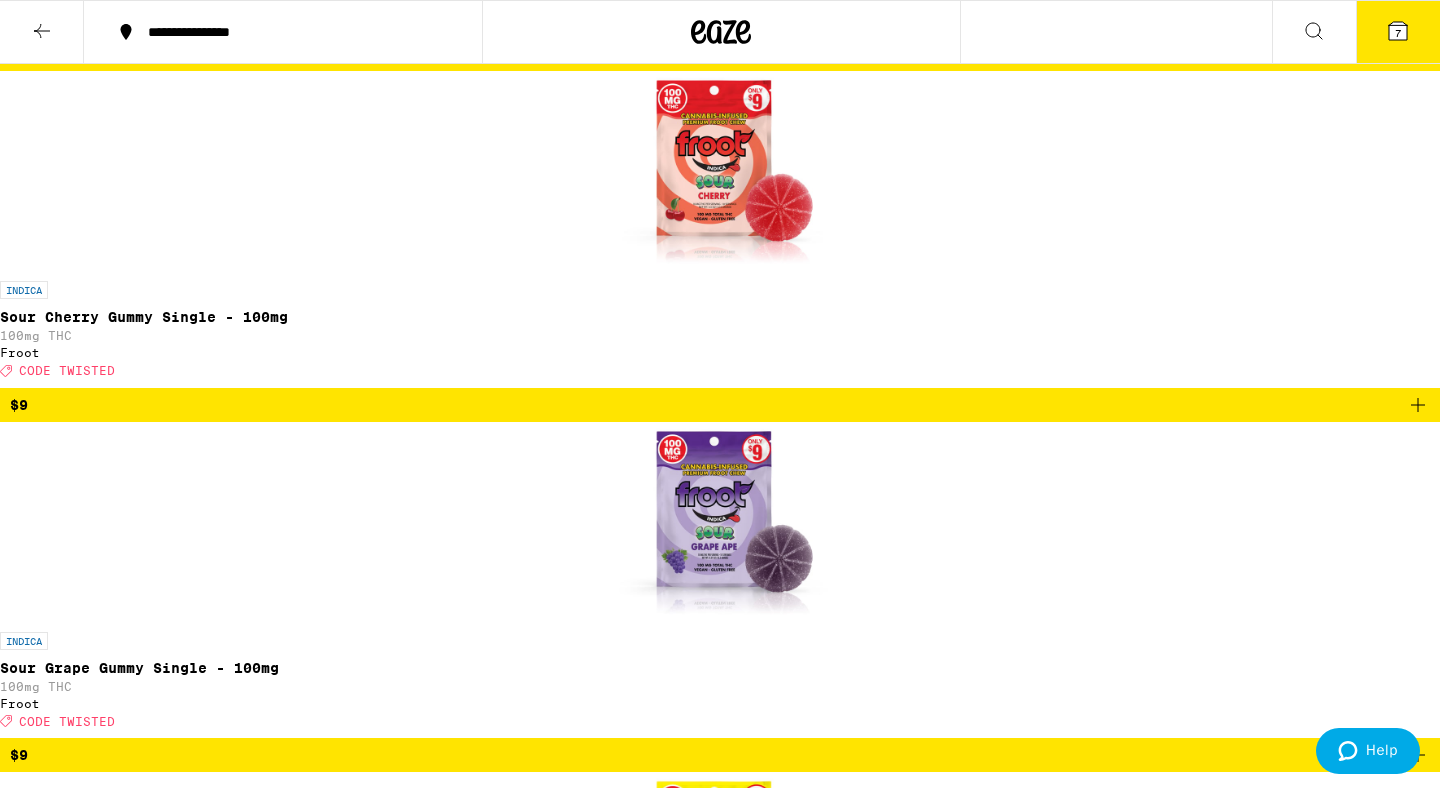 scroll, scrollTop: 5366, scrollLeft: 0, axis: vertical 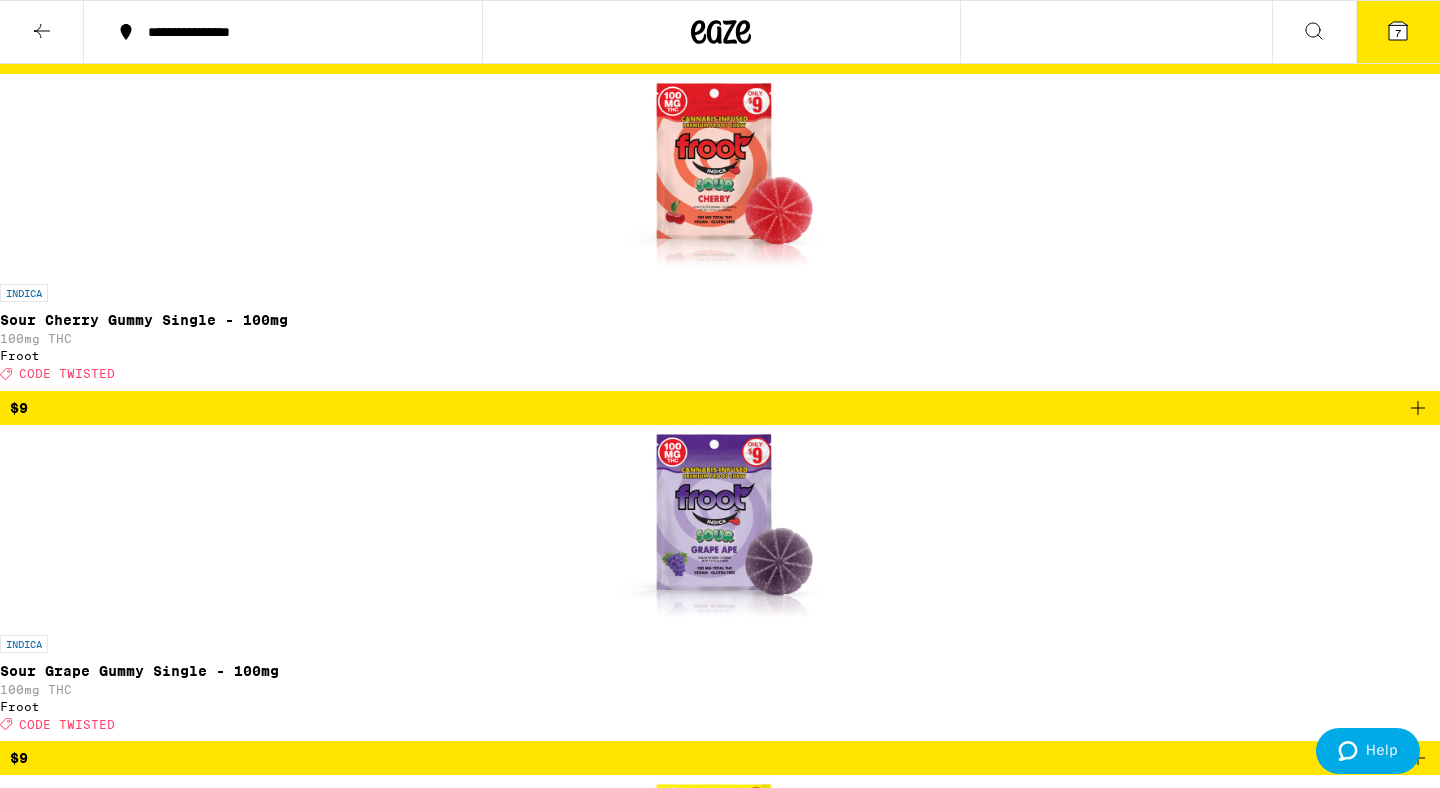 click on "$35" at bounding box center (720, 19647) 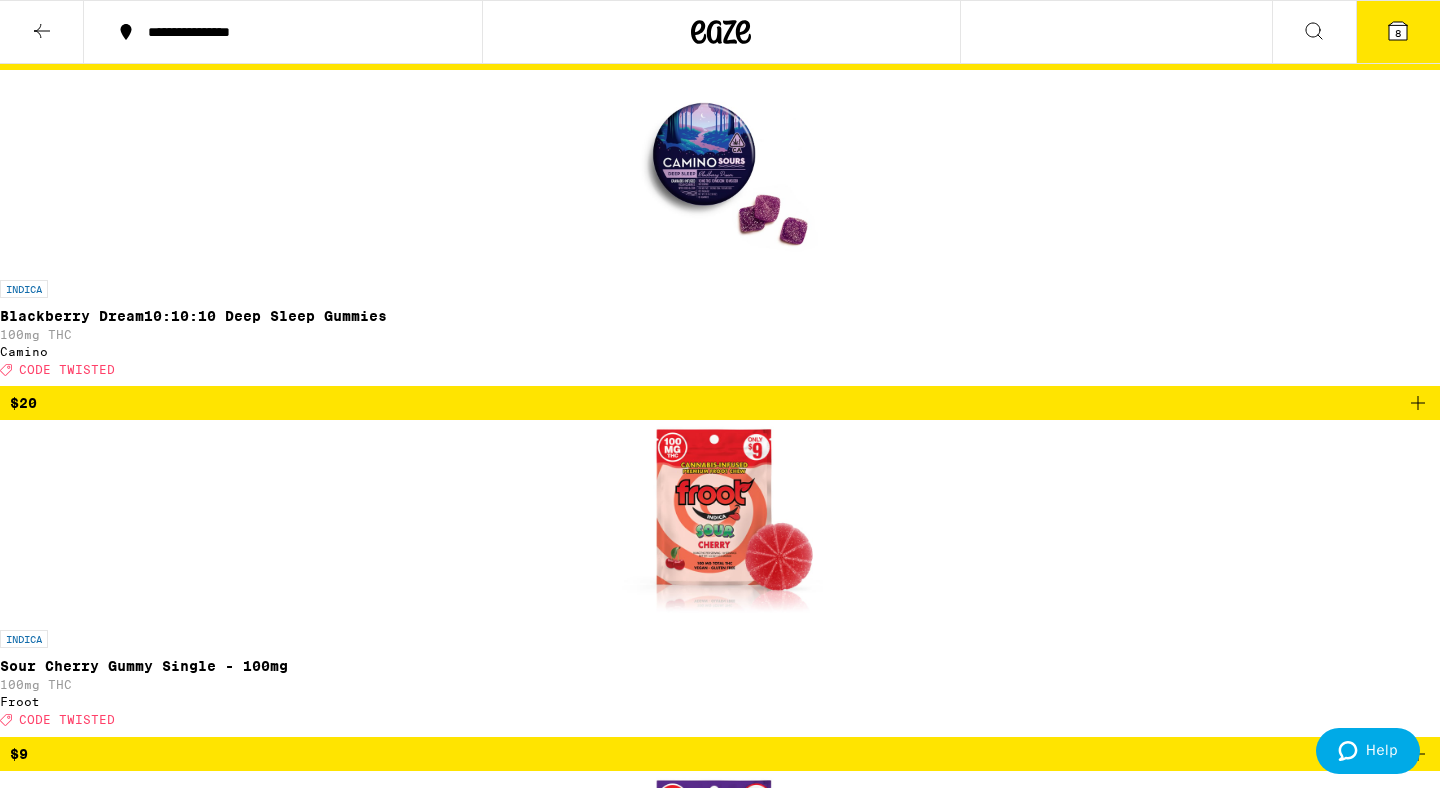 scroll, scrollTop: 5022, scrollLeft: 0, axis: vertical 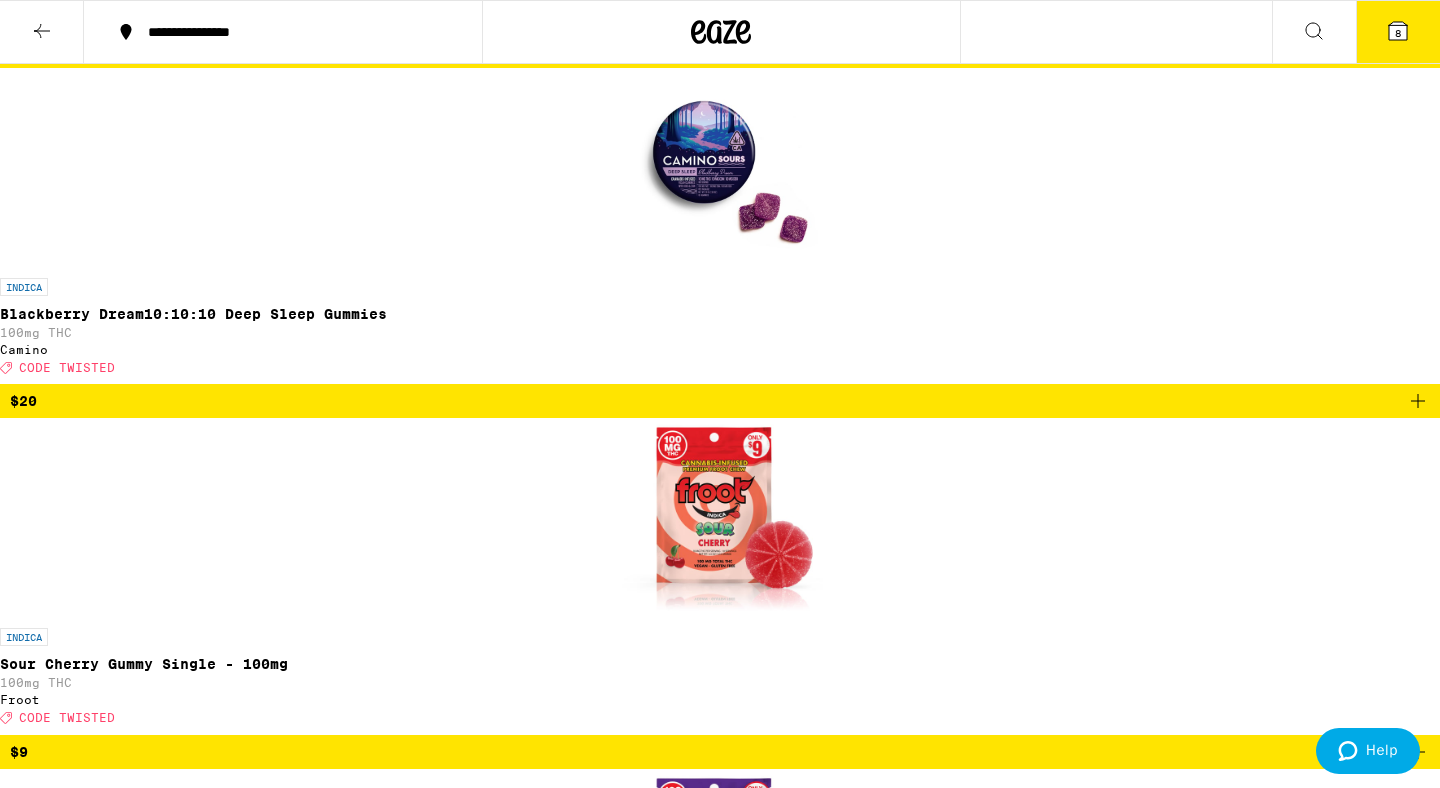 click 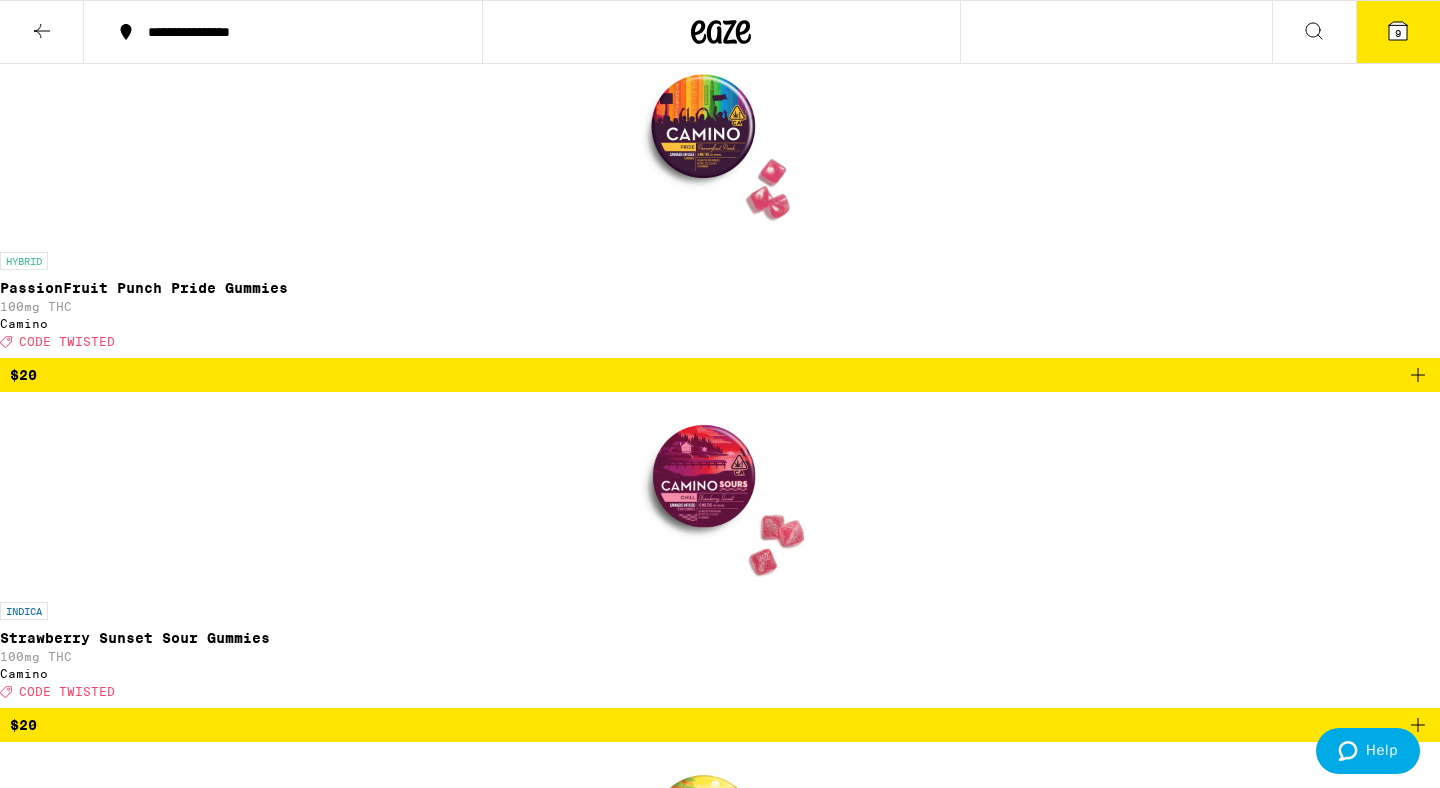 scroll, scrollTop: 2759, scrollLeft: 0, axis: vertical 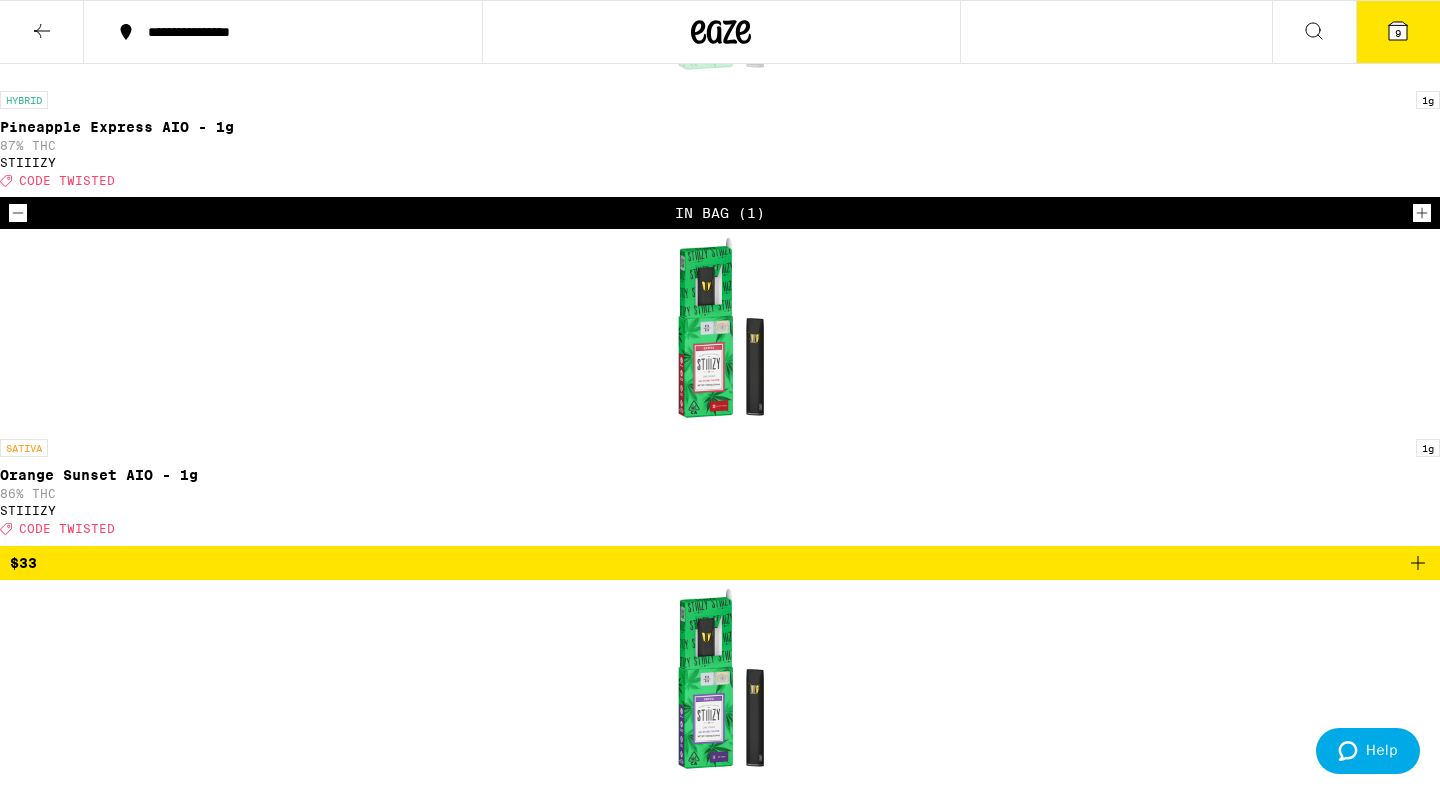 click on "9" at bounding box center (1398, 32) 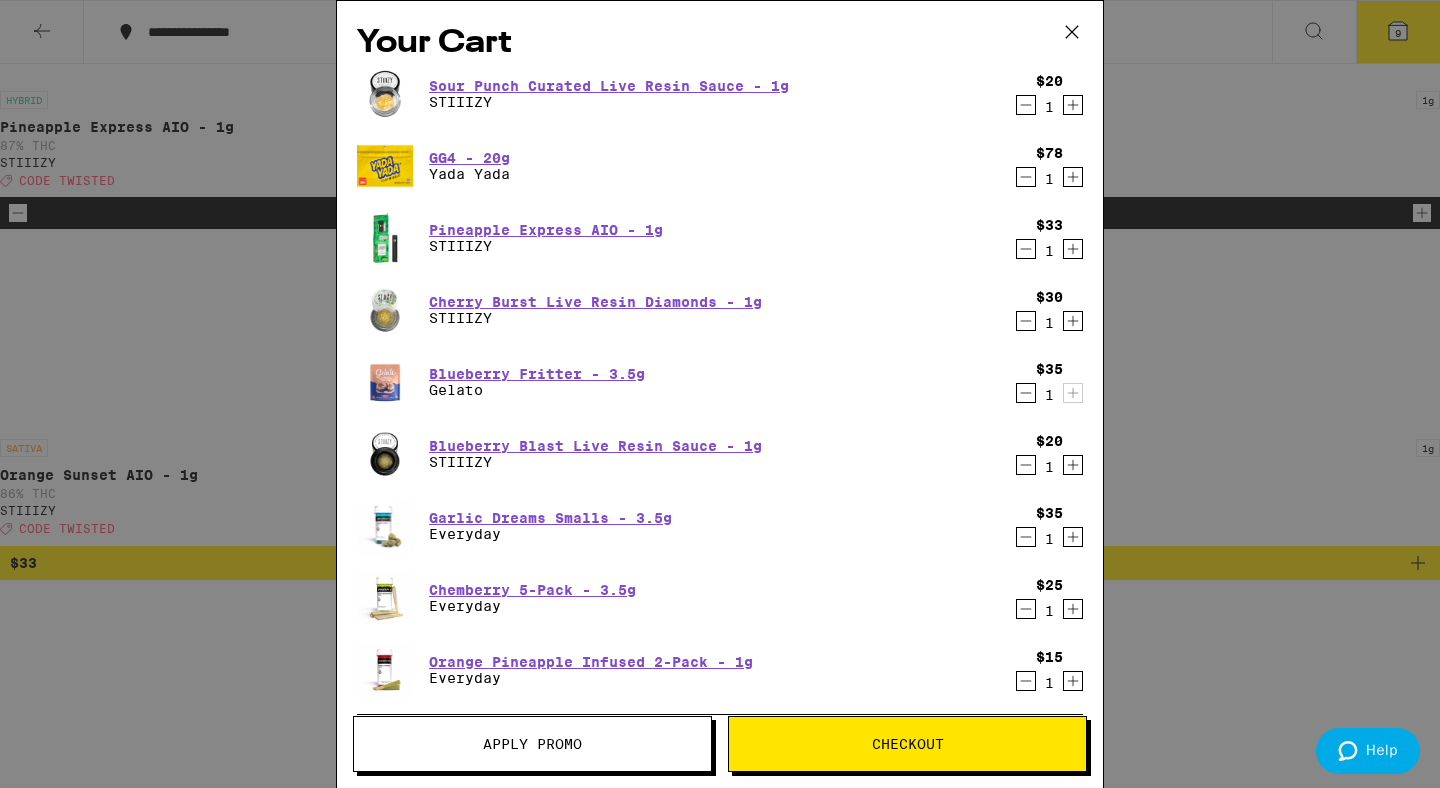 click on "Your Cart Sour Punch Curated Live Resin Sauce - 1g STIIIZY $20 1 GG4 - 20g Yada Yada $78 1 Pineapple Express AIO - 1g STIIIZY $33 1 Cherry Burst Live Resin Diamonds - 1g STIIIZY $30 1 Blueberry Fritter - 3.5g Gelato $35 1 Blueberry Blast Live Resin Sauce - 1g STIIIZY $20 1 Garlic Dreams Smalls - 3.5g Everyday $35 1 Chemberry 5-Pack - 3.5g Everyday $25 1 Orange Pineapple Infused 2-Pack - 1g Everyday $15 1 You may also like... HYBRID 3.5g Chill Kush Smalls - 3.5g Everyday Deal Created with Sketch. CODE TWISTED $35 HYBRID 3.5g Lemonberry Gelato Smalls - 3.5g Everyday Deal Created with Sketch. CODE TWISTED $35 INDICA 3.5g Mochi - 3.5g Gelato Deal Created with Sketch. CODE TWISTED $35 INDICA 3.5g Melted Strawberries - 3.5g Ember Valley Deal Created with Sketch. USE CODE 35OFF $50 HYBRID 3.5g Zerealz - 3.5g Ember Valley Deal Created with Sketch. USE CODE 35OFF $50 INDICA 3.5g Banana OG - 3.5g Anarchy $12 INDICA 3.5g Permanent Marker - 3.5g Anarchy $12 SATIVA 3.5g Orange Runtz - 3.5g Anarchy $12 HYBRID 3.5g Anarchy" at bounding box center (720, 394) 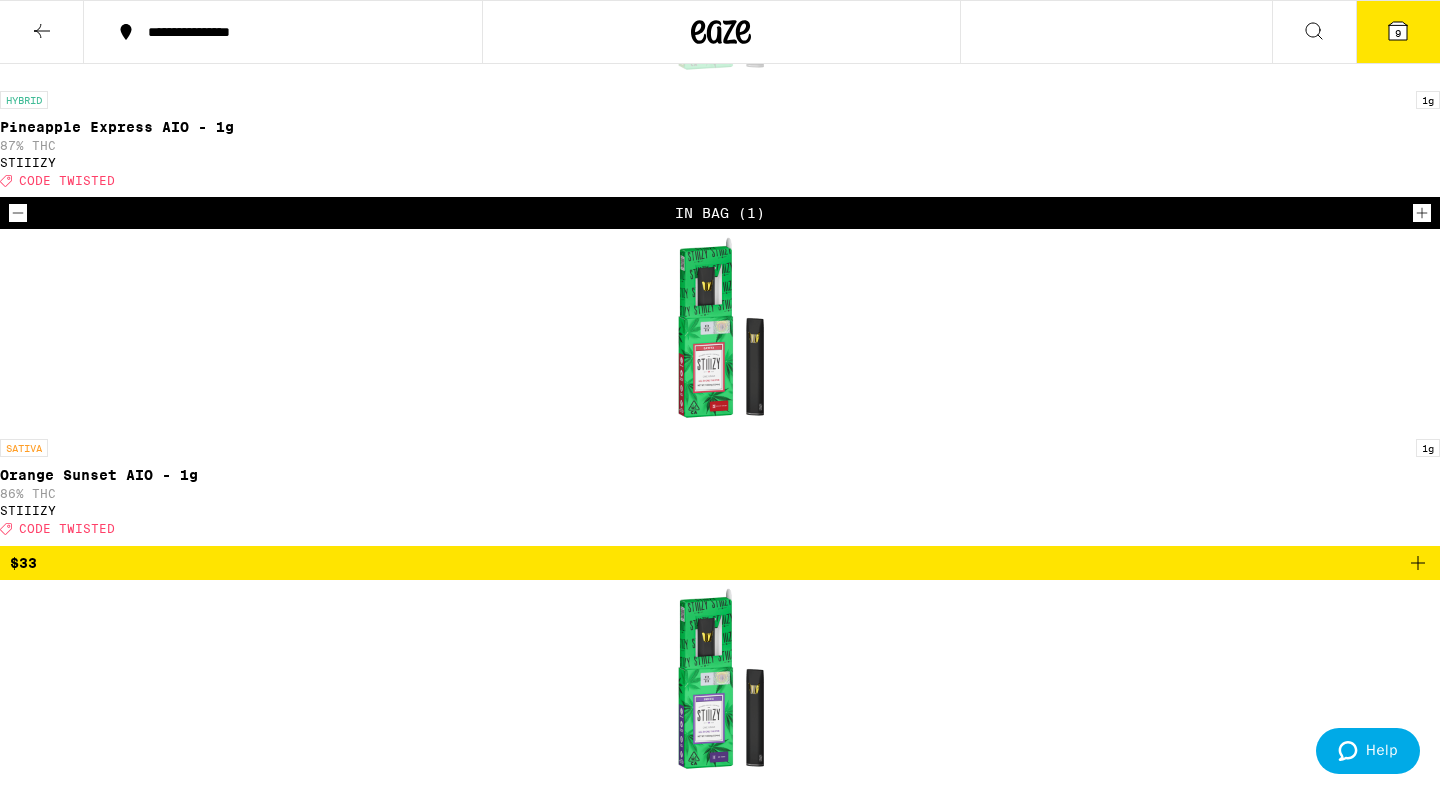 click 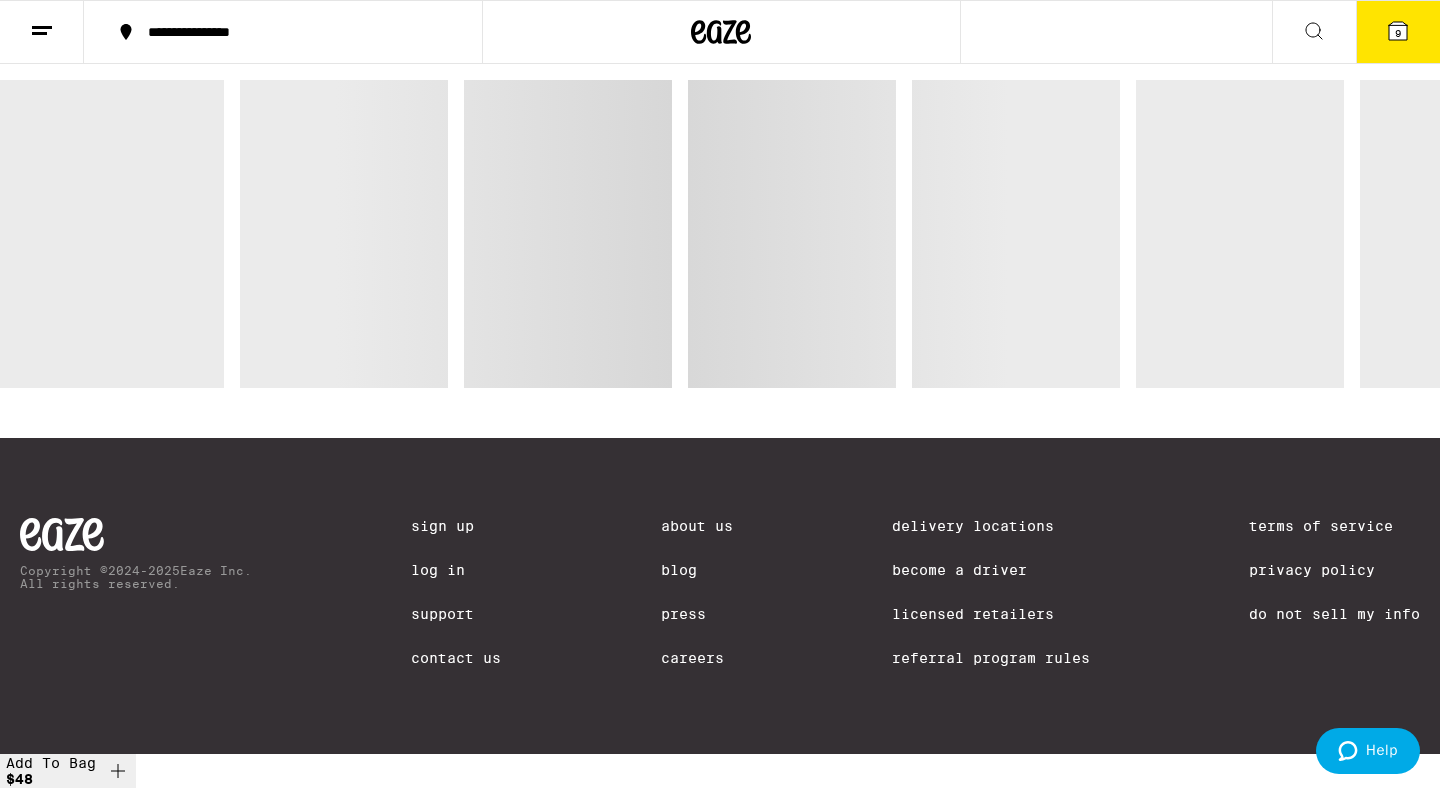 scroll, scrollTop: 0, scrollLeft: 0, axis: both 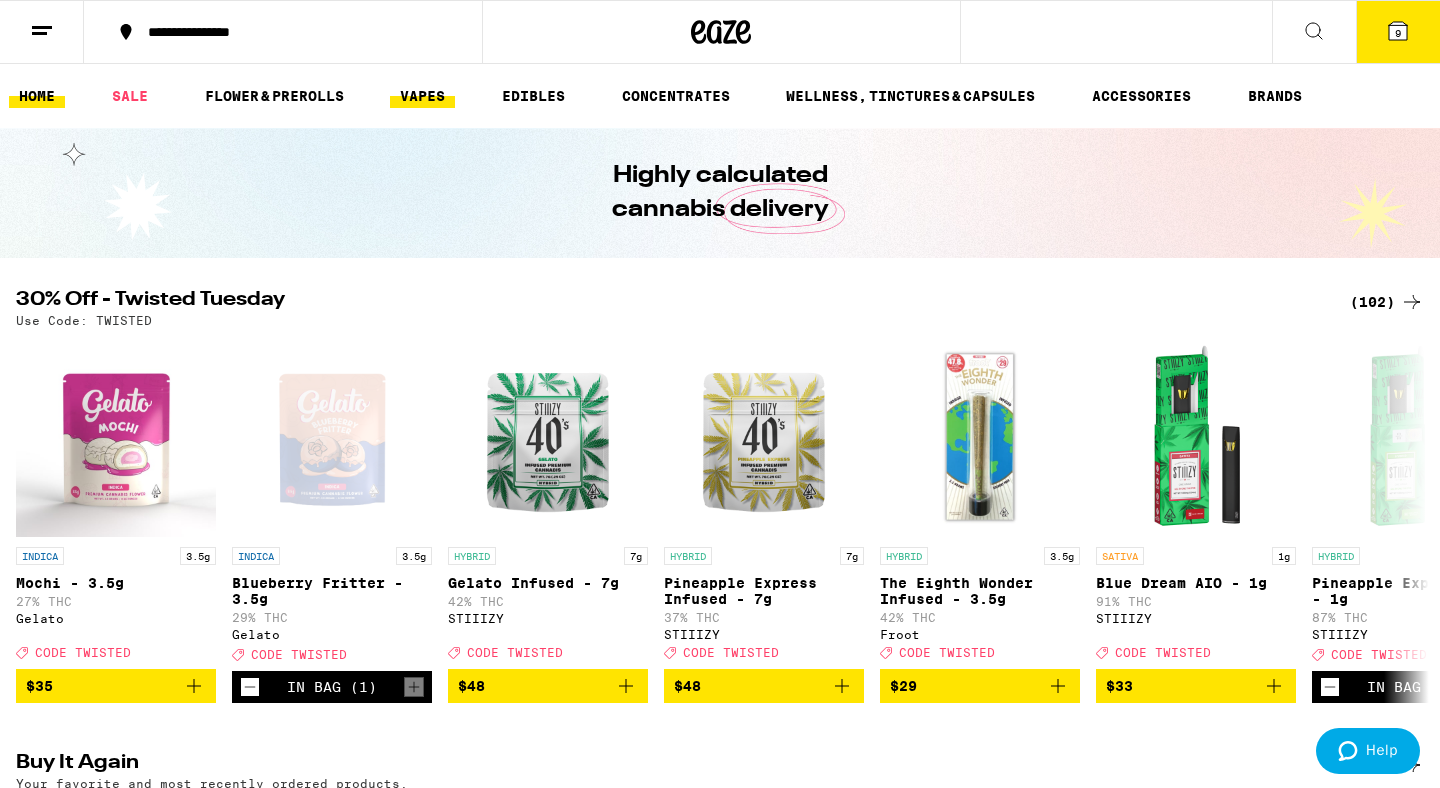 click on "VAPES" at bounding box center [422, 96] 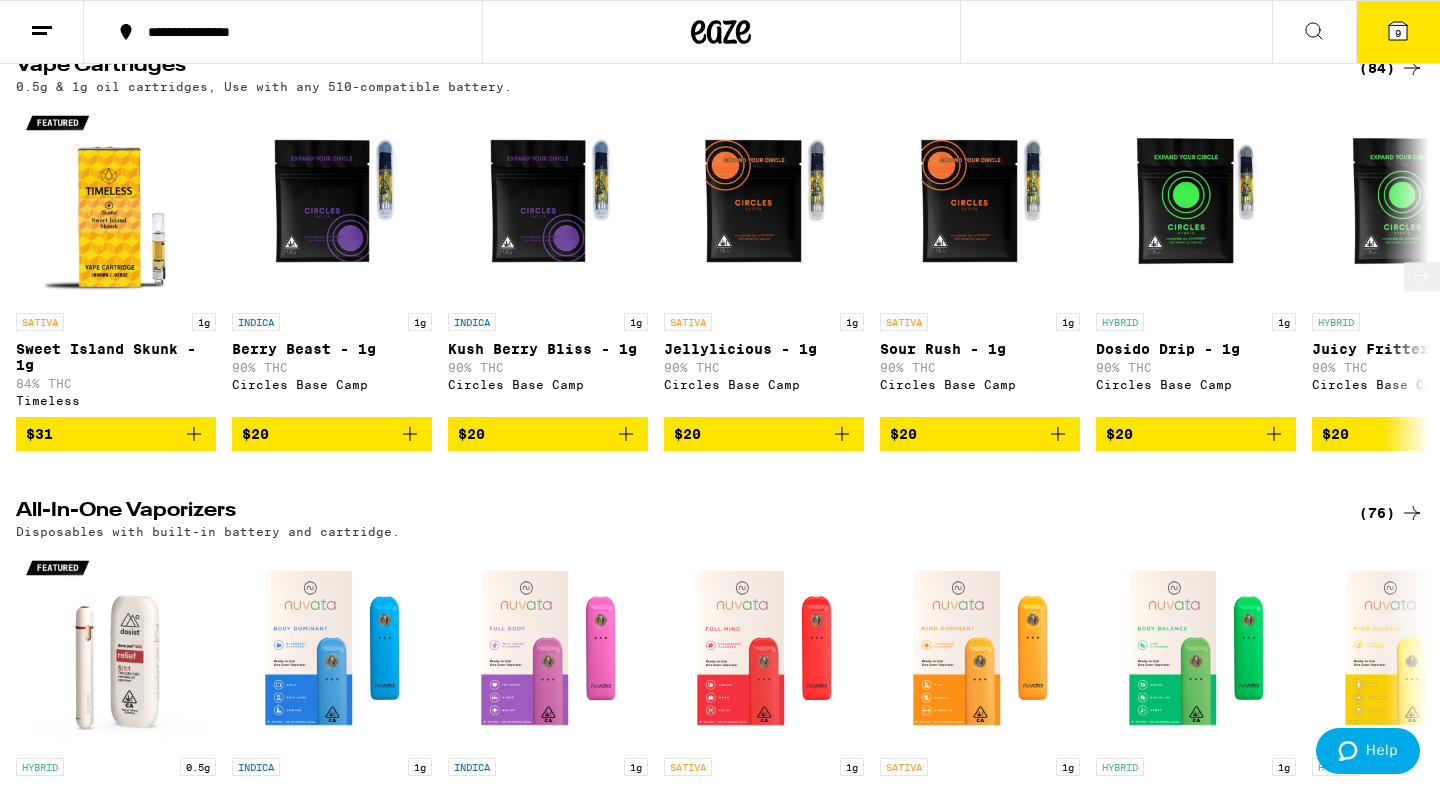 scroll, scrollTop: 124, scrollLeft: 0, axis: vertical 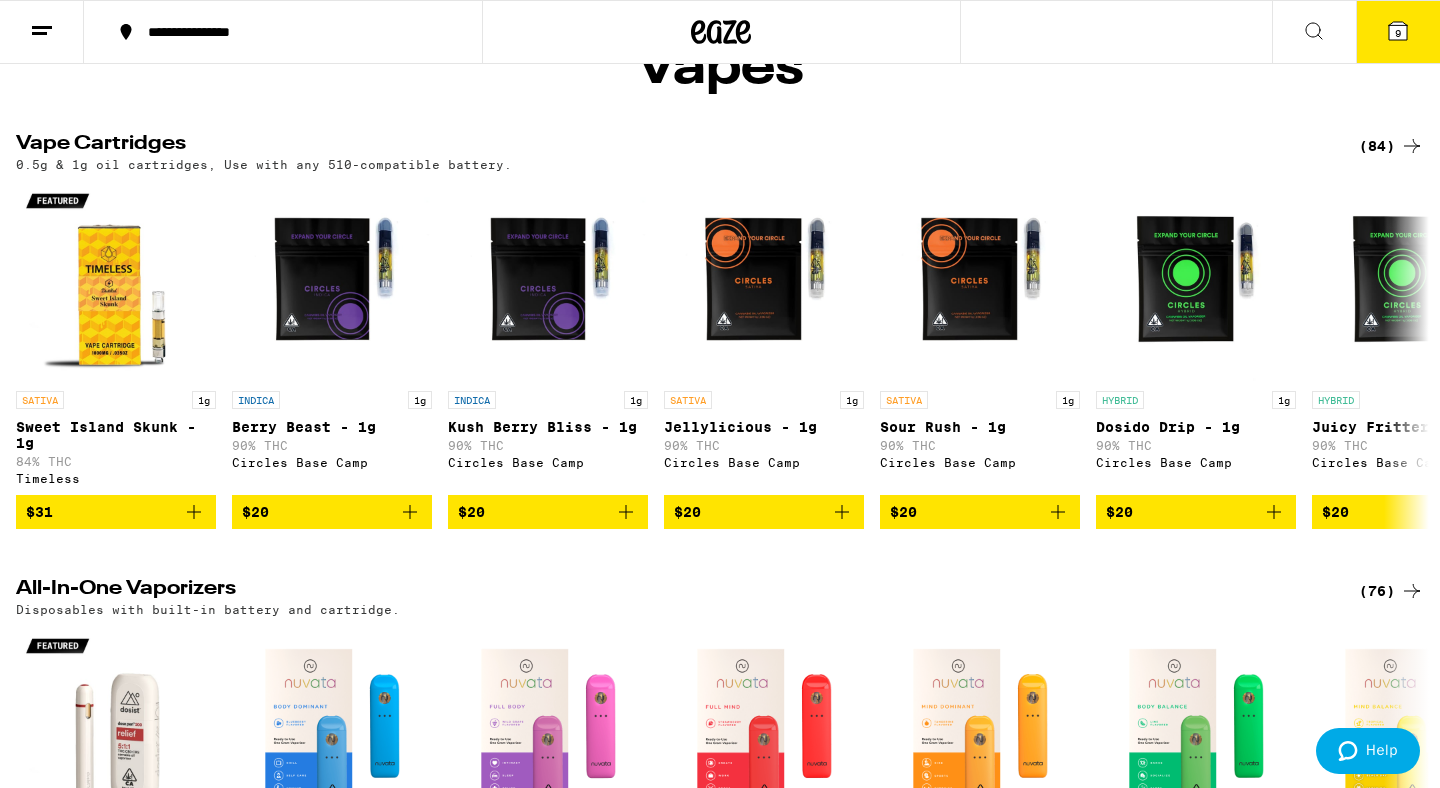 click 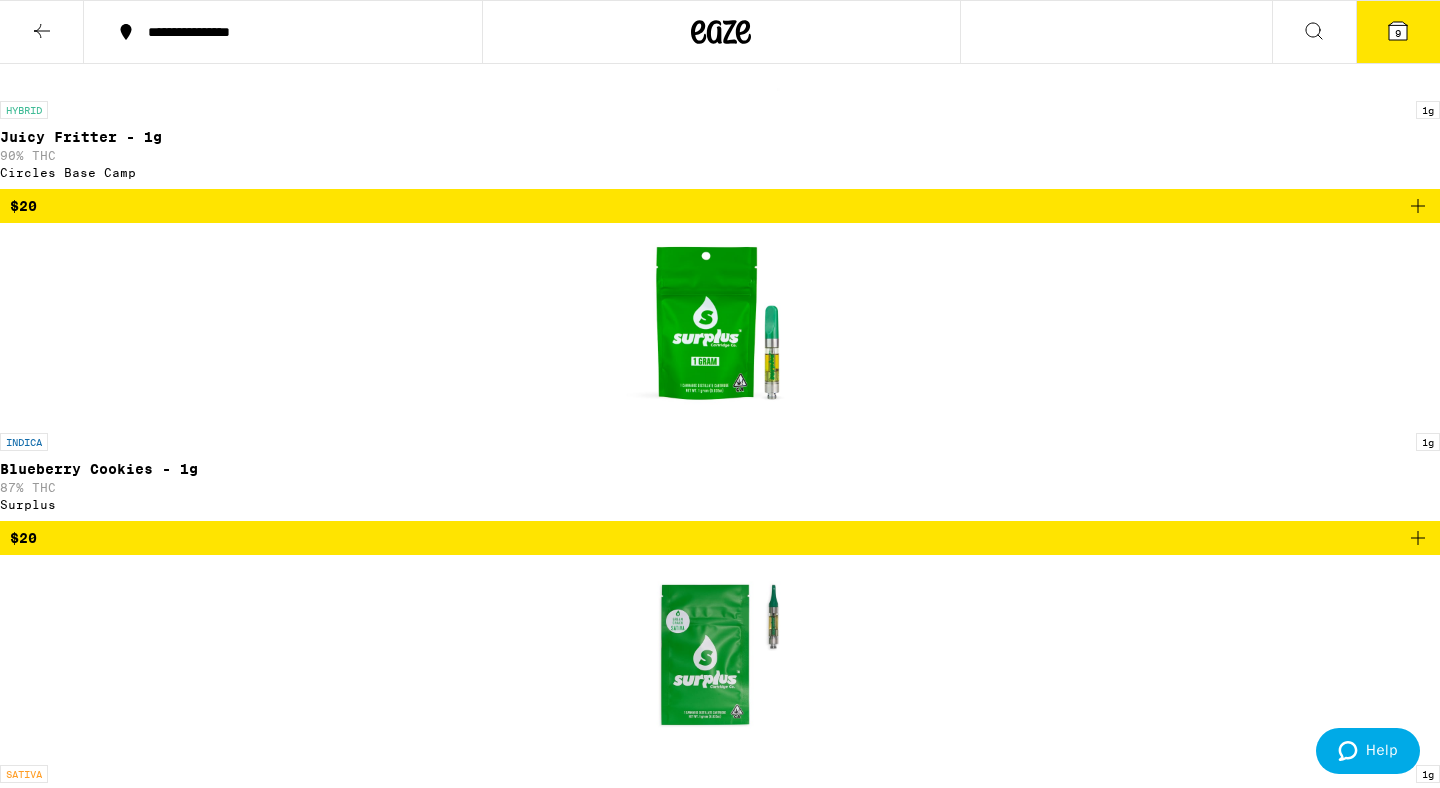 scroll, scrollTop: 2577, scrollLeft: 0, axis: vertical 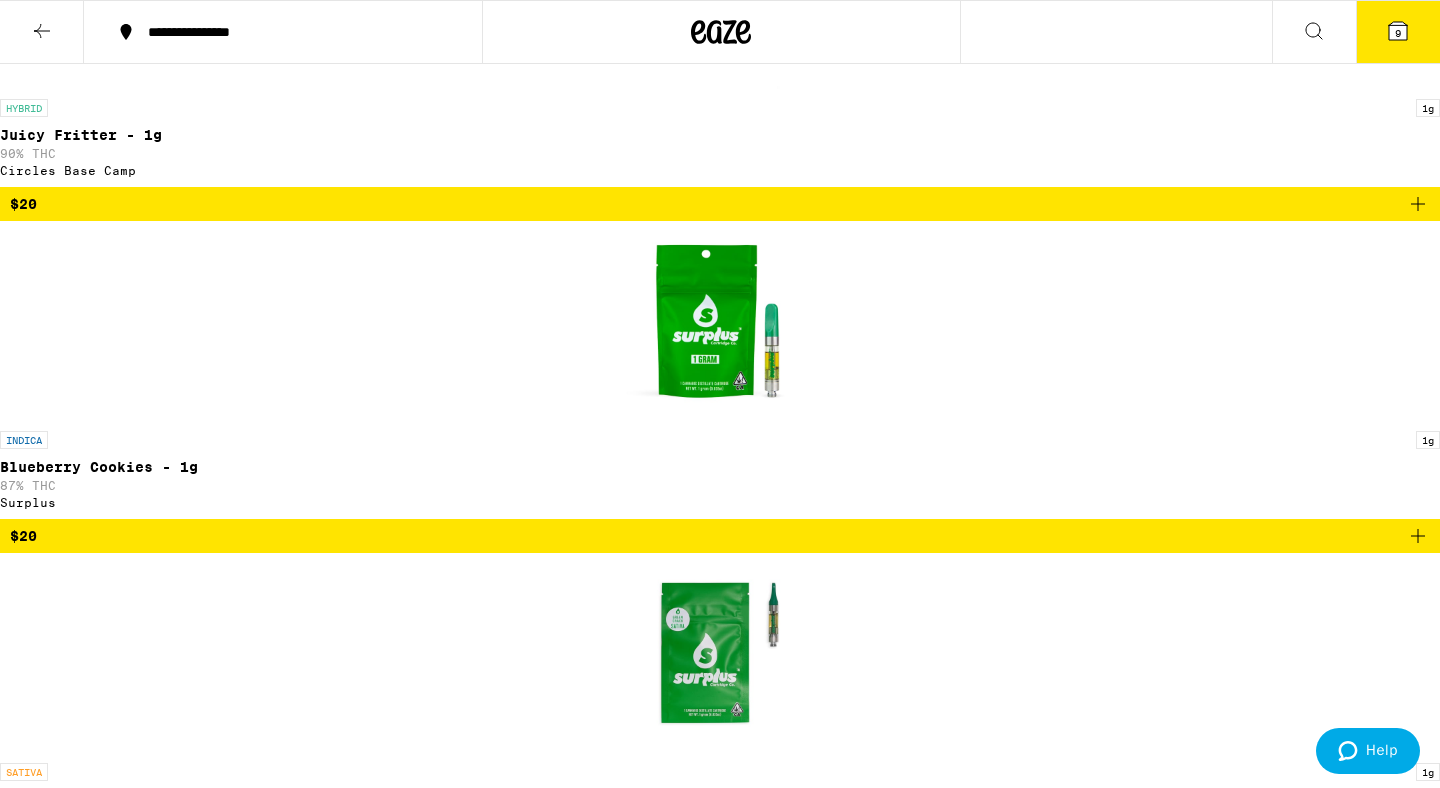 click 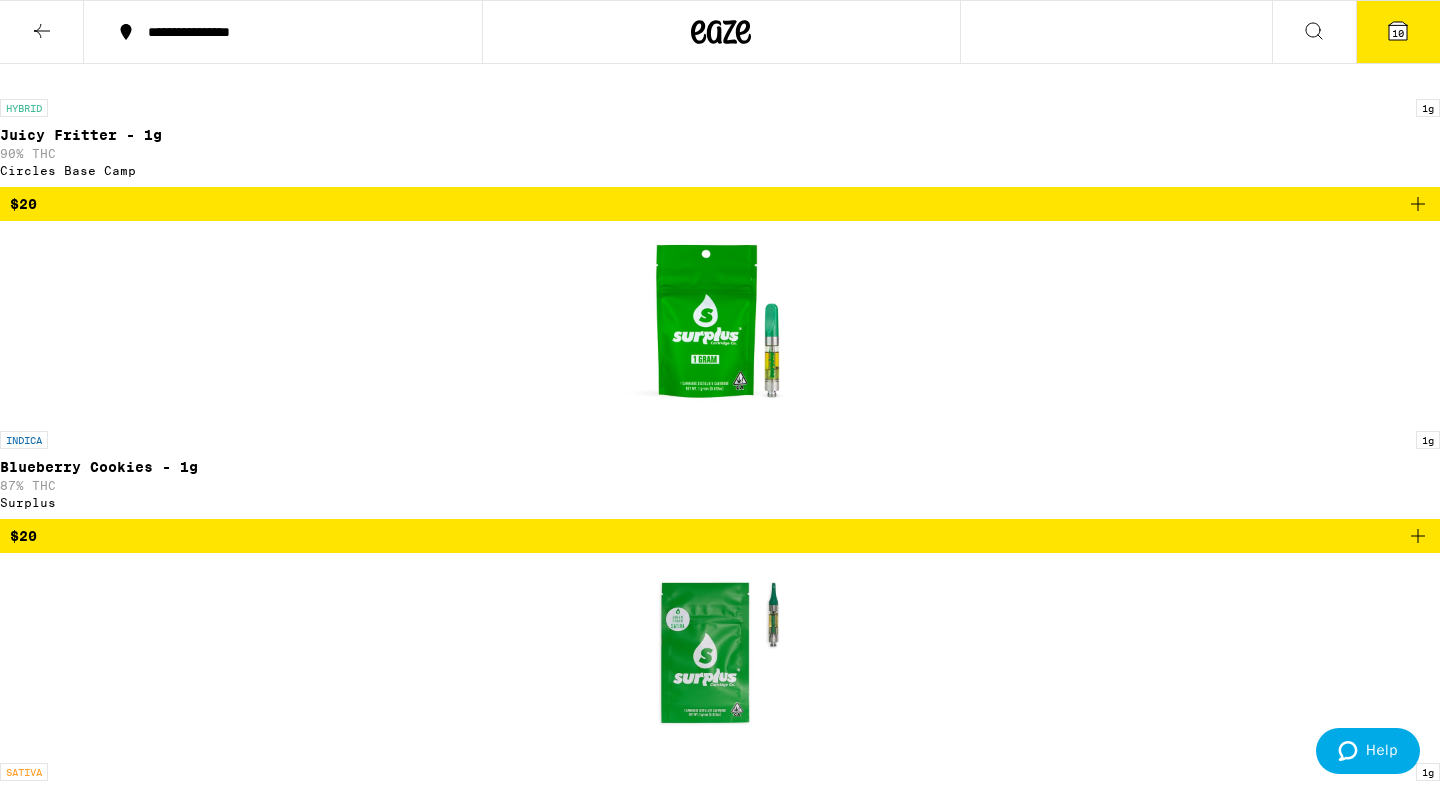 click on "Chem Dawg Live Resin - 1g" at bounding box center [720, 10463] 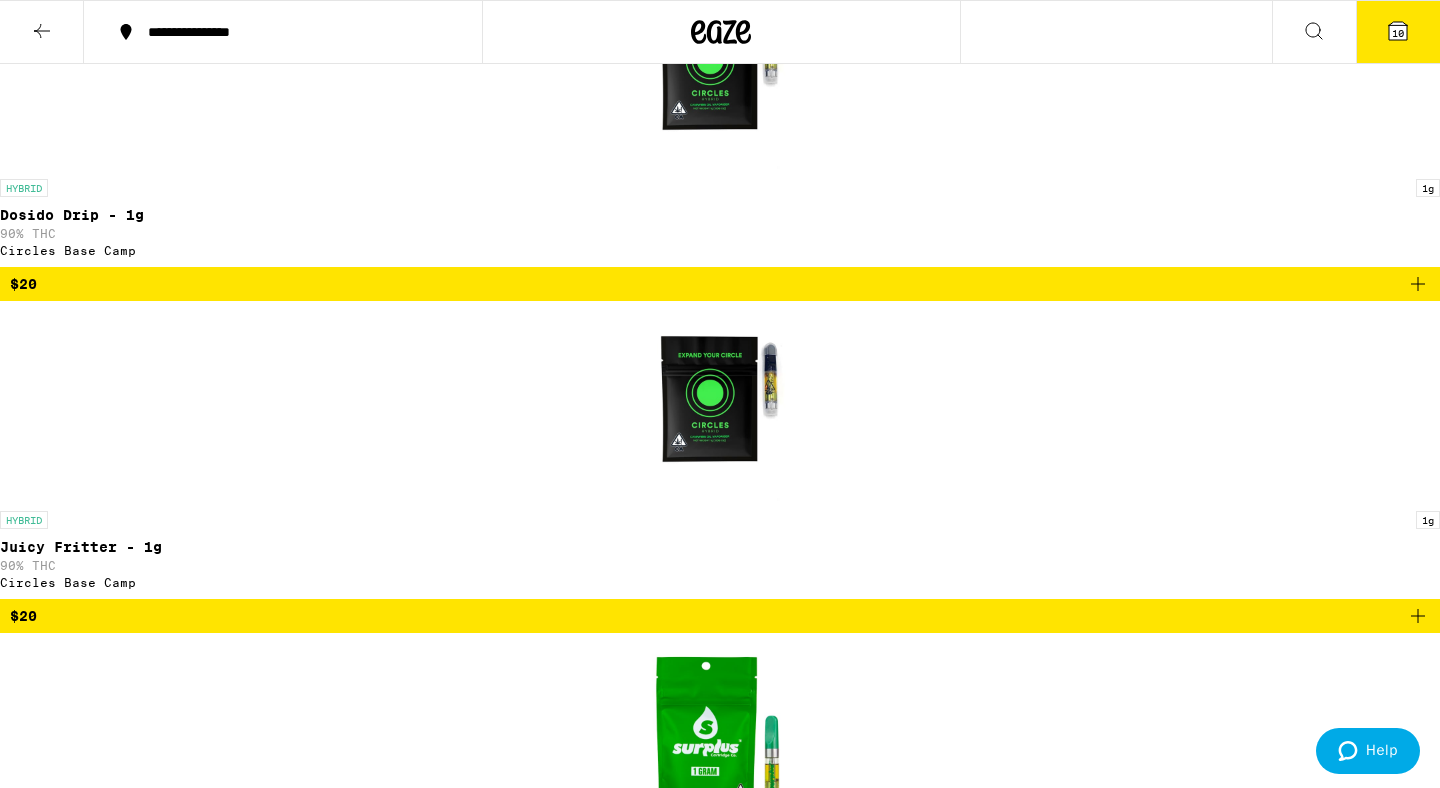 scroll, scrollTop: 2158, scrollLeft: 0, axis: vertical 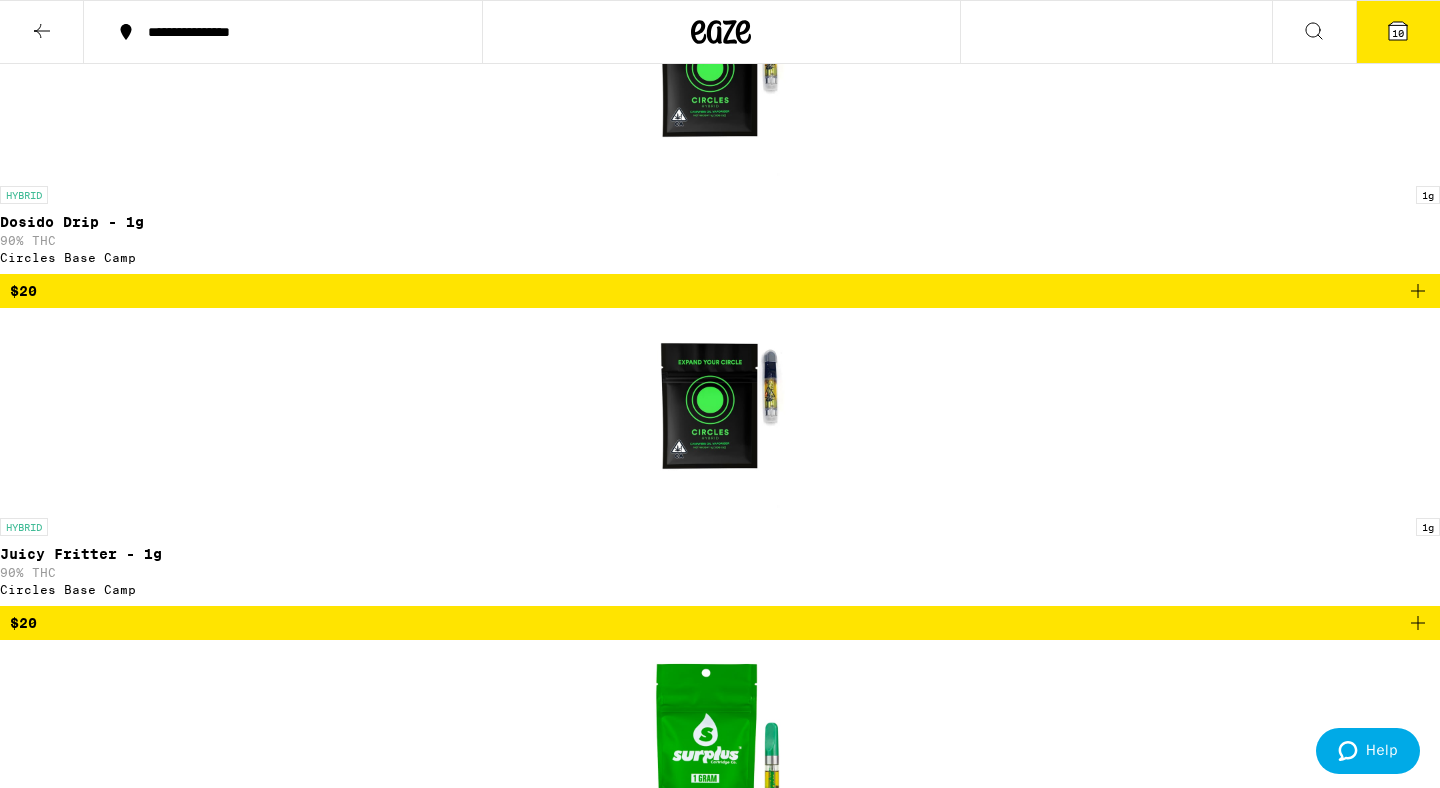 click on "Lemon Cherry Gelato - 1g" at bounding box center (720, 8854) 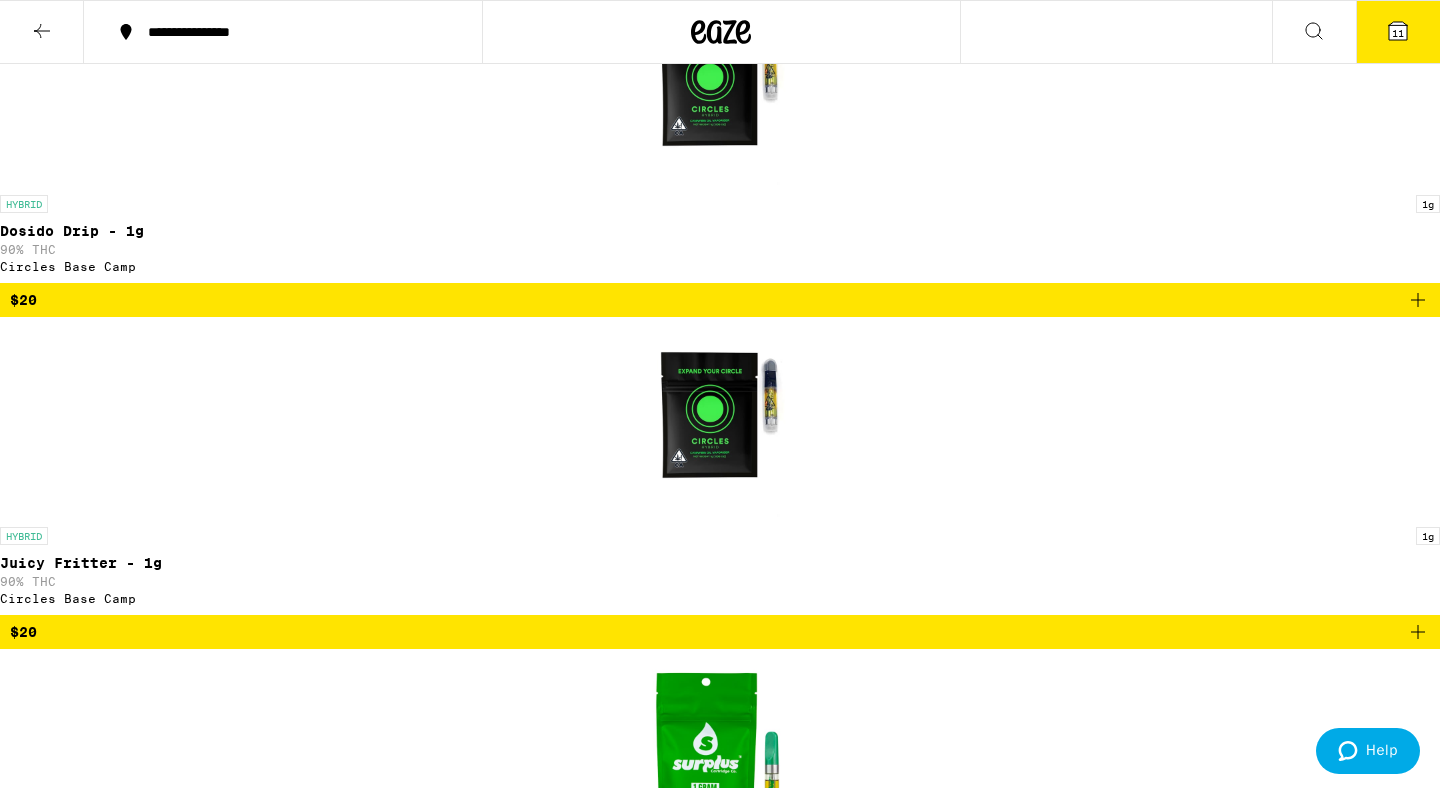 click at bounding box center [720, 8051] 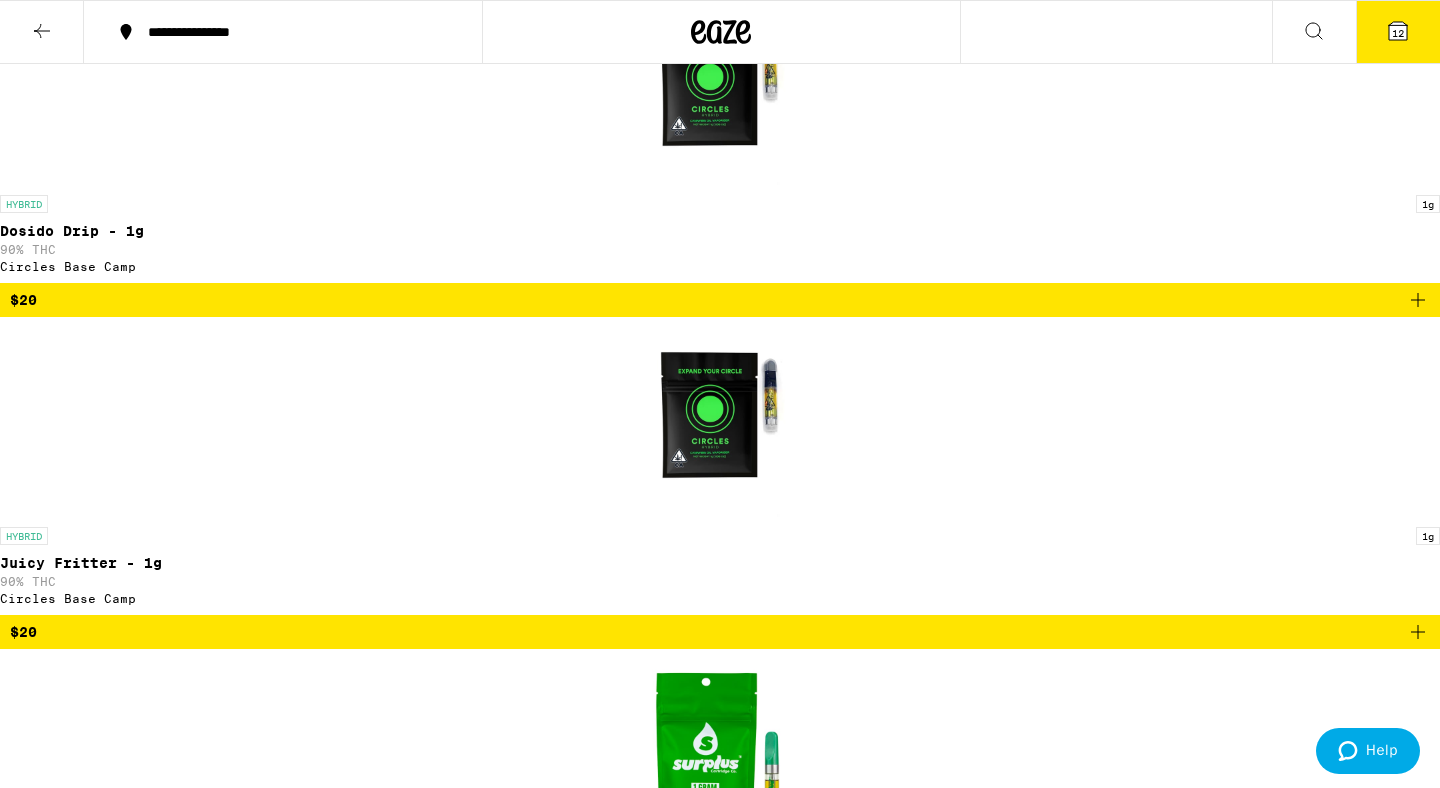 click at bounding box center (720, 8381) 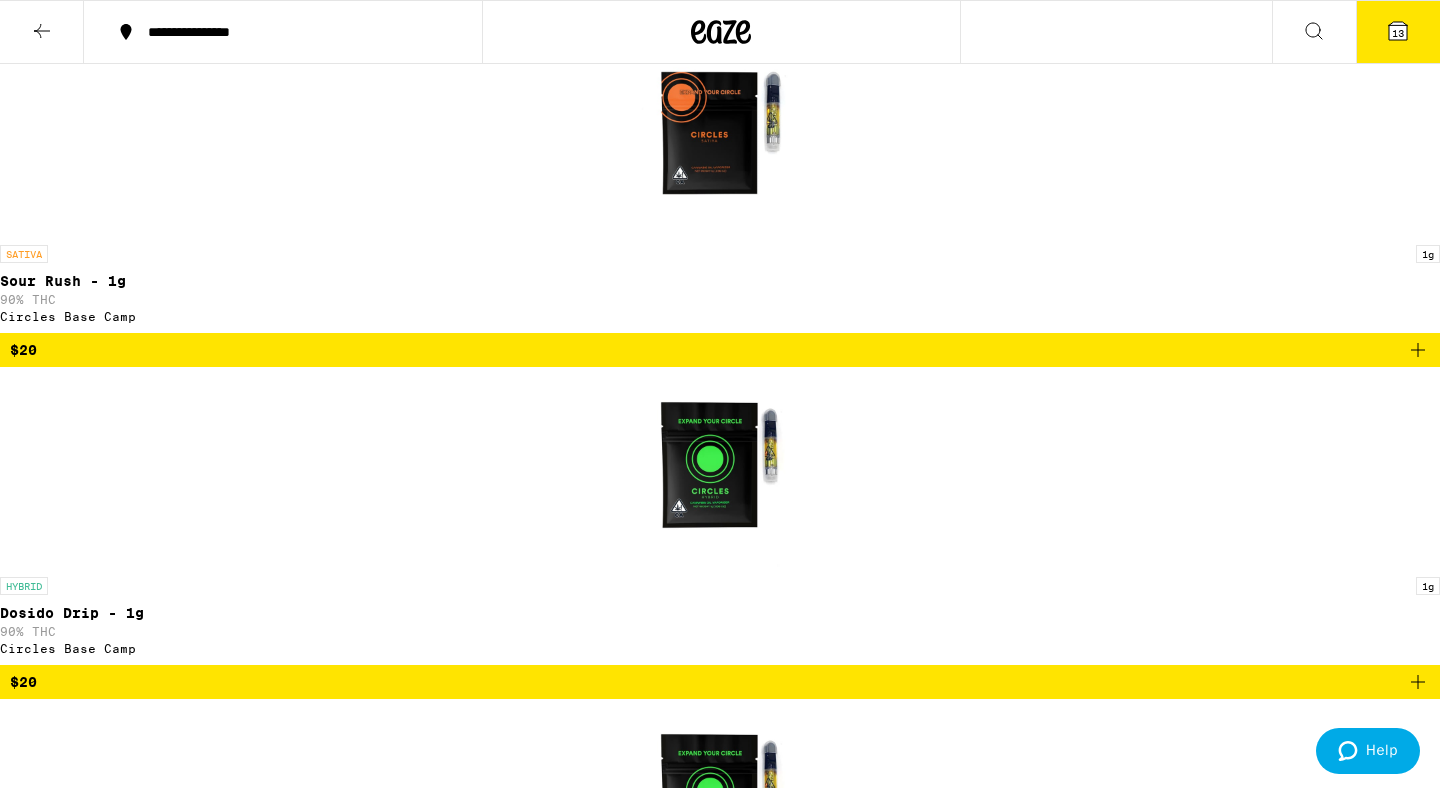 scroll, scrollTop: 1717, scrollLeft: 0, axis: vertical 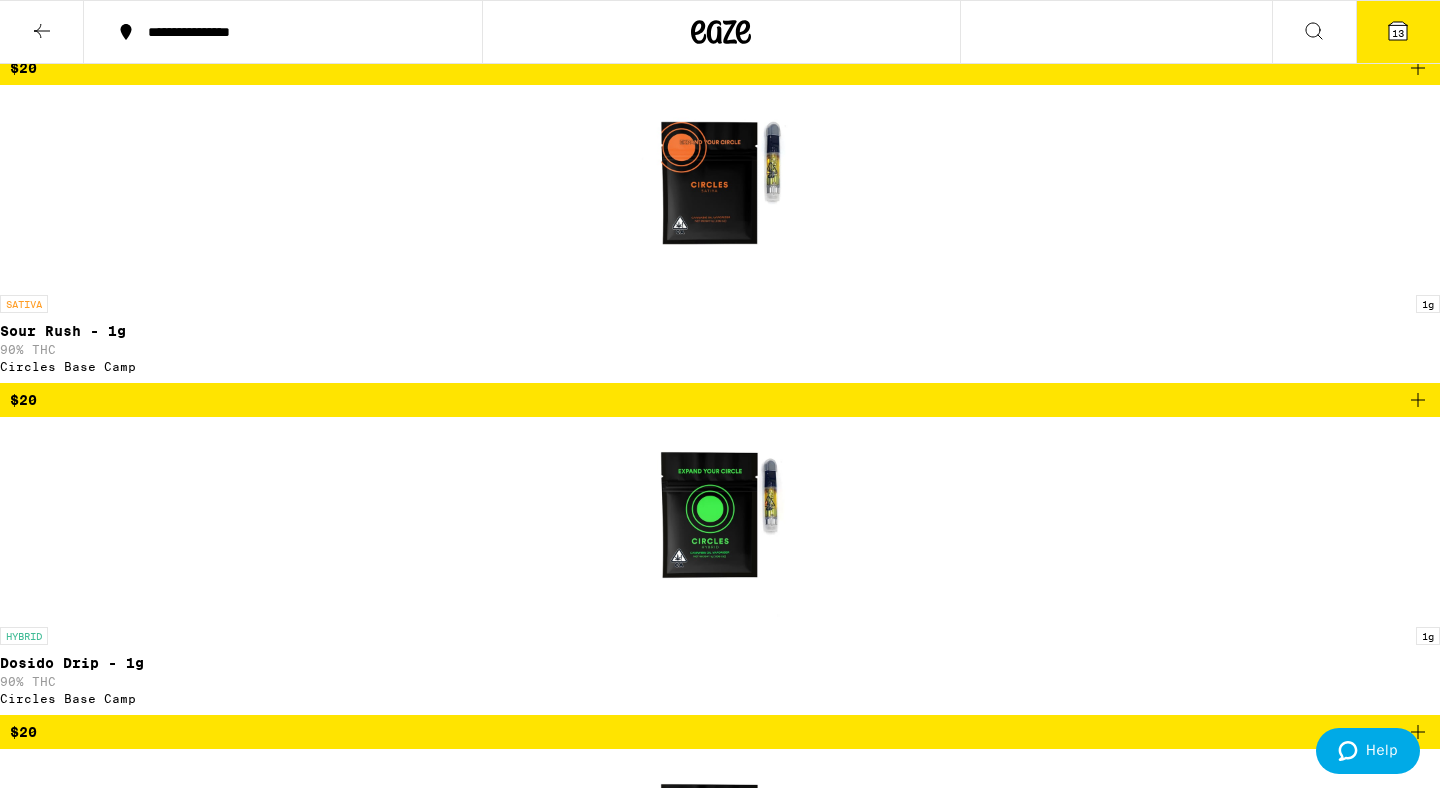 click at bounding box center [720, 7157] 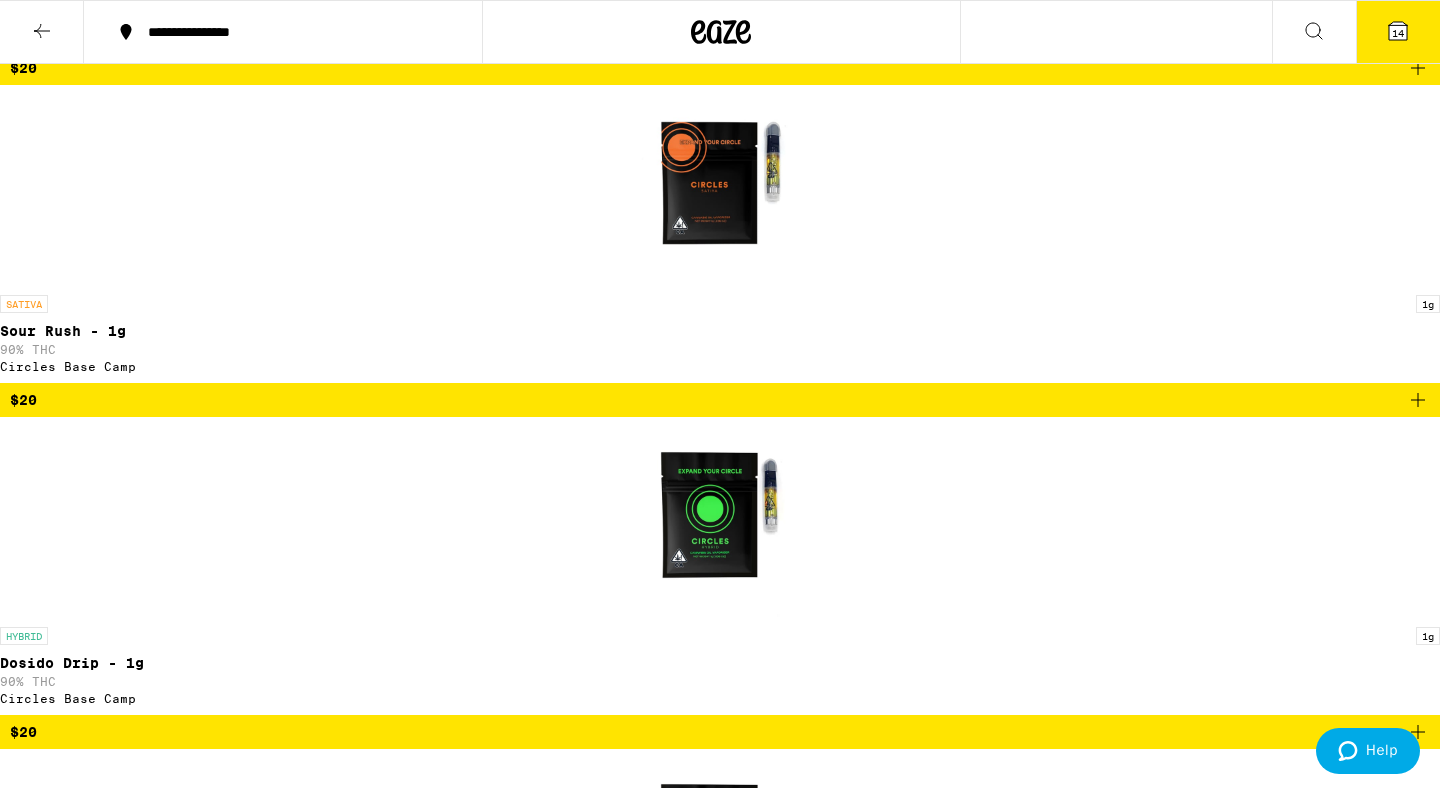 click on "14" at bounding box center (1398, 32) 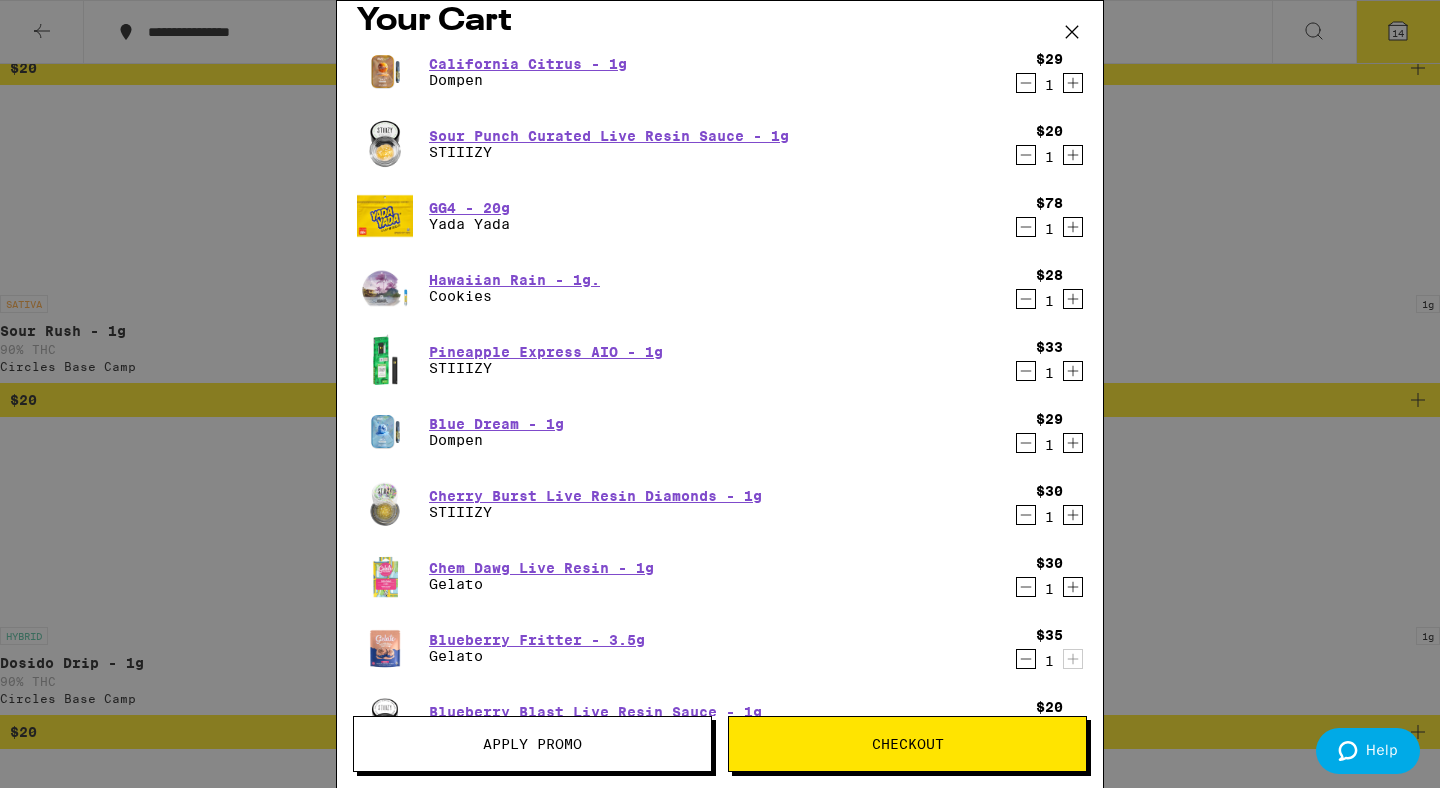 scroll, scrollTop: 0, scrollLeft: 0, axis: both 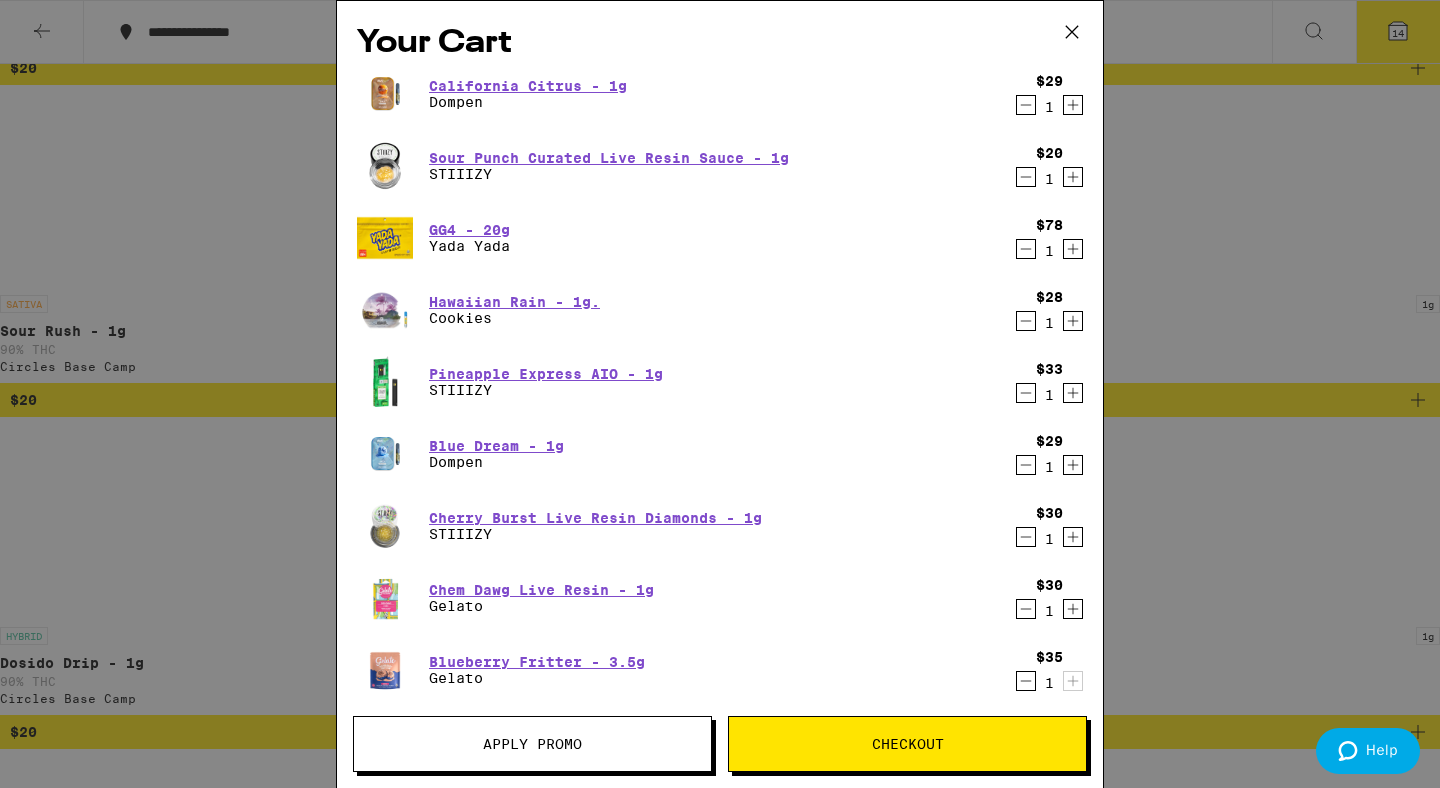 click on "Apply Promo" at bounding box center (532, 744) 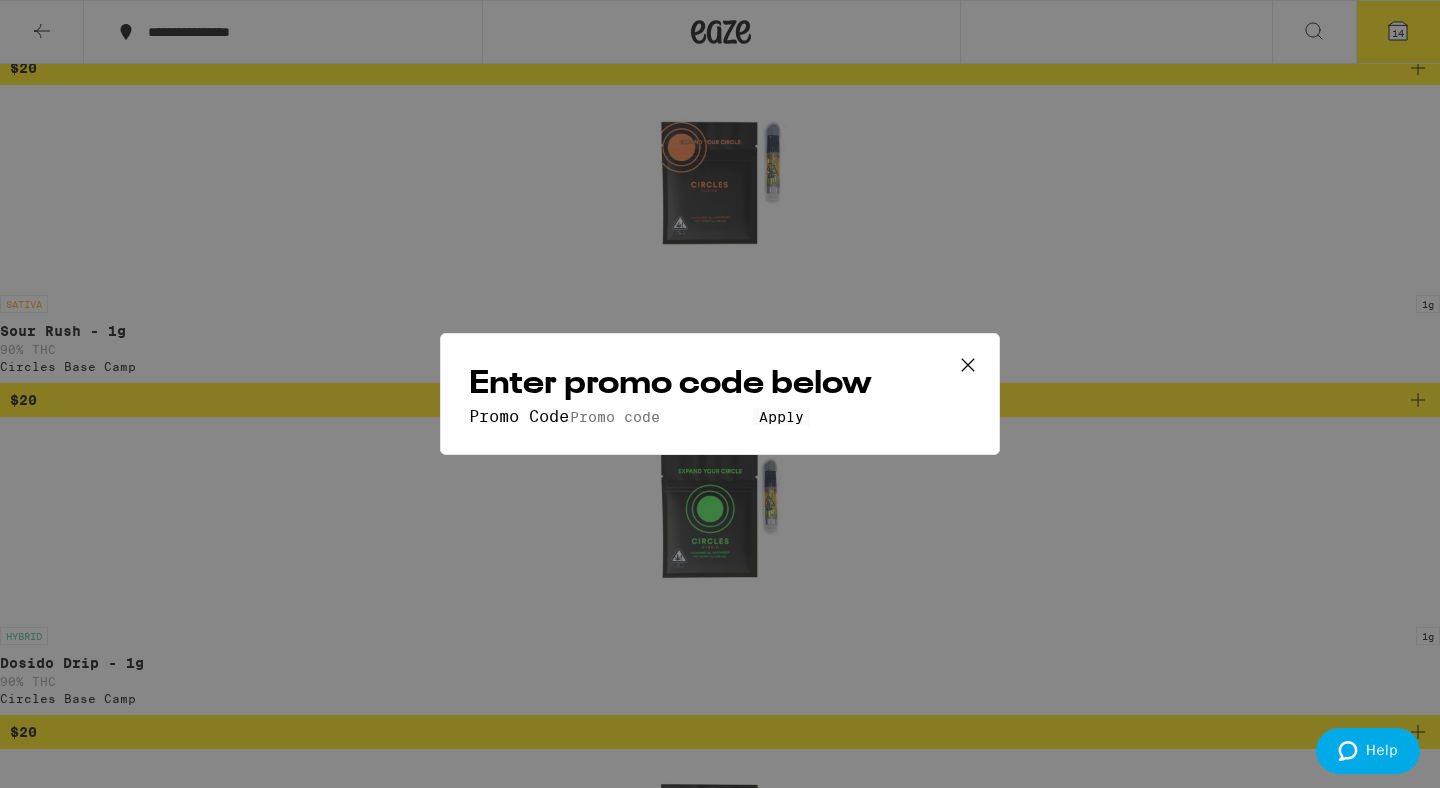 click on "Promo Code" at bounding box center (661, 417) 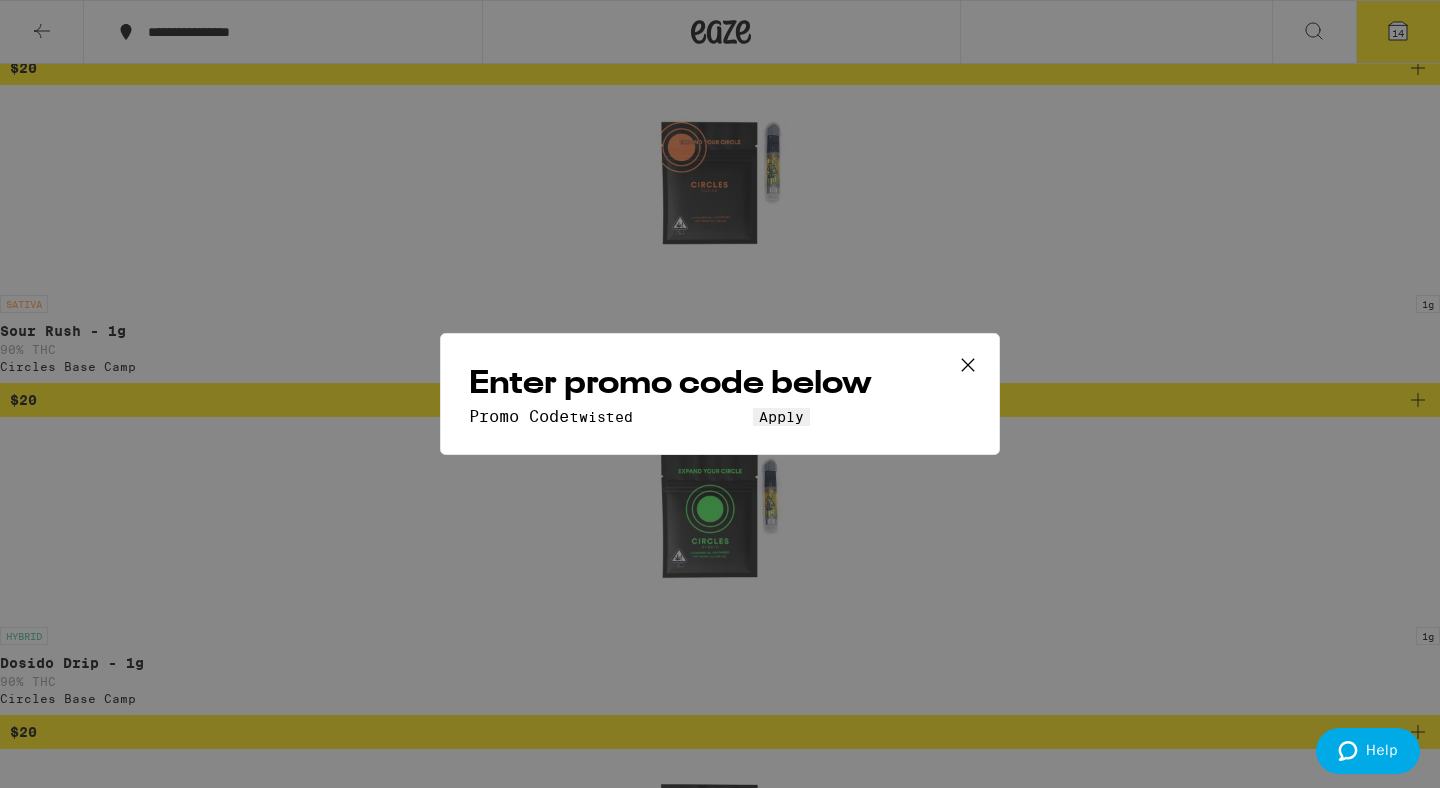 type on "twisted" 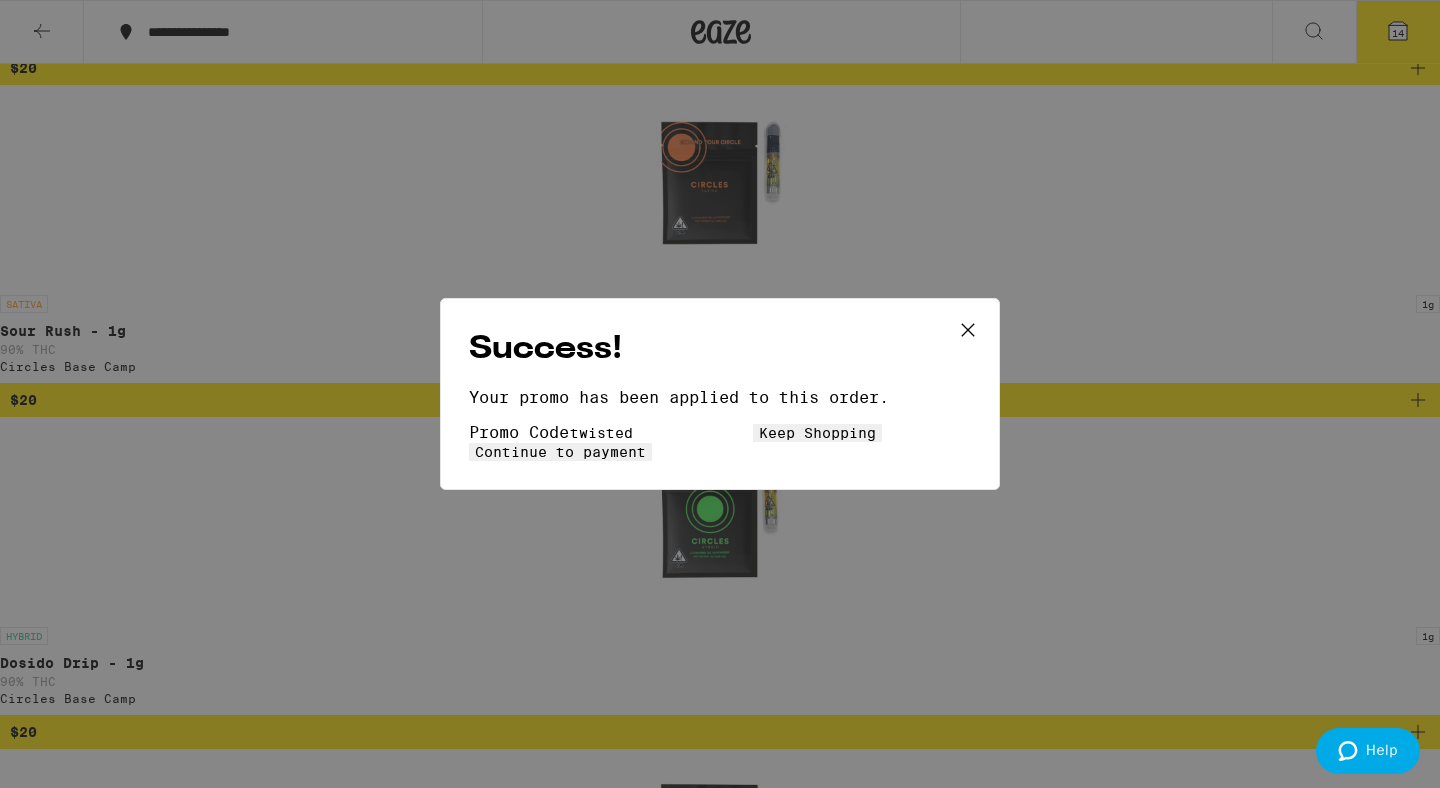 click on "Keep Shopping" at bounding box center [817, 433] 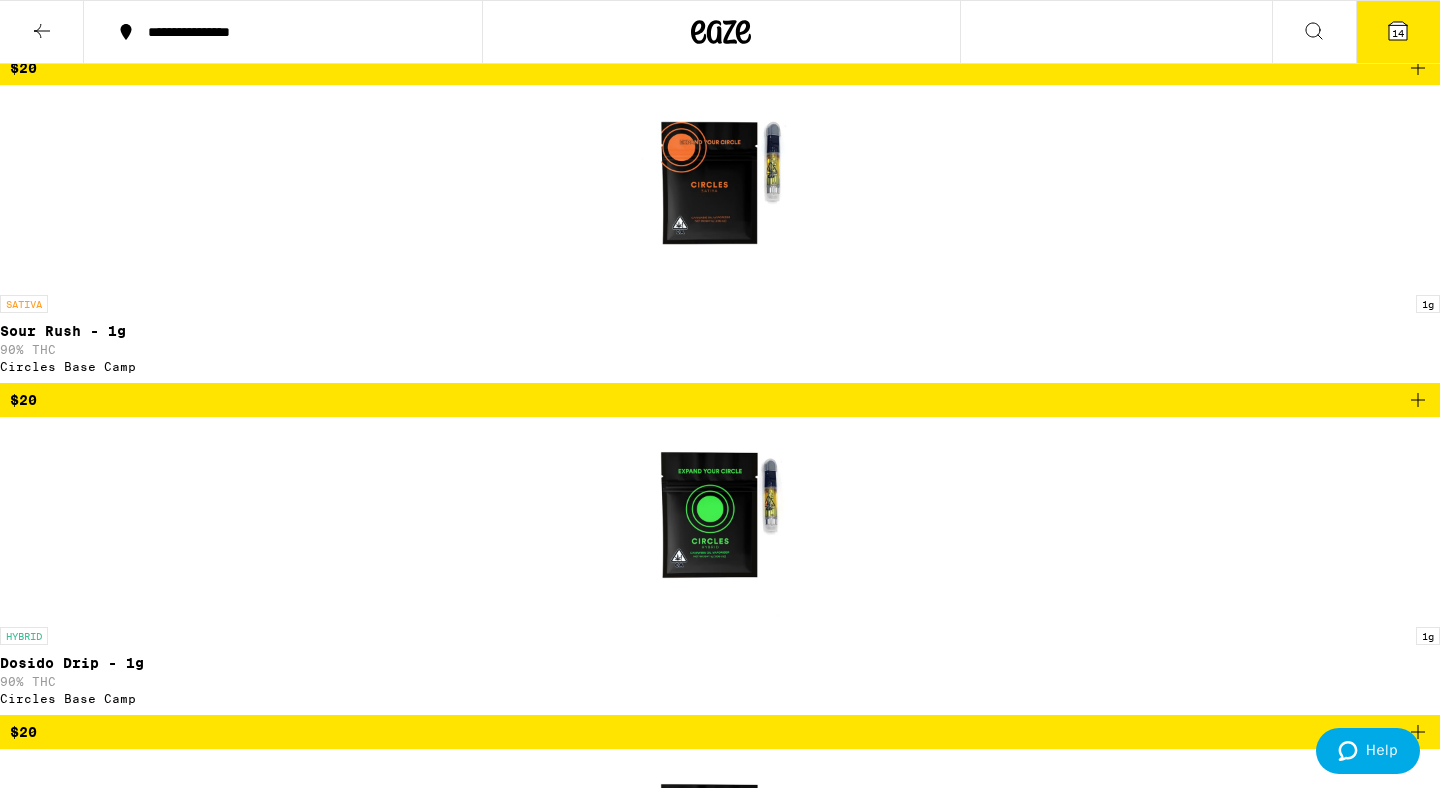 click on "14" at bounding box center (1398, 33) 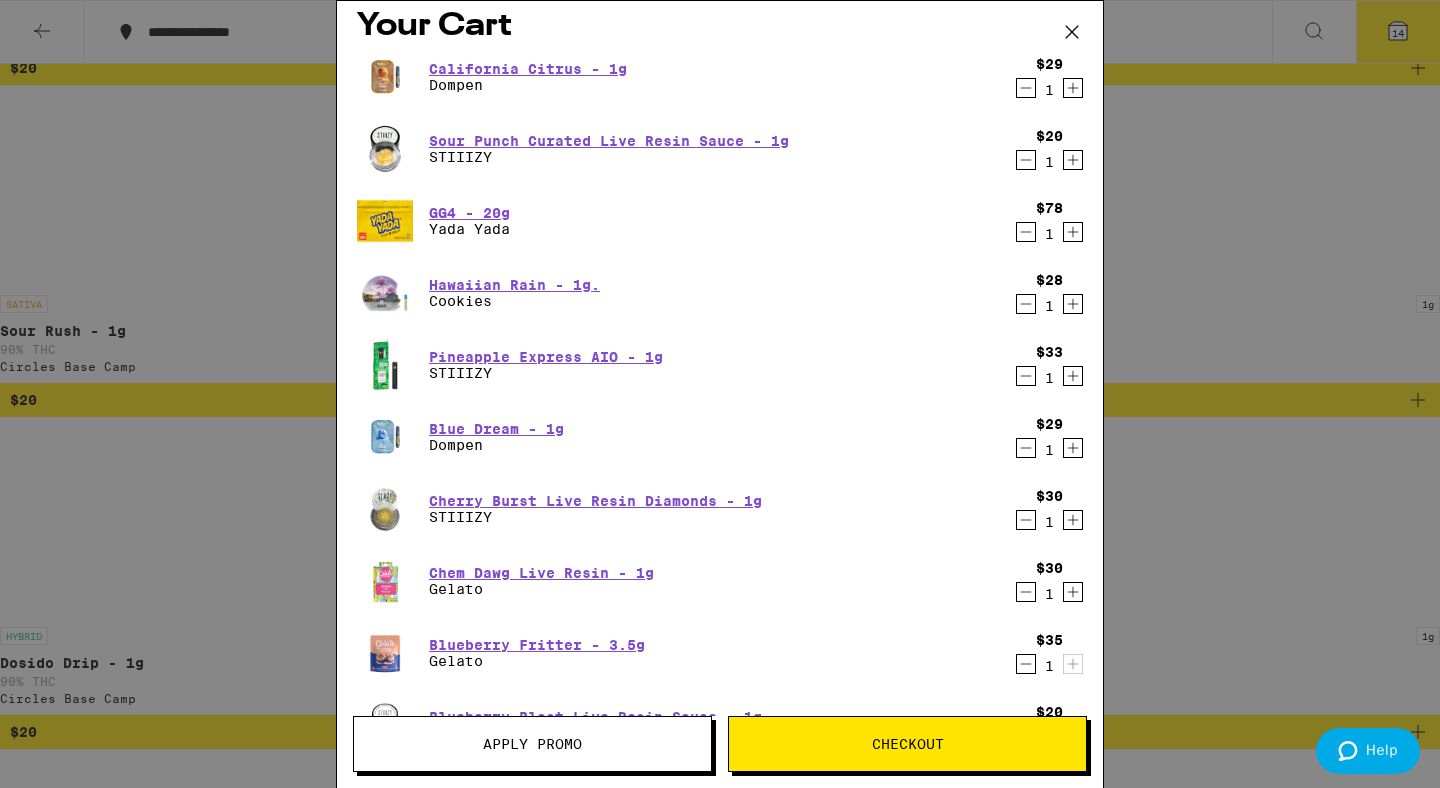 scroll, scrollTop: 19, scrollLeft: 0, axis: vertical 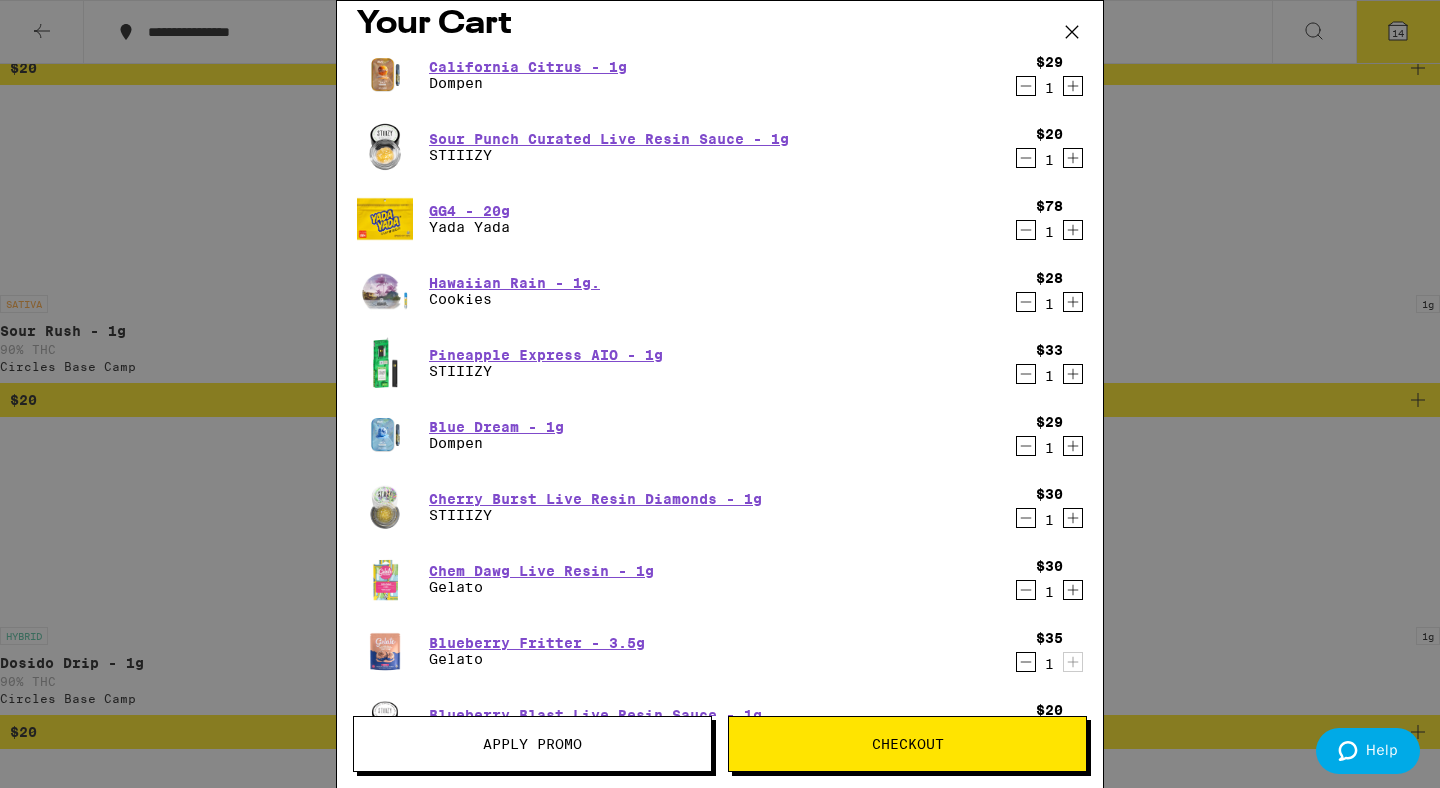 click 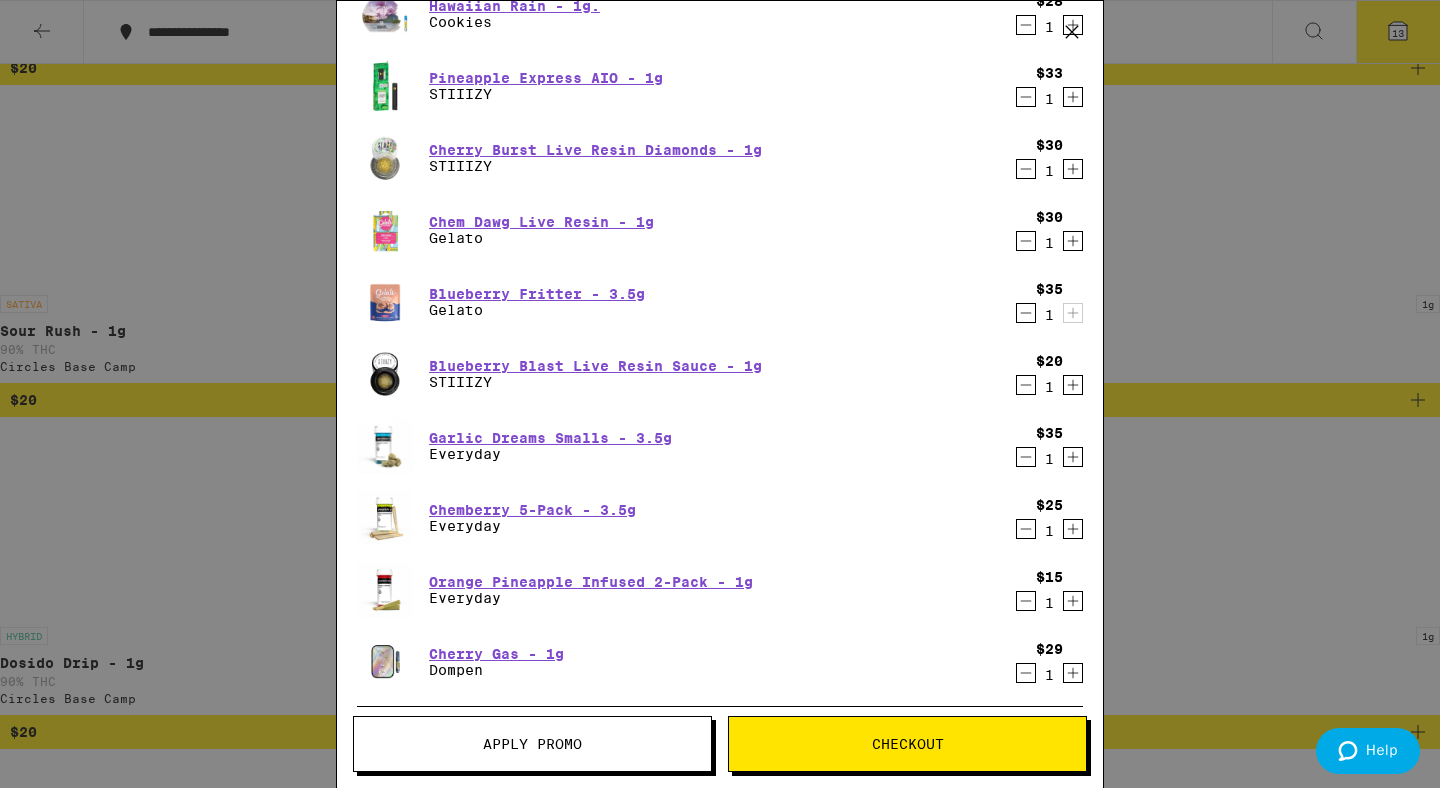 scroll, scrollTop: 297, scrollLeft: 0, axis: vertical 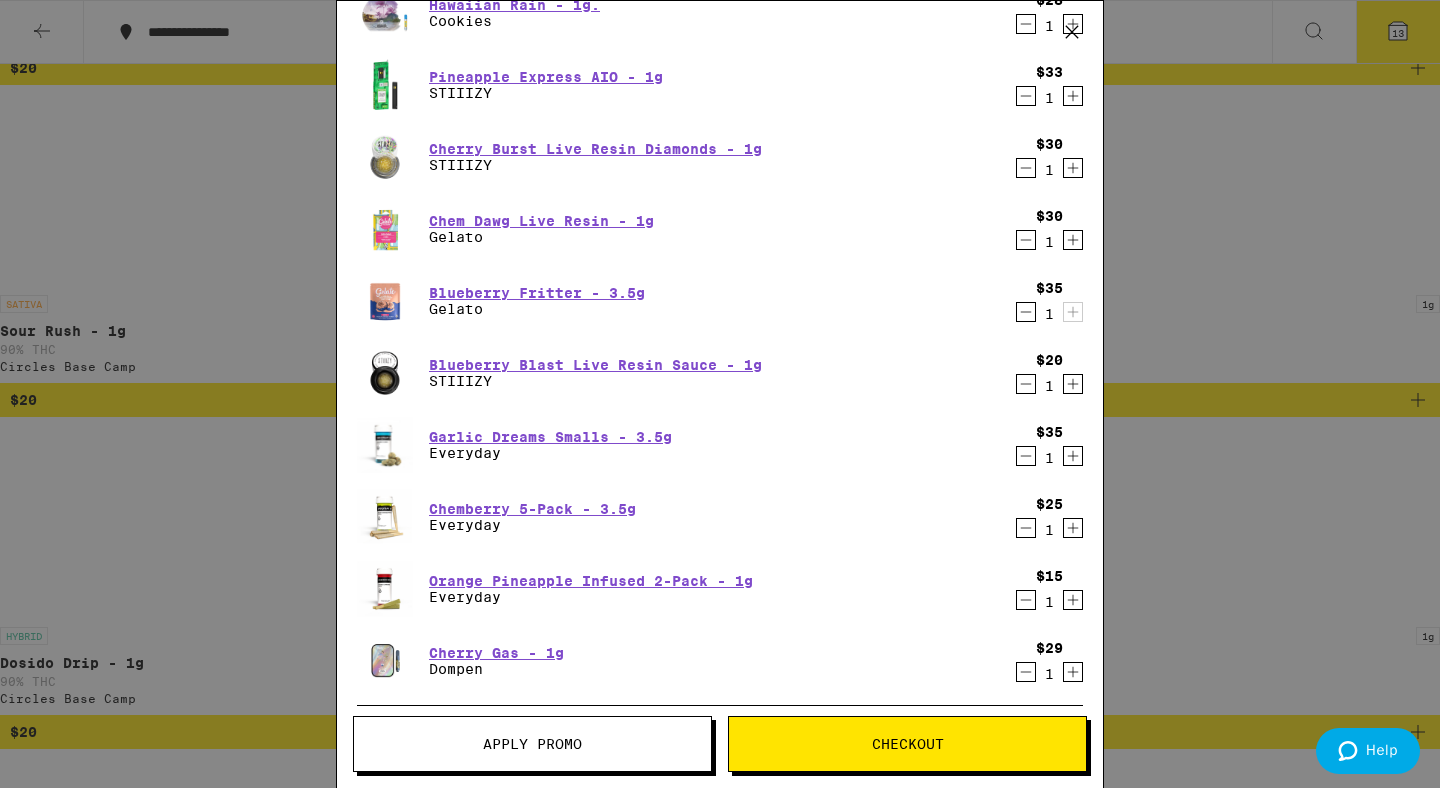 click 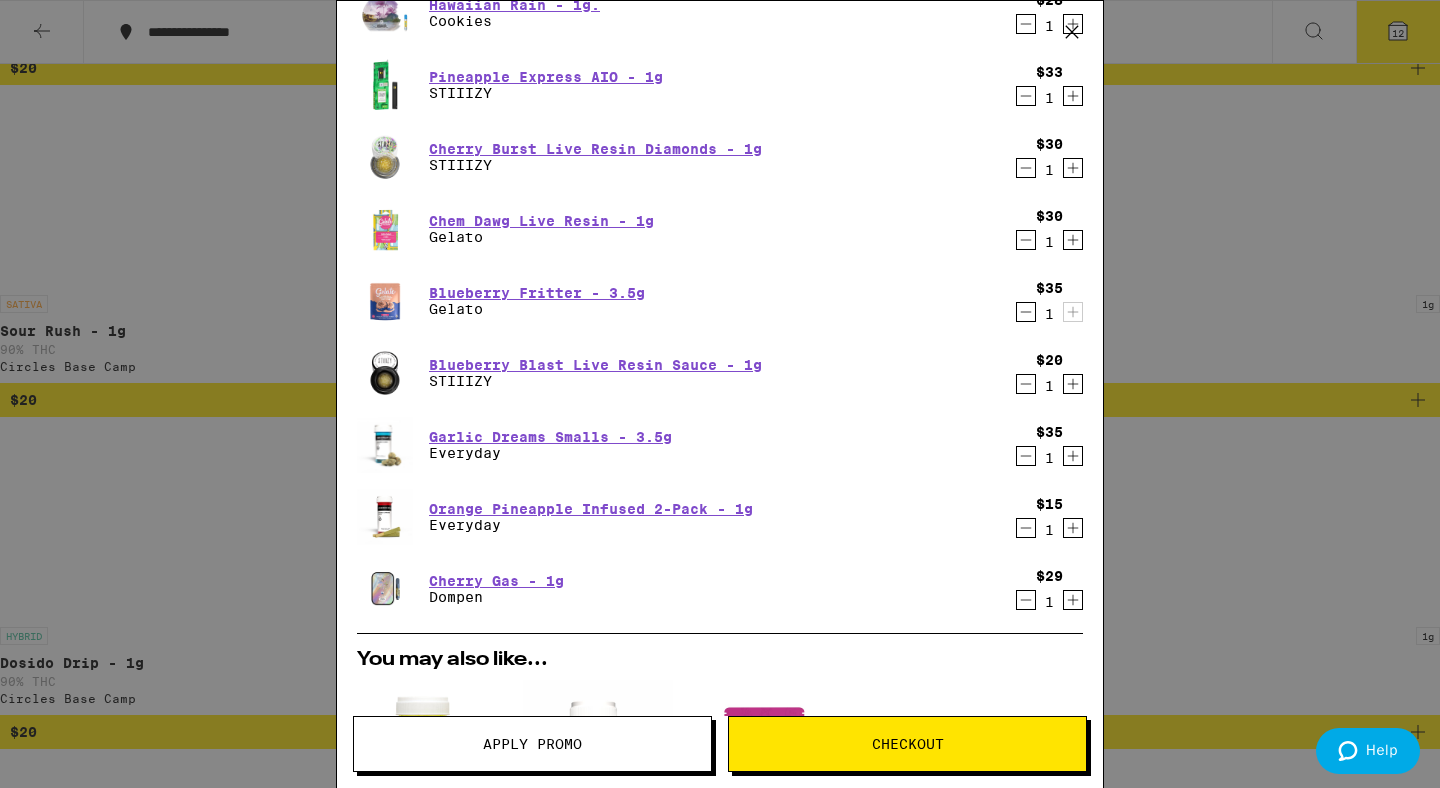 click 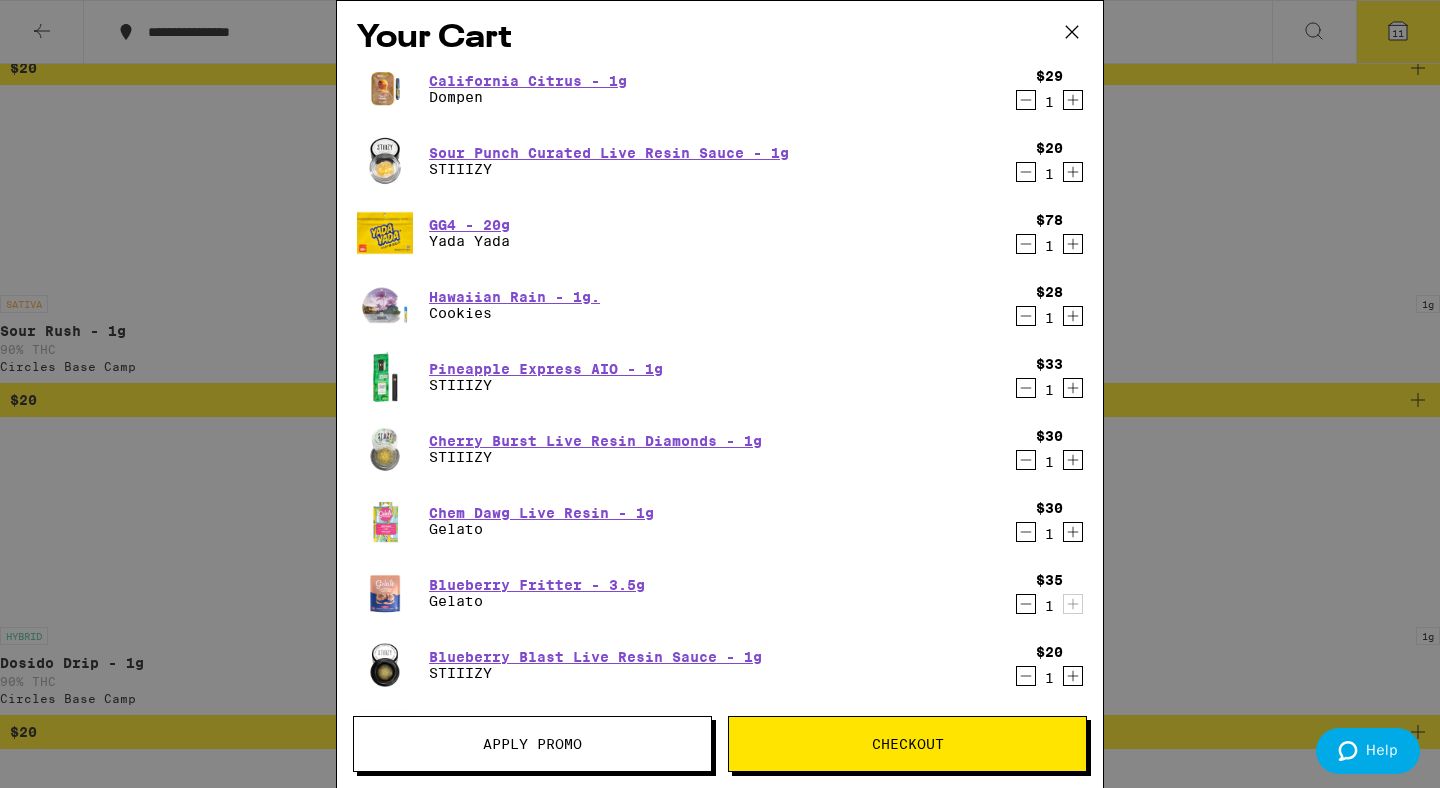 scroll, scrollTop: 8, scrollLeft: 0, axis: vertical 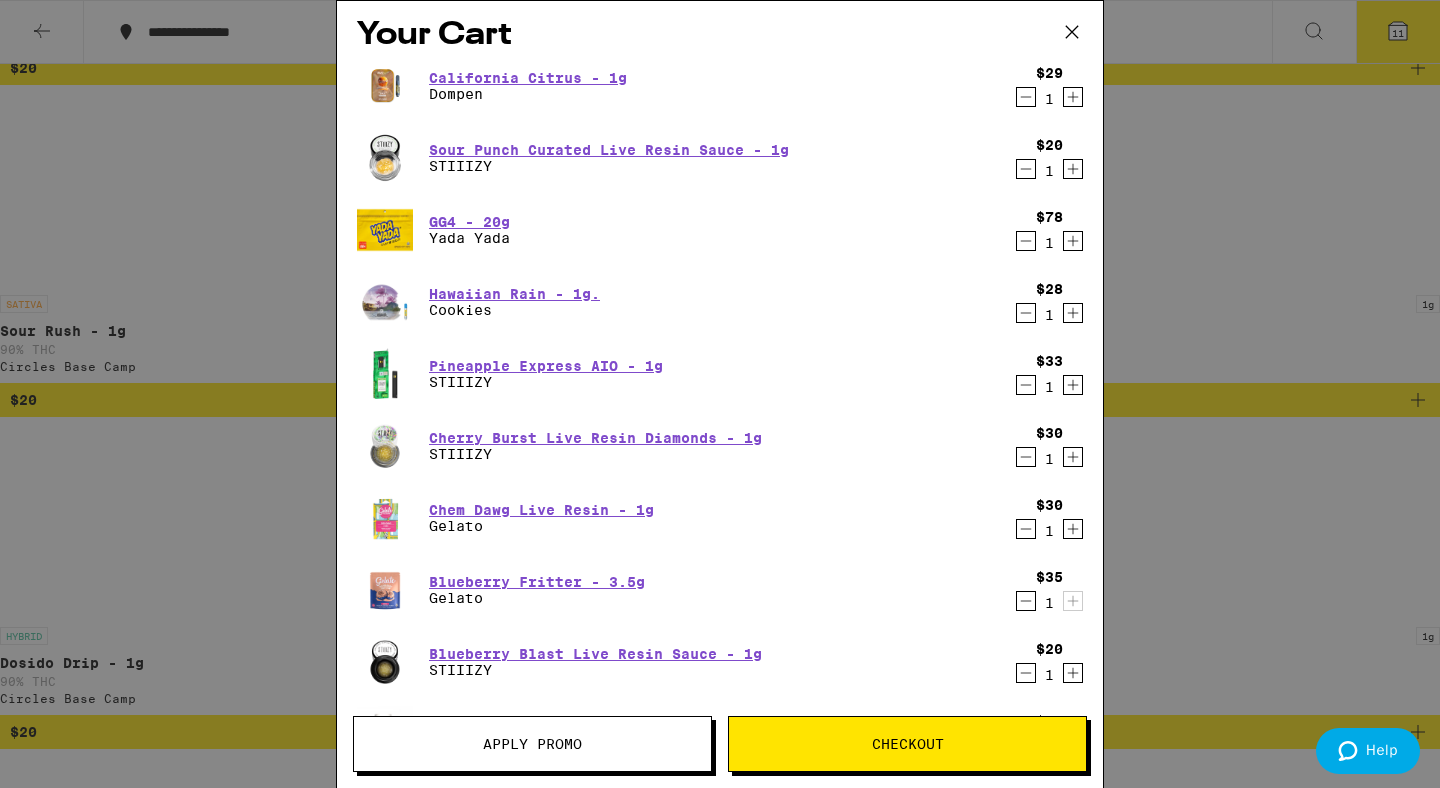 click 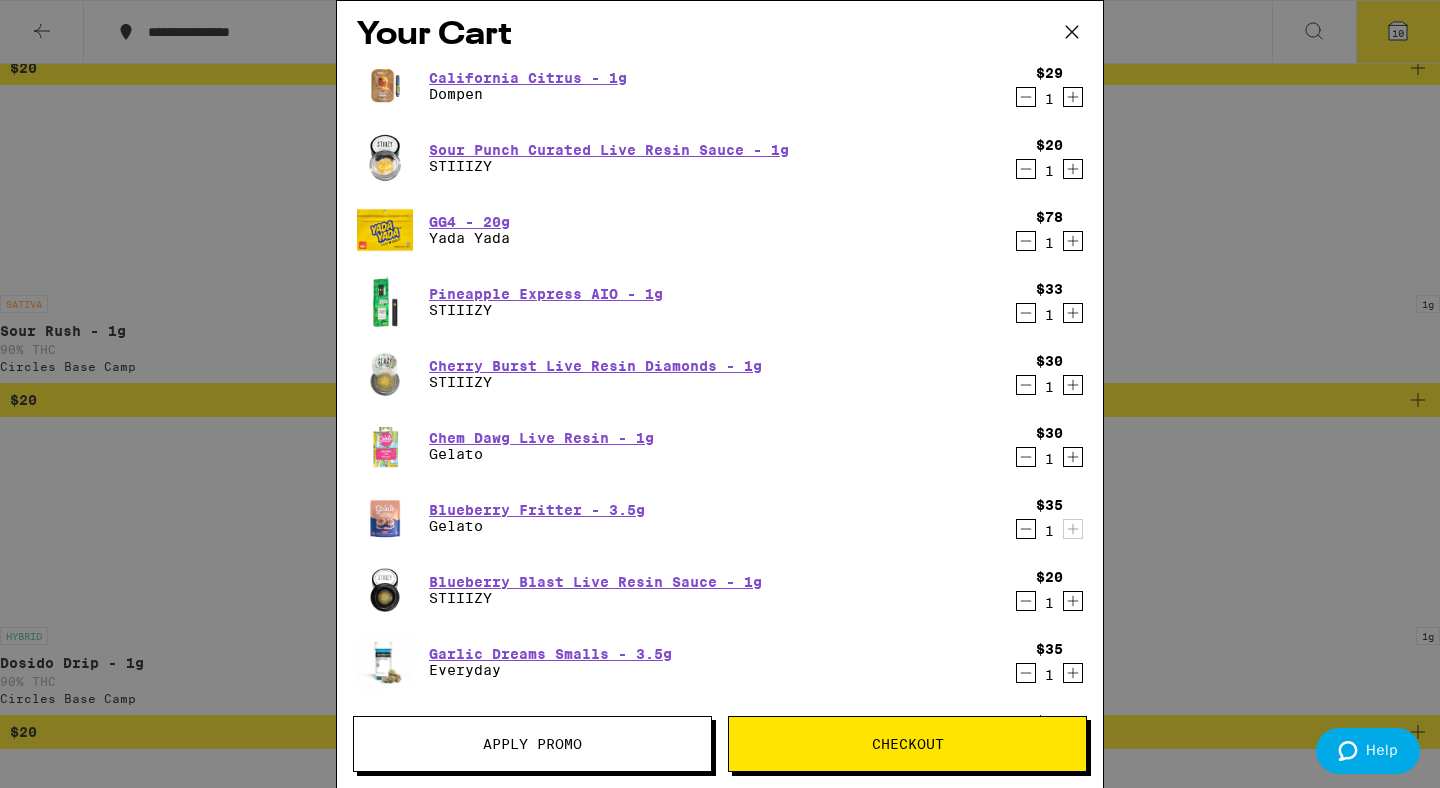 click 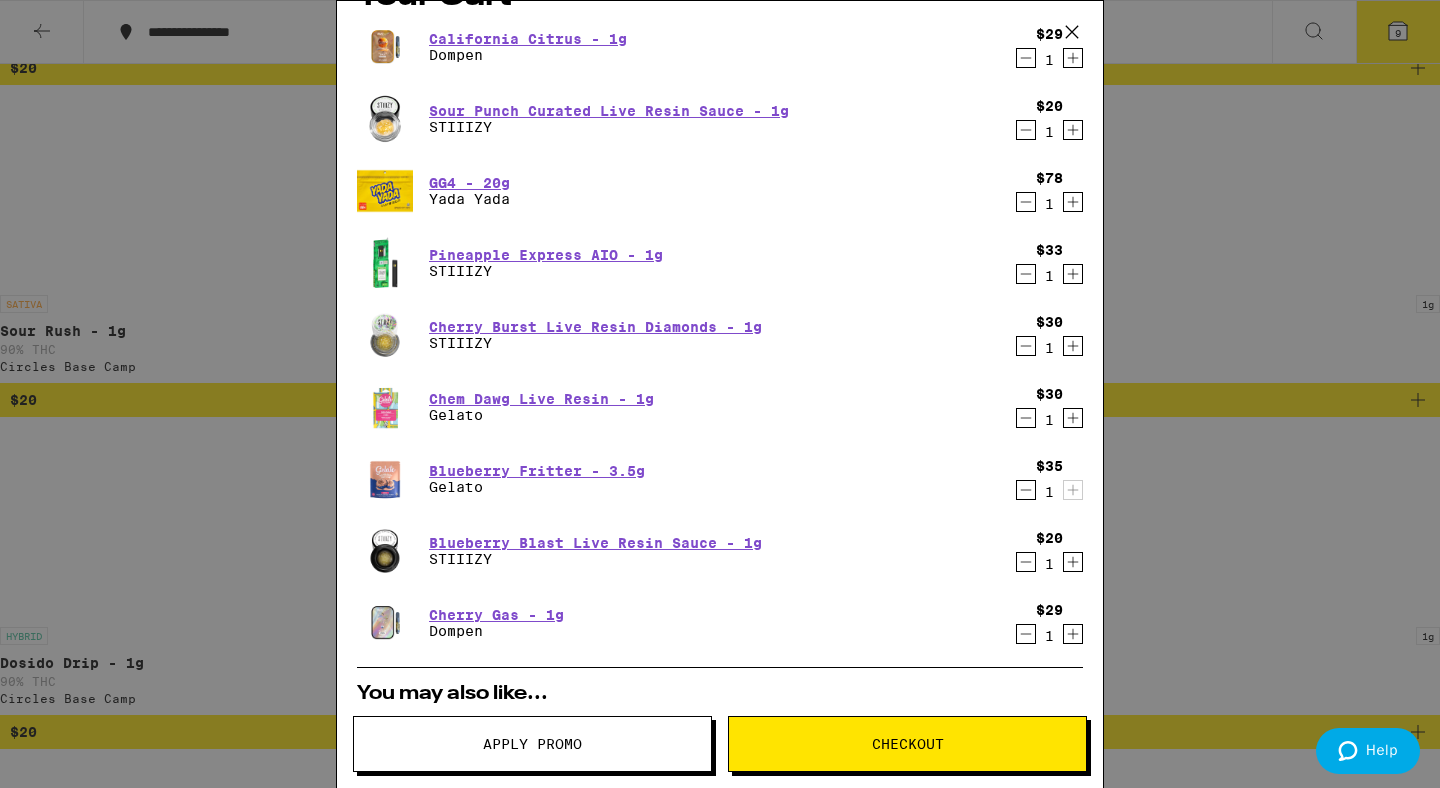 scroll, scrollTop: 0, scrollLeft: 0, axis: both 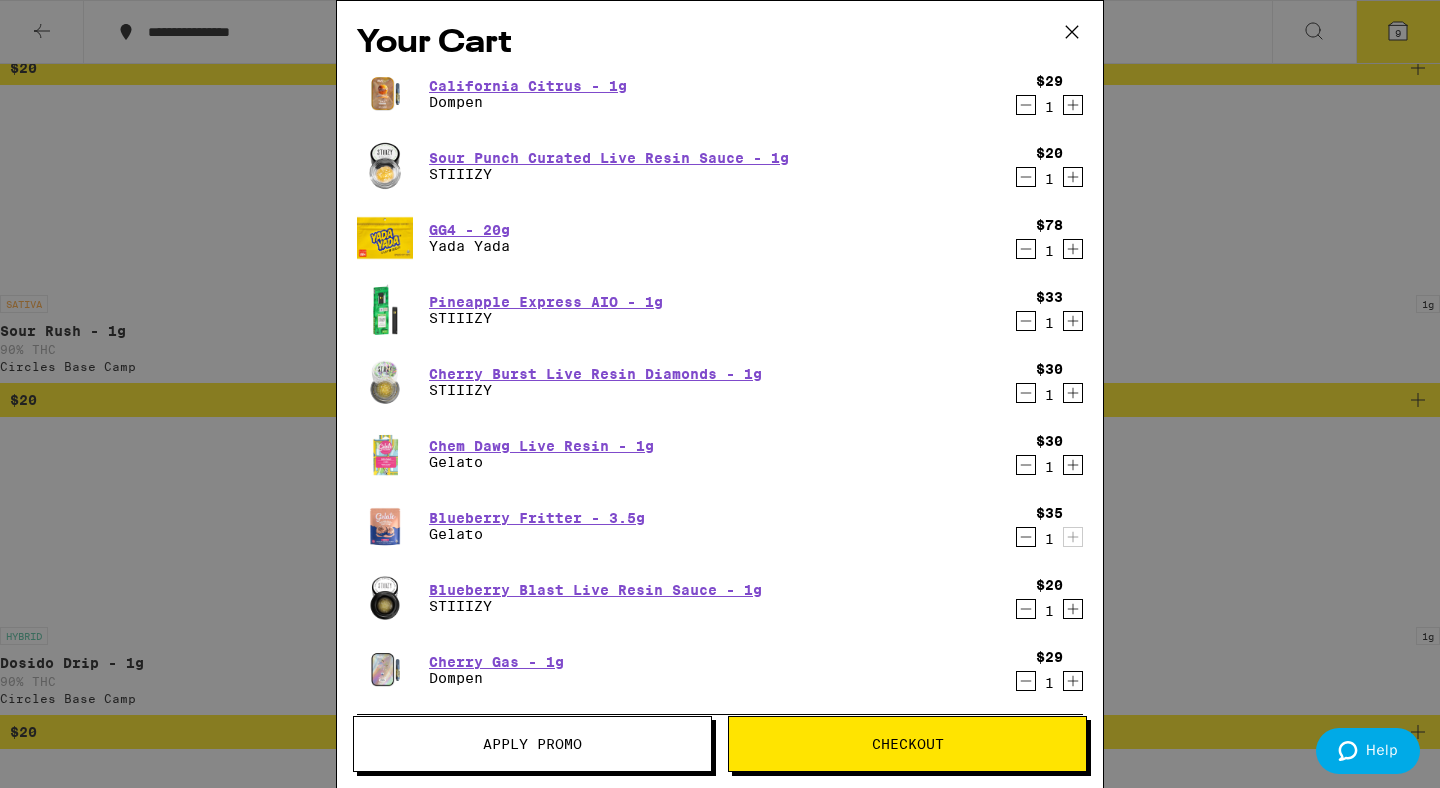 click 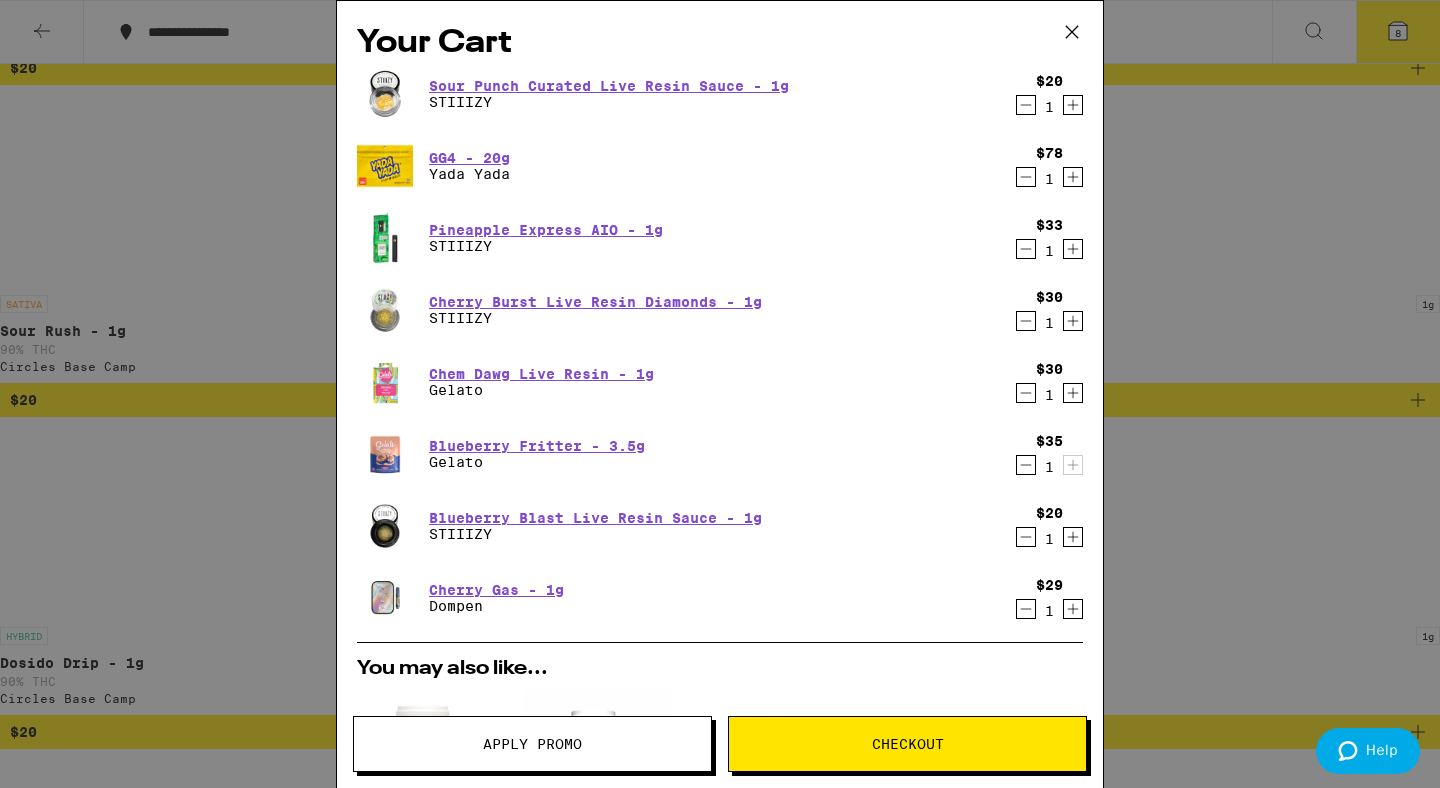 click 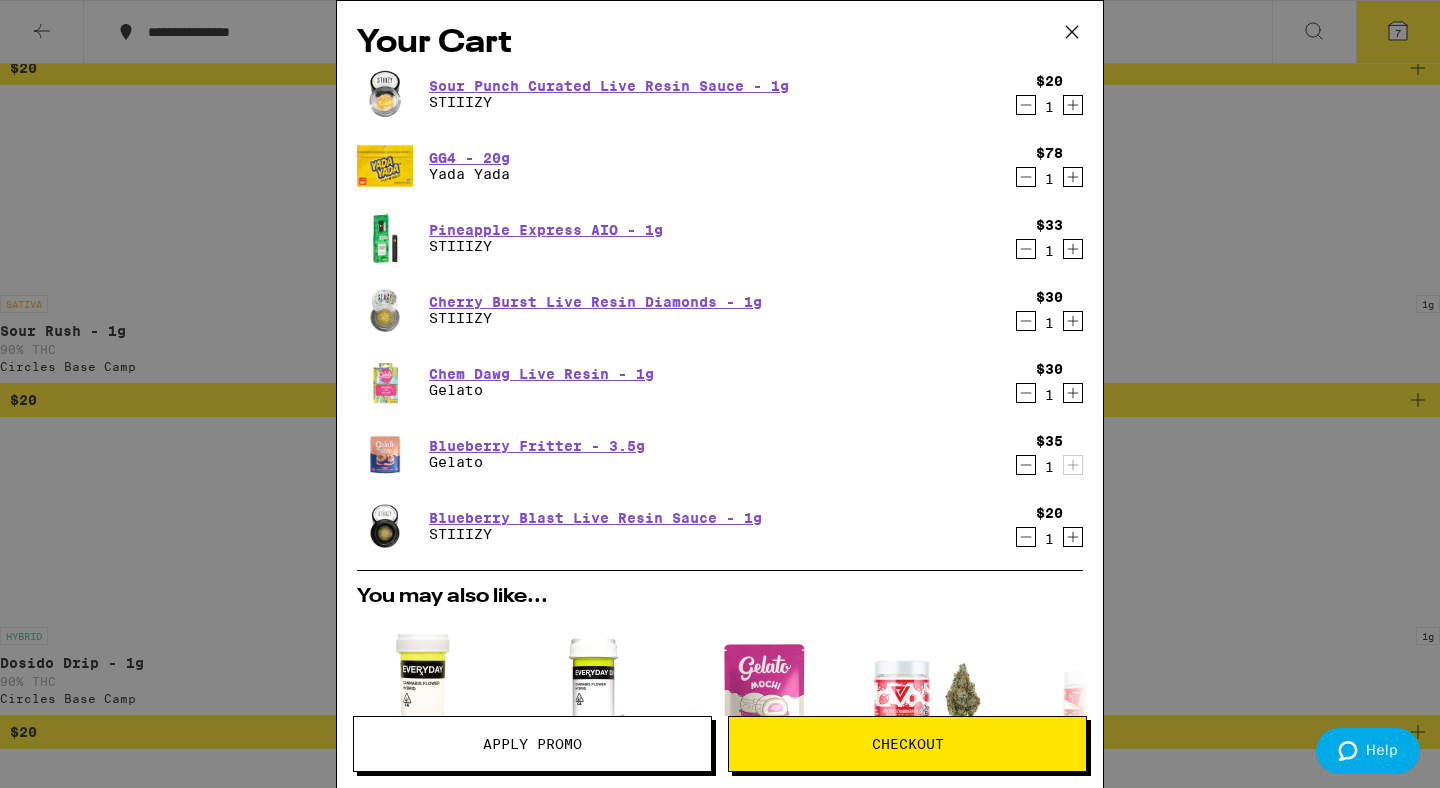 click 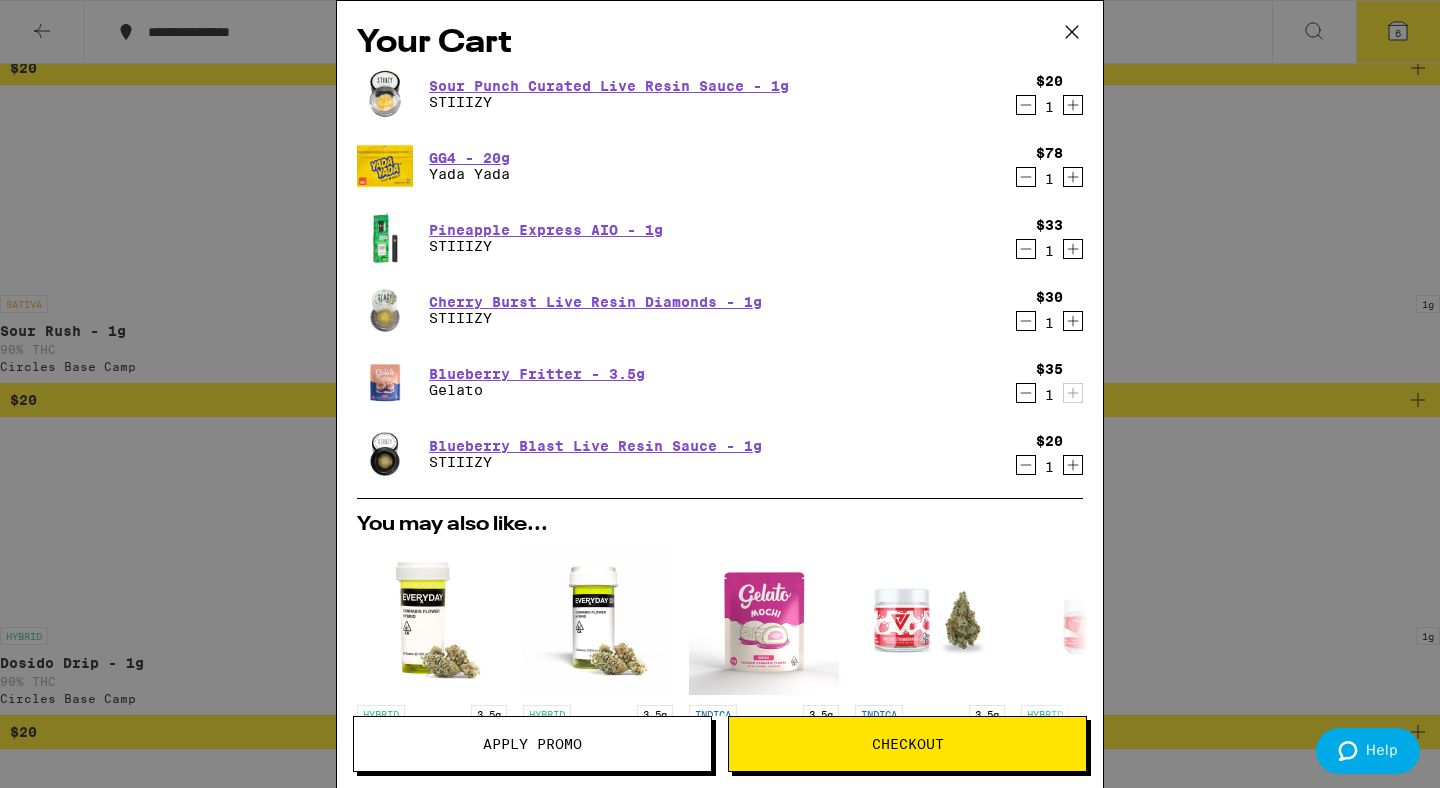 click on "Your Cart Sour Punch Curated Live Resin Sauce - 1g STIIIZY $20 1 GG4 - 20g Yada Yada $78 1 Pineapple Express AIO - 1g STIIIZY $33 1 Cherry Burst Live Resin Diamonds - 1g STIIIZY $30 1 Blueberry Fritter - 3.5g Gelato $35 1 Blueberry Blast Live Resin Sauce - 1g STIIIZY $20 1 You may also like... HYBRID 3.5g Chill Kush Smalls - 3.5g Everyday Deal Created with Sketch. CODE TWISTED $35 HYBRID 3.5g Lemonberry Gelato Smalls - 3.5g Everyday Deal Created with Sketch. CODE TWISTED $35 INDICA 3.5g Mochi - 3.5g Gelato Deal Created with Sketch. CODE TWISTED $35 INDICA 3.5g Melted Strawberries - 3.5g Ember Valley Deal Created with Sketch. USE CODE 35OFF $50 HYBRID 3.5g Zerealz - 3.5g Ember Valley Deal Created with Sketch. USE CODE 35OFF $50 INDICA 3.5g Banana OG - 3.5g Anarchy $12 INDICA 3.5g Permanent Marker - 3.5g Anarchy $12 SATIVA 3.5g Orange Runtz - 3.5g Anarchy $12 HYBRID 3.5g Cherry OG - 3.5g Anarchy $12 HYBRID 3.5g Lemon Cherry Gelato - 3.5g Anarchy $12 Subtotal $216.00 Delivery $5.00 Free delivery for $75+ orders!" at bounding box center (720, 394) 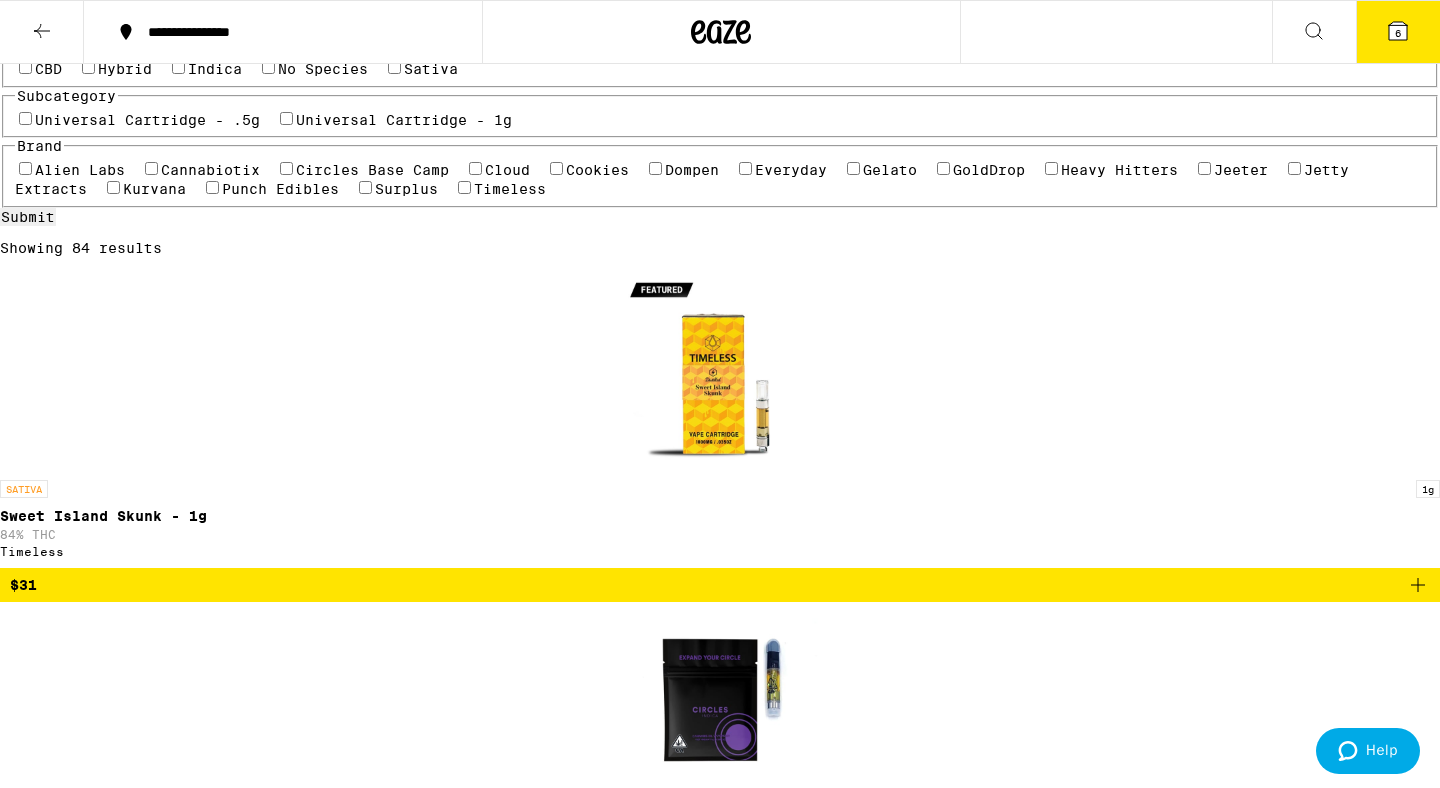 scroll, scrollTop: 0, scrollLeft: 0, axis: both 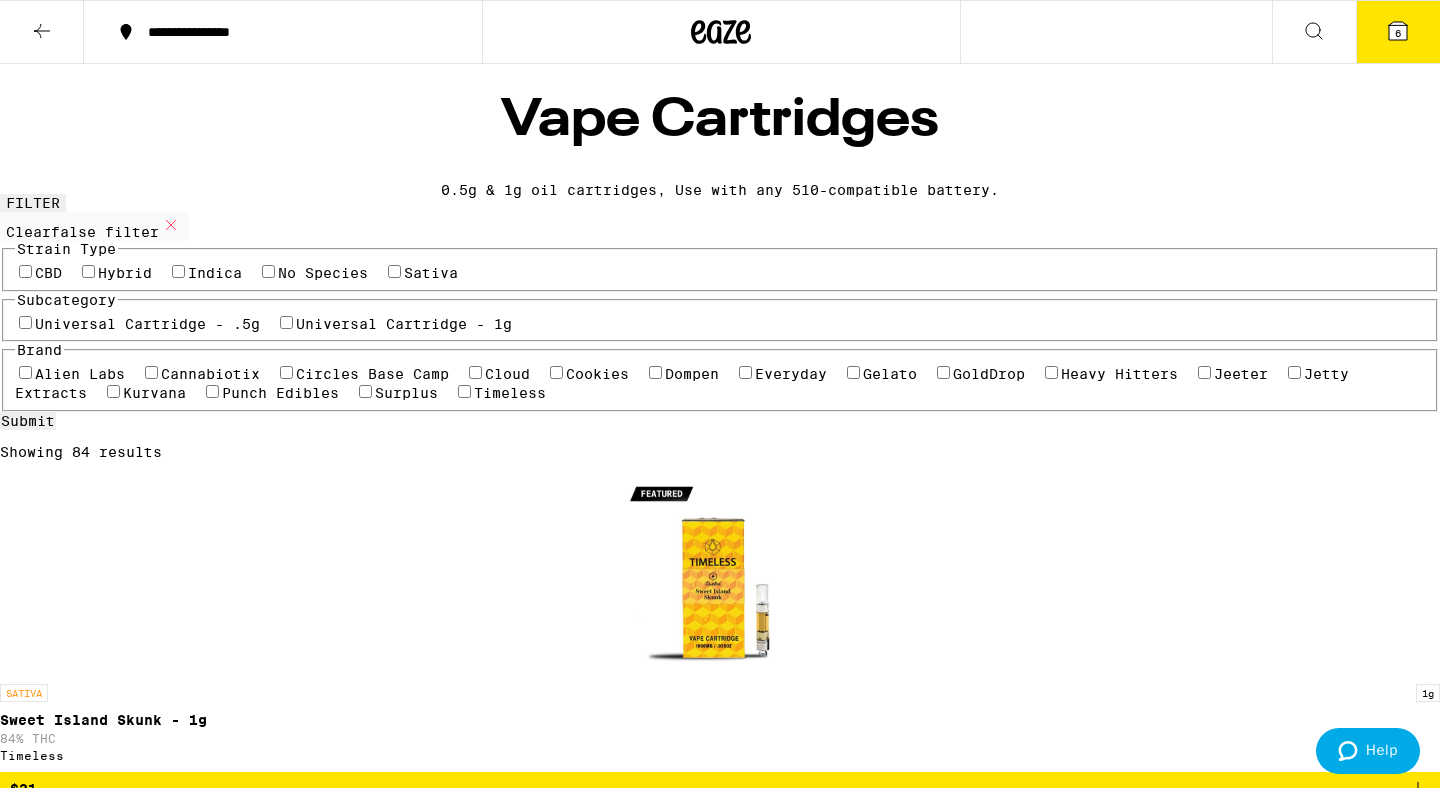 click 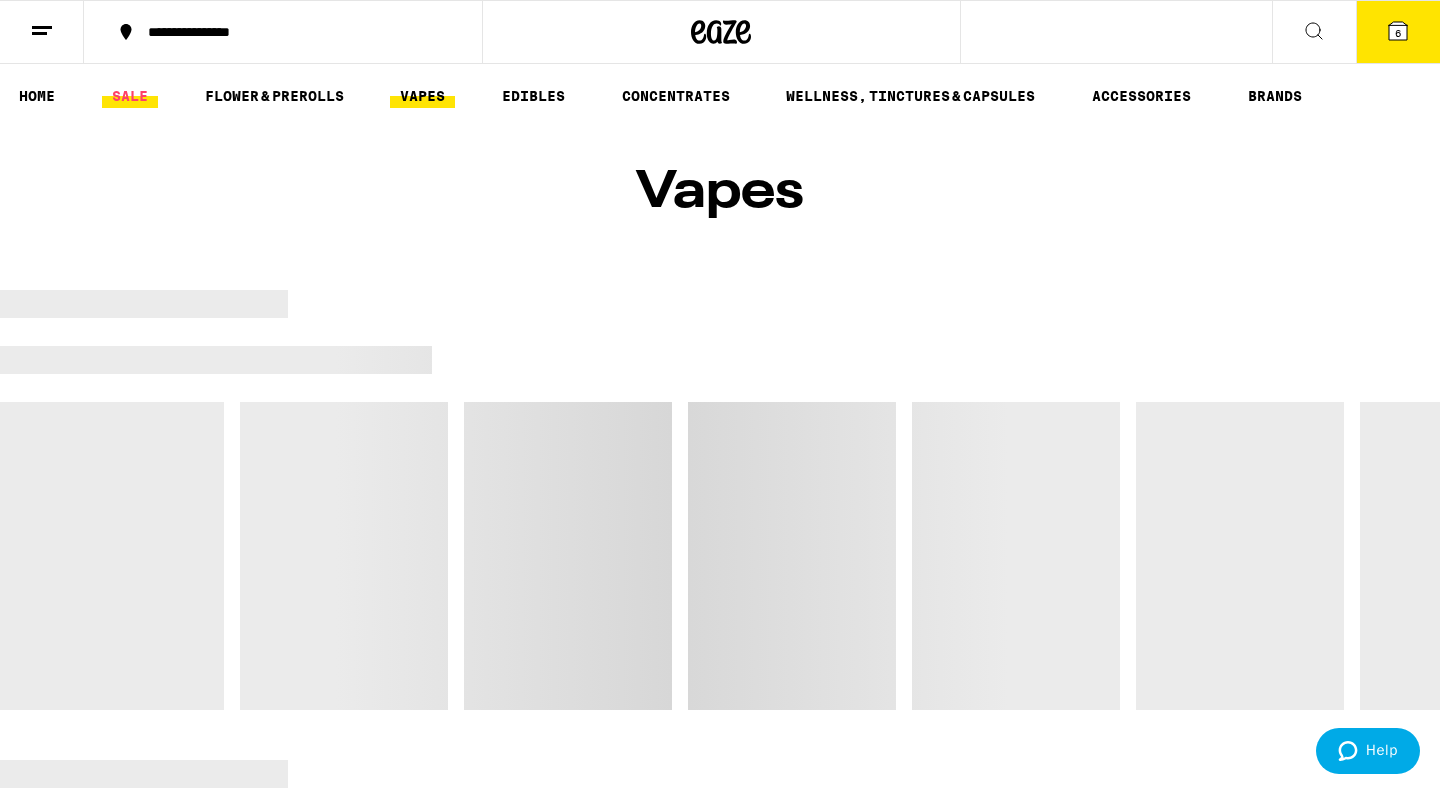 click on "SALE" at bounding box center (130, 96) 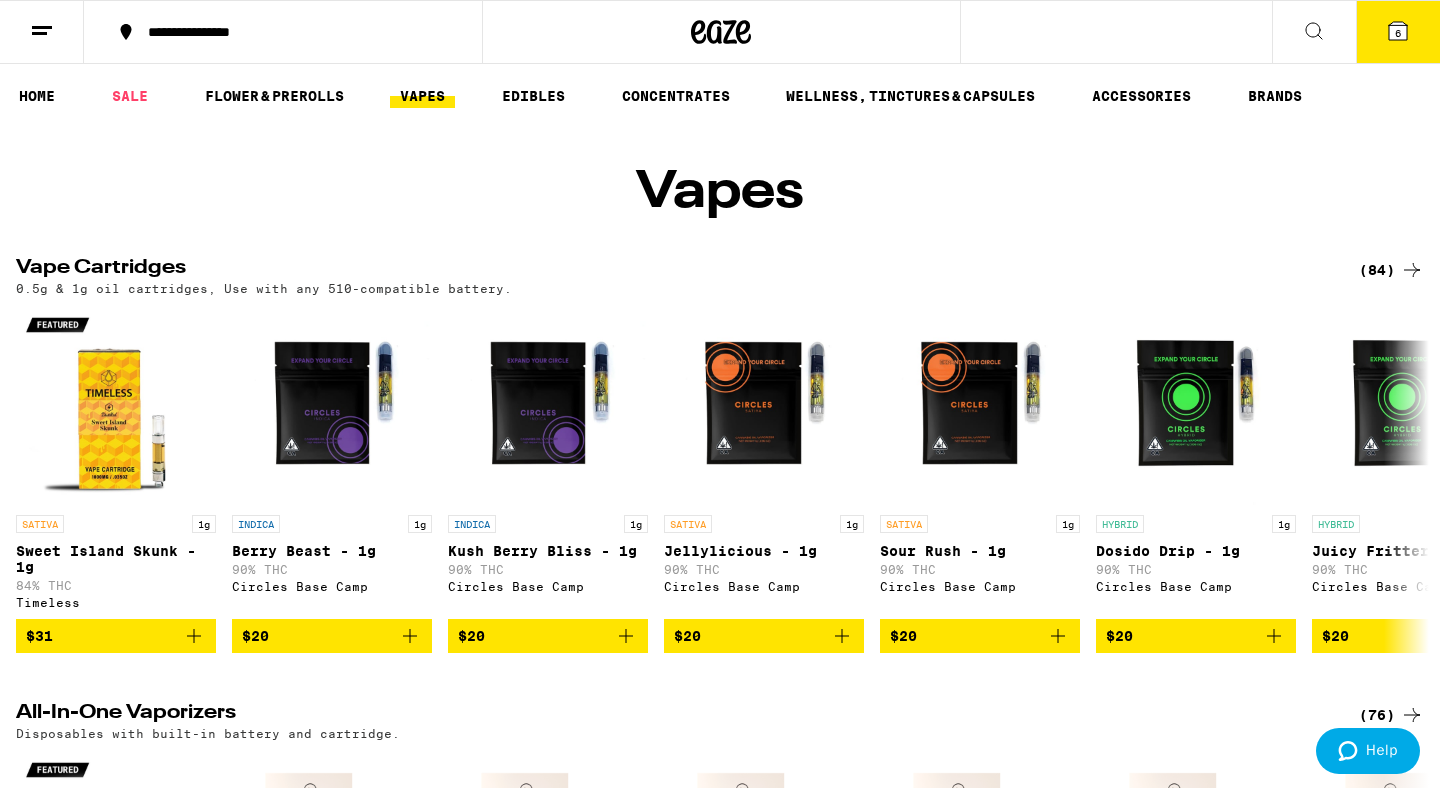click 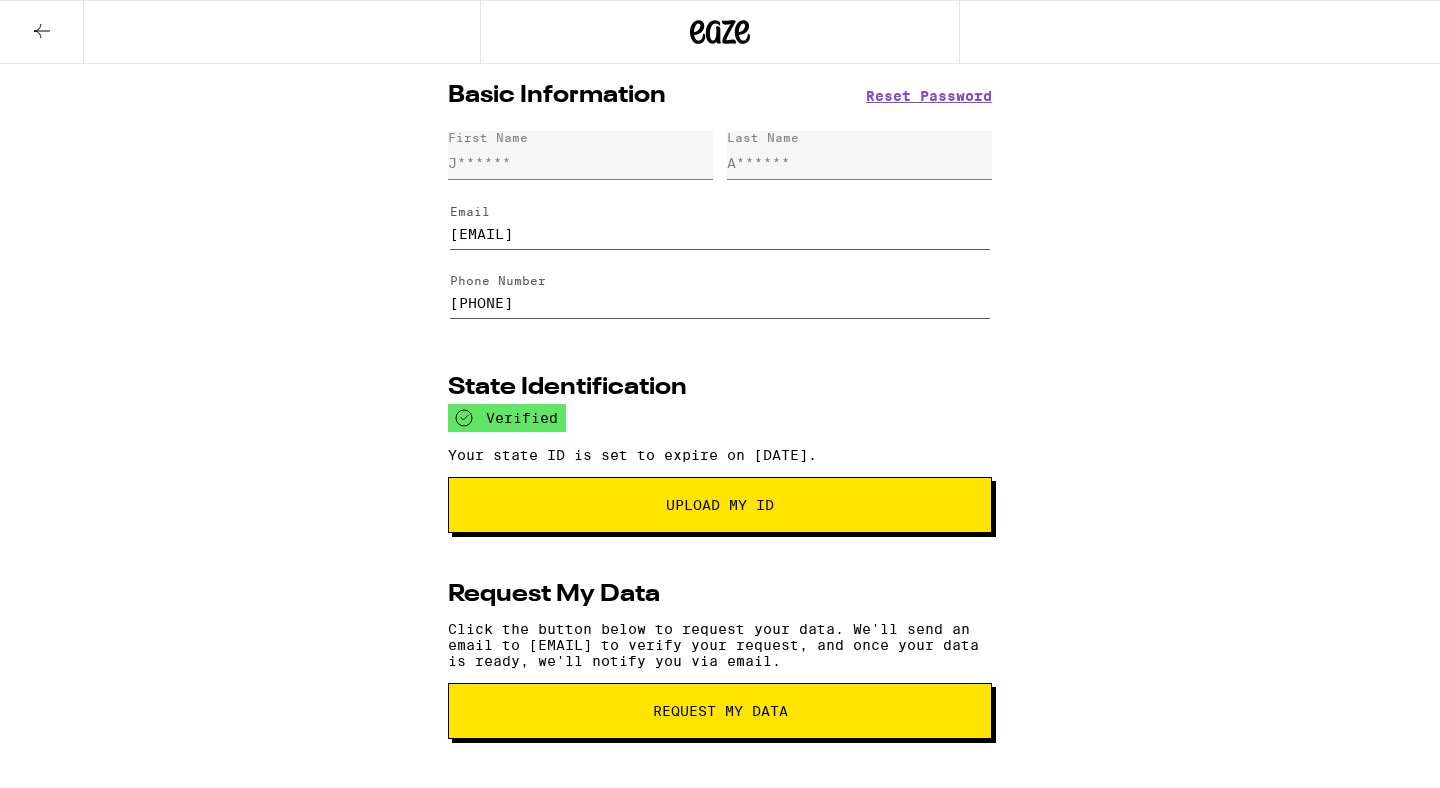 scroll, scrollTop: 0, scrollLeft: 0, axis: both 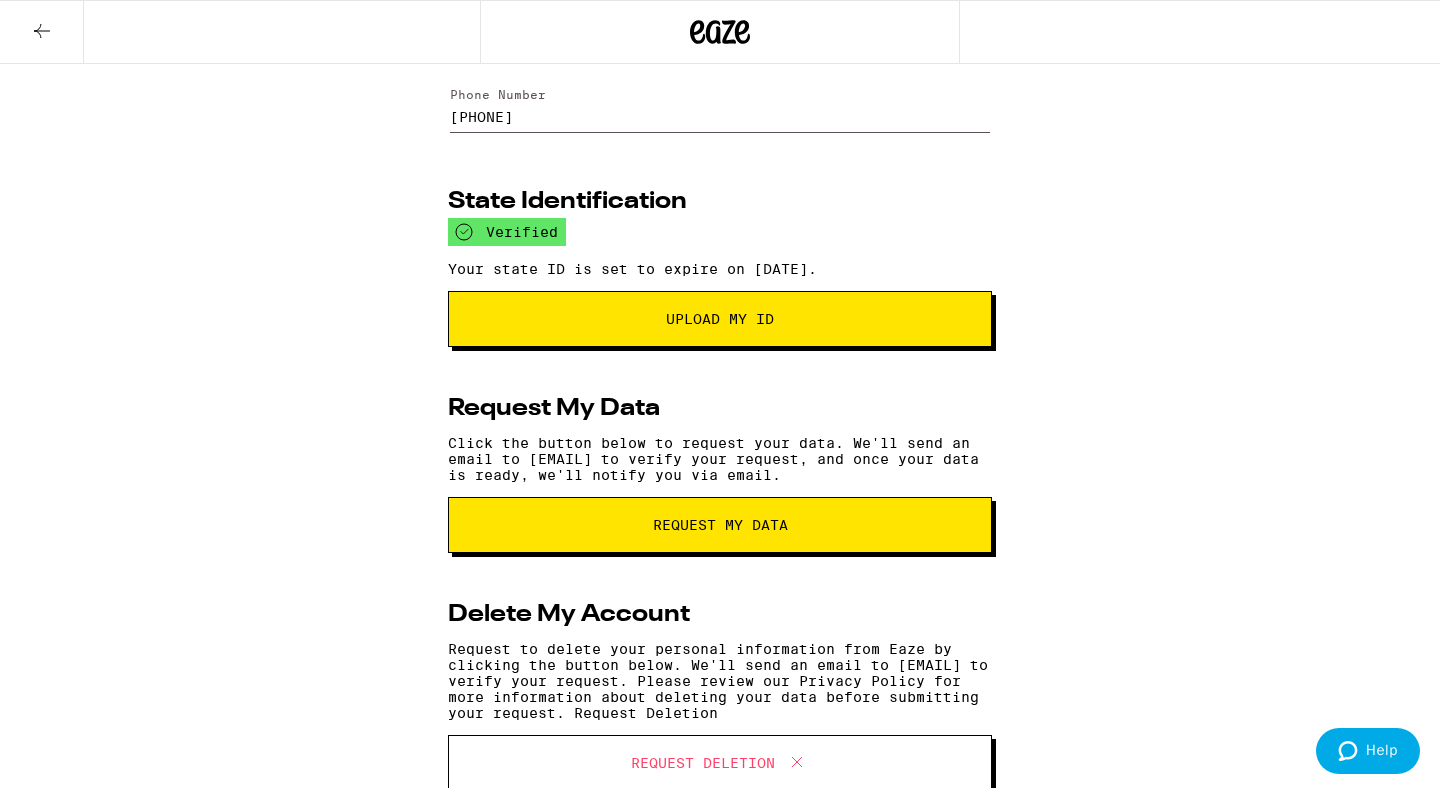 click on "Basic Information Reset Password First Name J****** Last Name A****** Email [EMAIL] Update Email Address Cancel Phone Number [PHONE] Update Phone Number Cancel State Identification verified Your state ID is set to expire on [DATE]. Upload My ID Request My Data Click the button below to request your data. We'll send an email to [EMAIL] to verify your request, and once your data is ready, we'll notify you via email. request my data Delete My Account Request to delete your personal information from Eaze by clicking the button below. We'll send an email to [EMAIL] to verify your request. Please review our Privacy Policy for more information about deleting your data before submitting your request. Request Deletion" at bounding box center [720, 359] 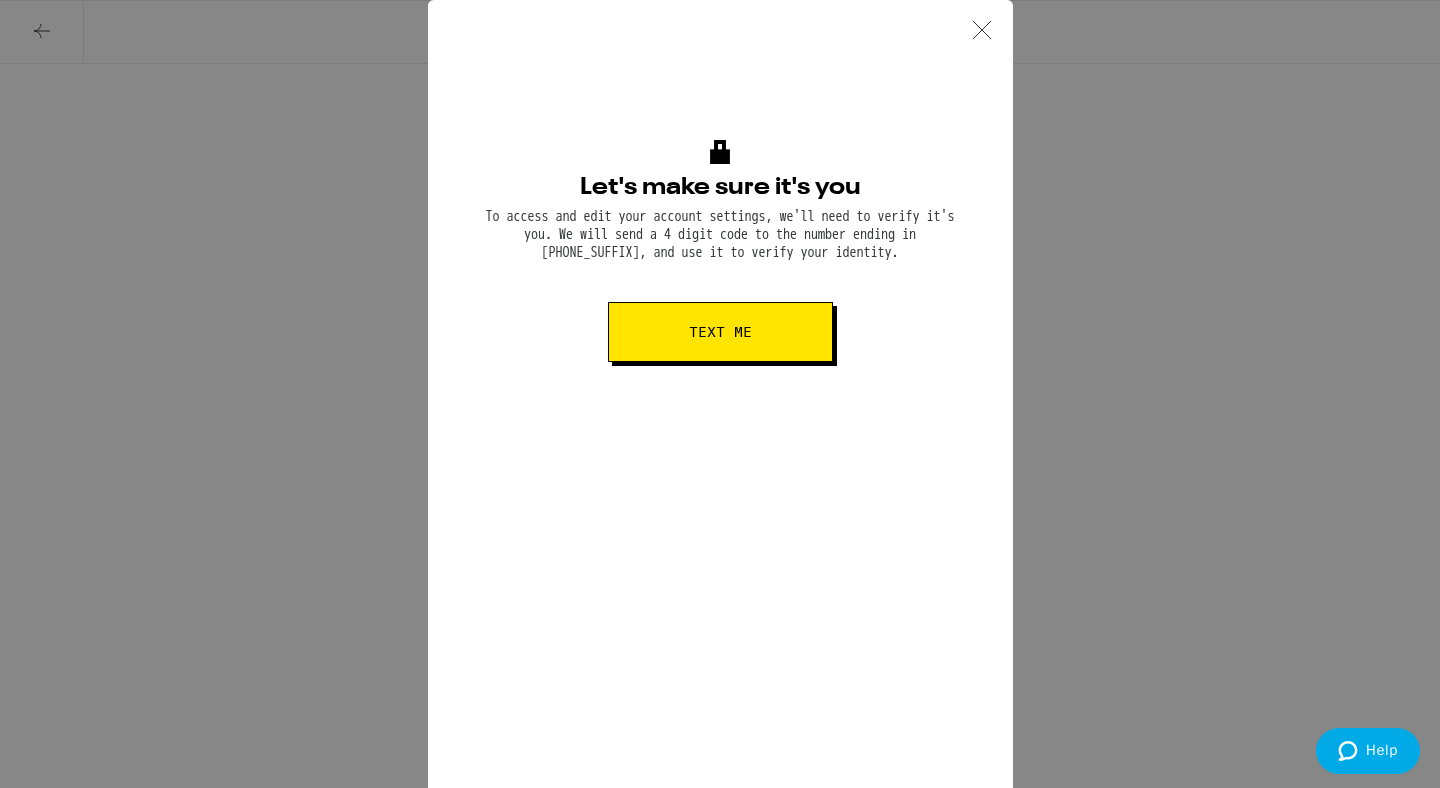 click on "Text me" at bounding box center (720, 332) 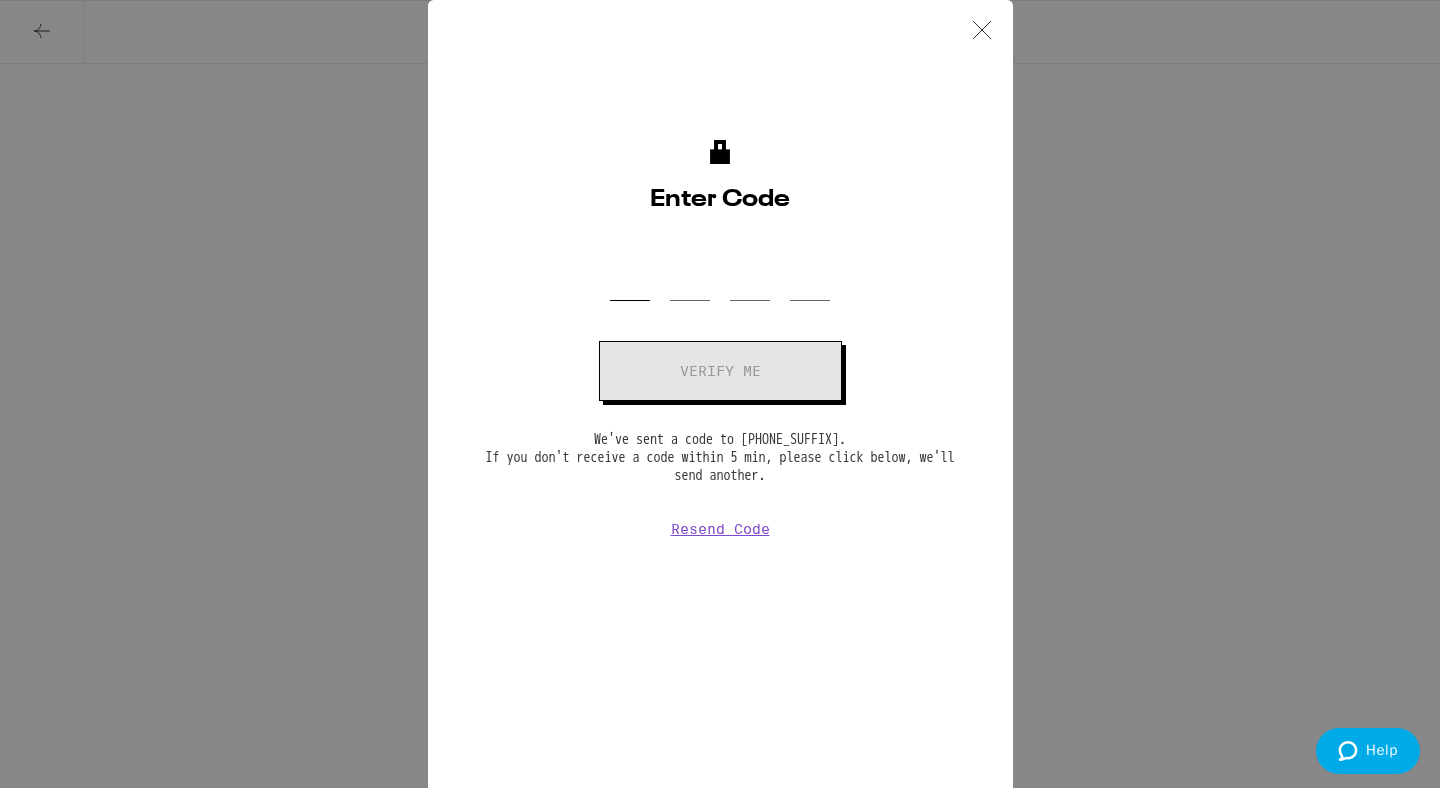 click on "OTP Code" at bounding box center (630, 271) 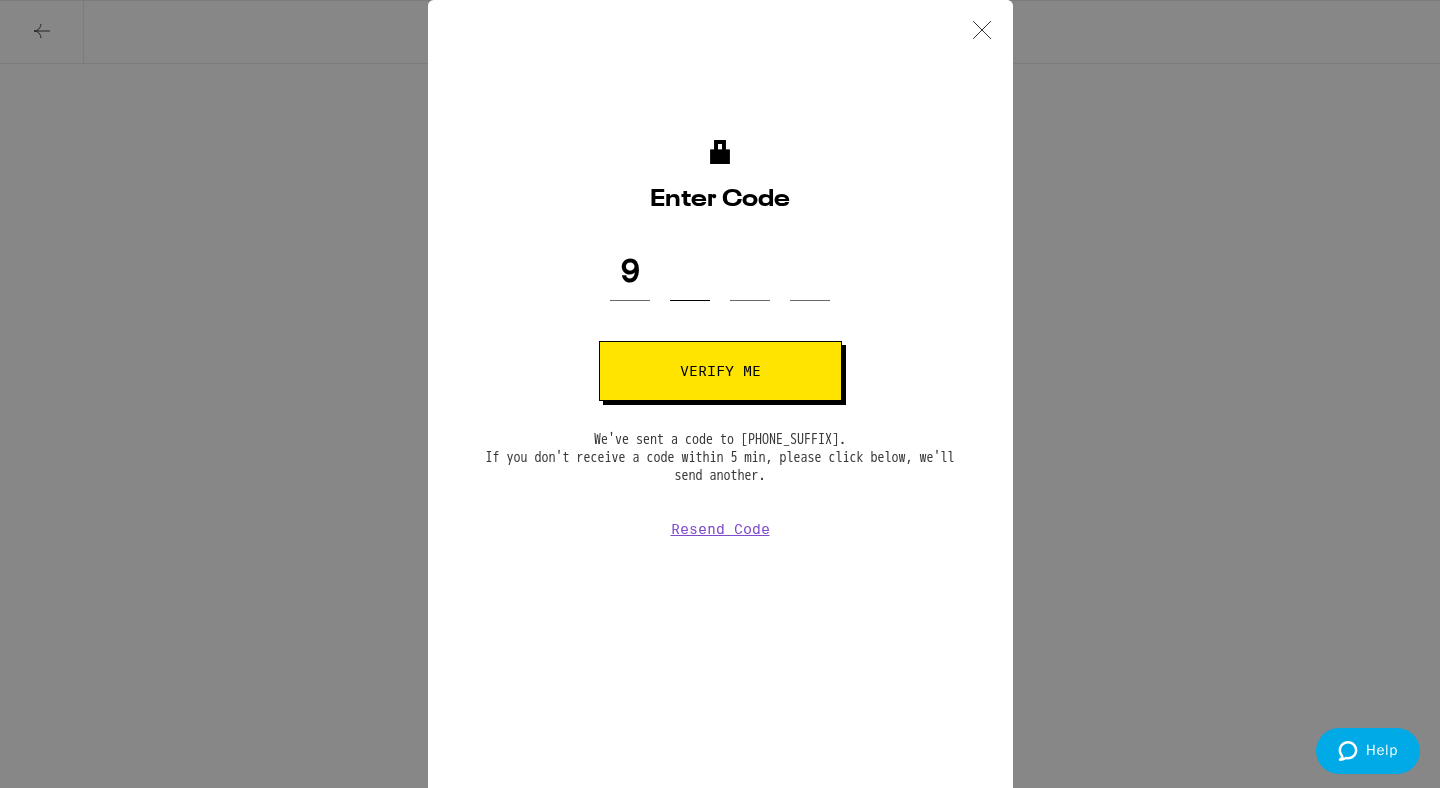 type on "2" 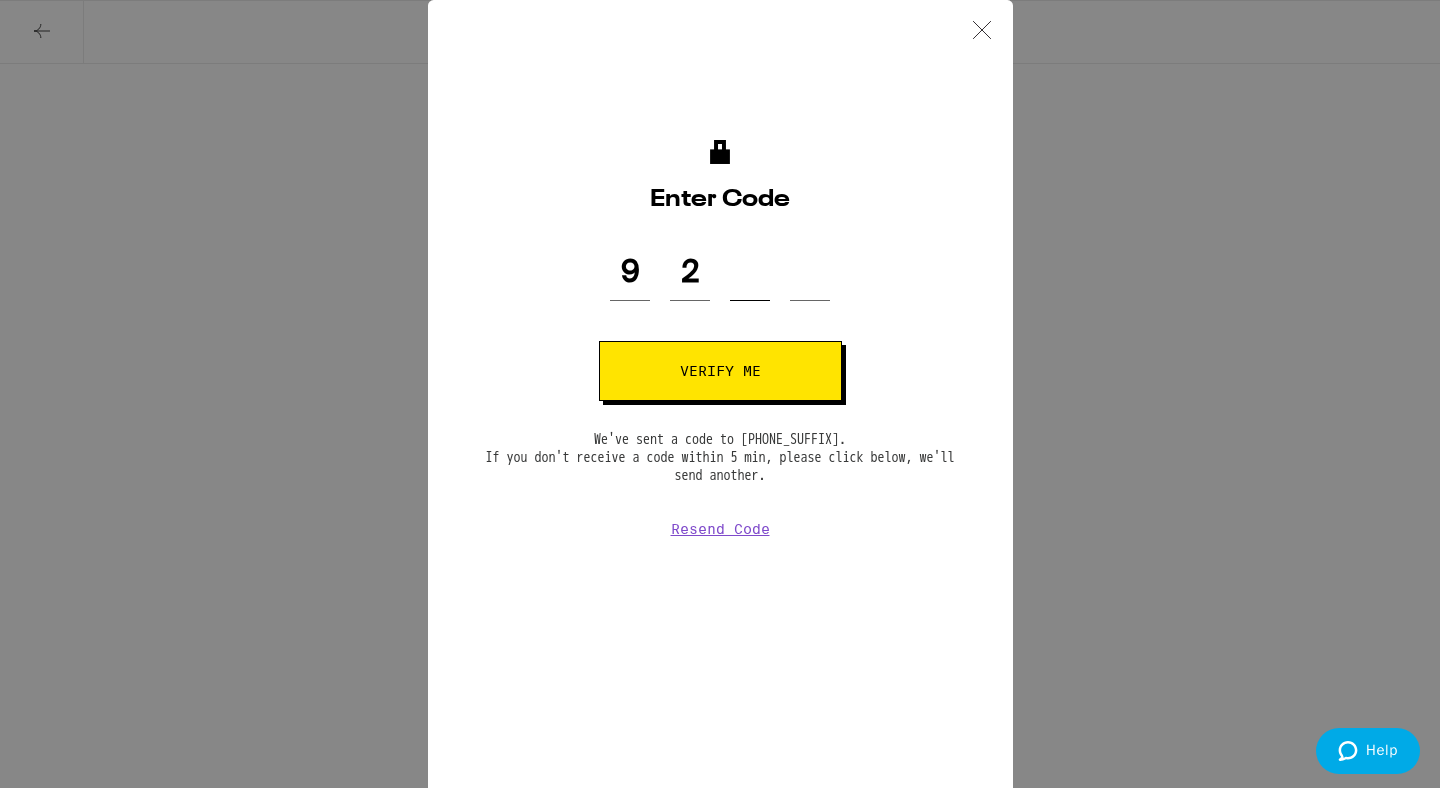 type on "5" 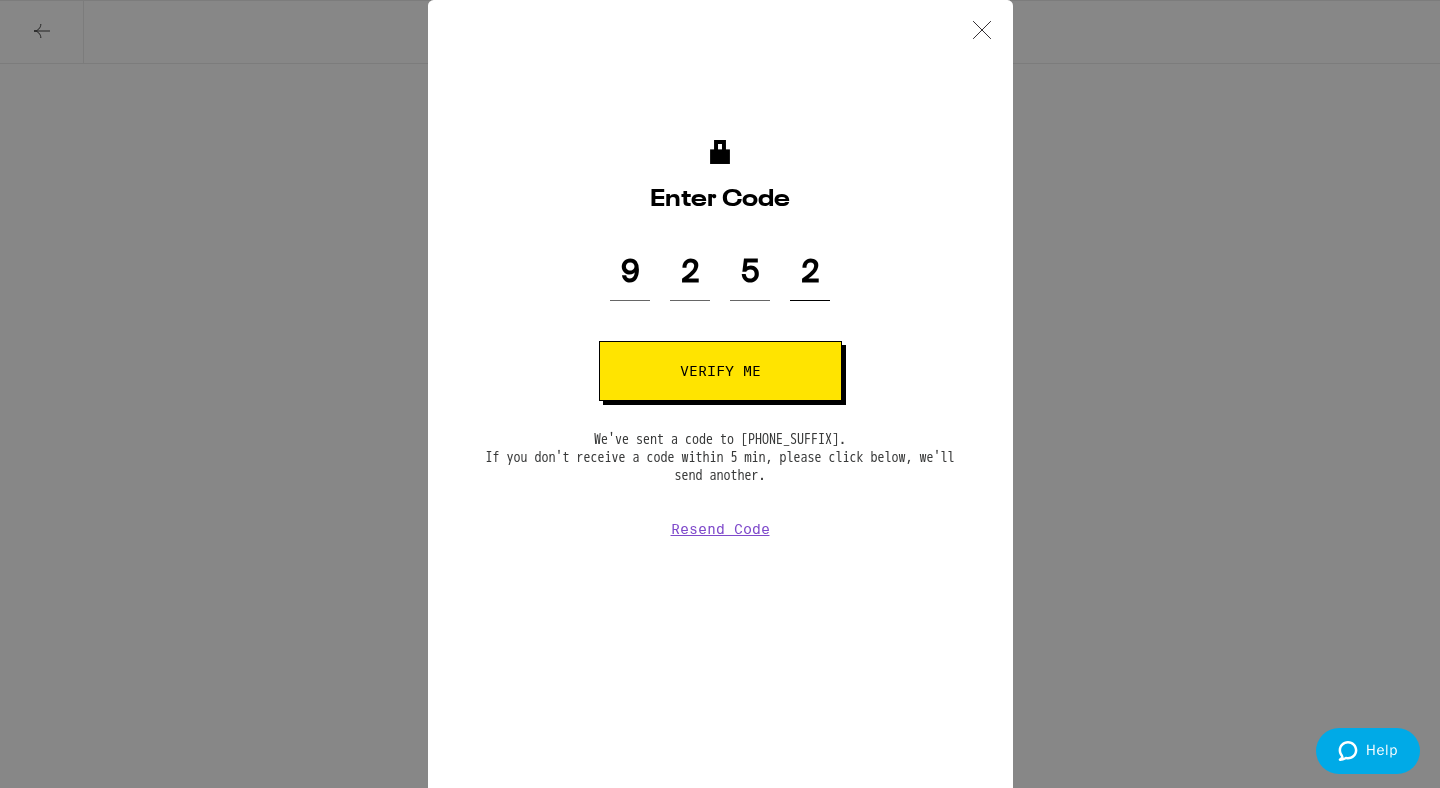 type on "2" 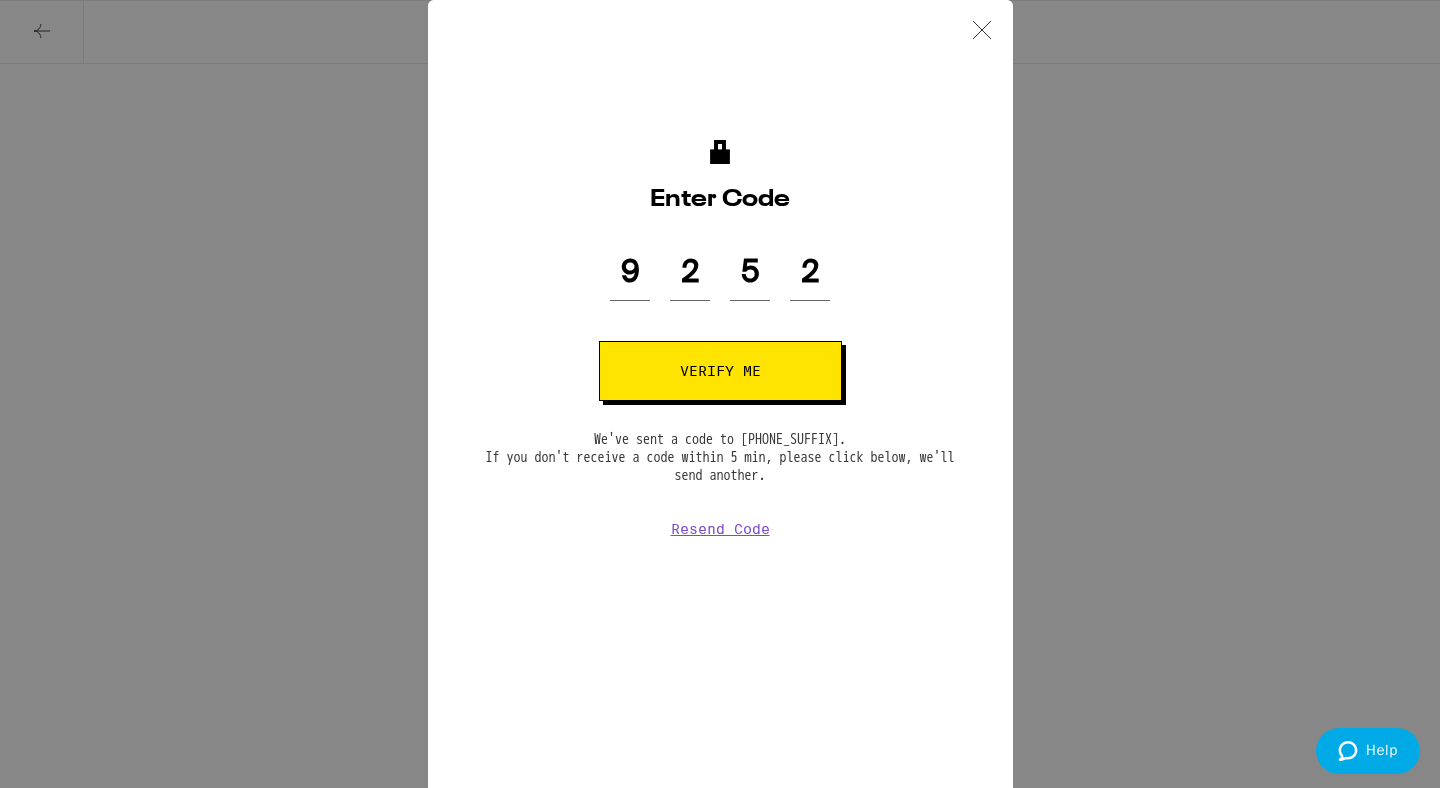 click on "Verify me" at bounding box center (720, 371) 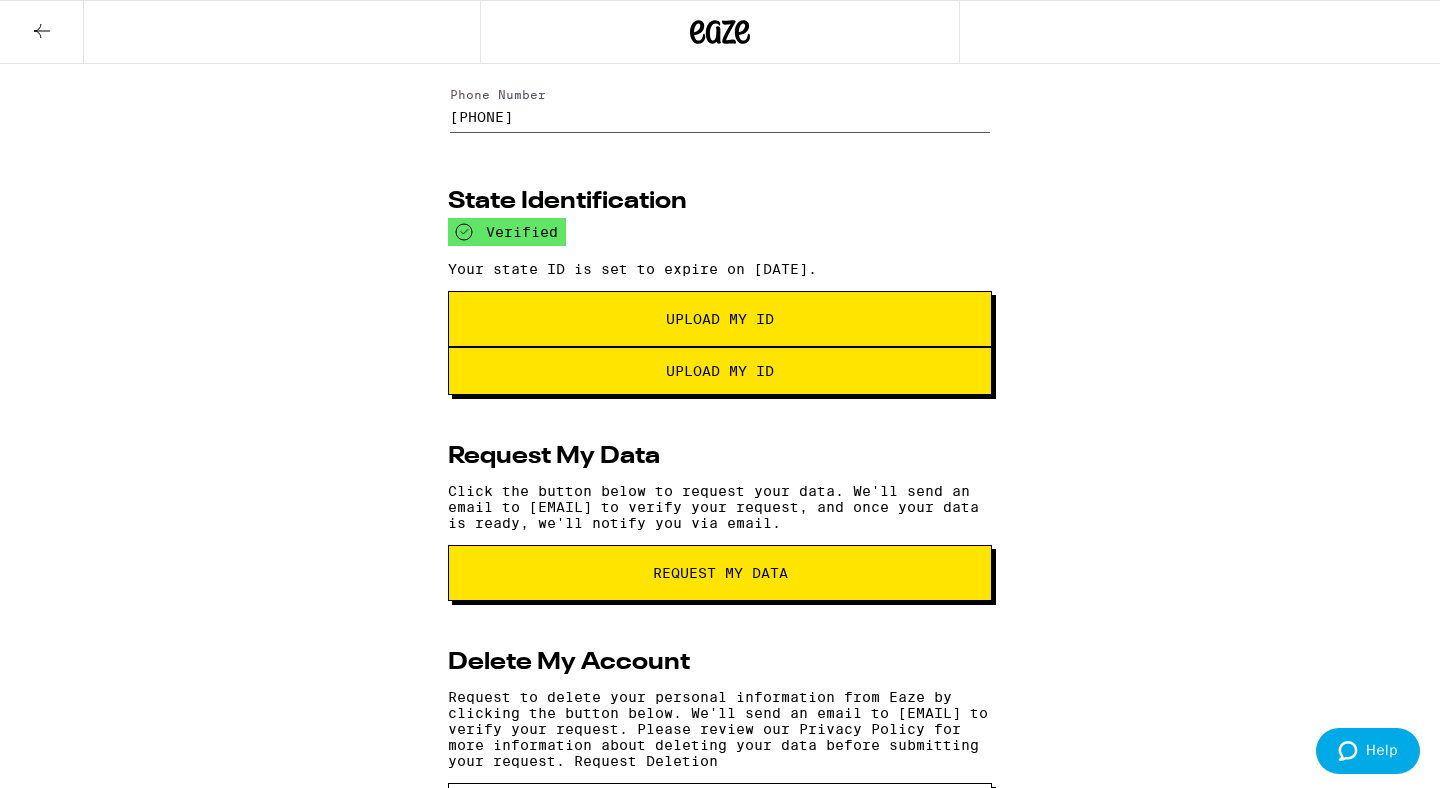 click on "Upload My ID" at bounding box center [720, 319] 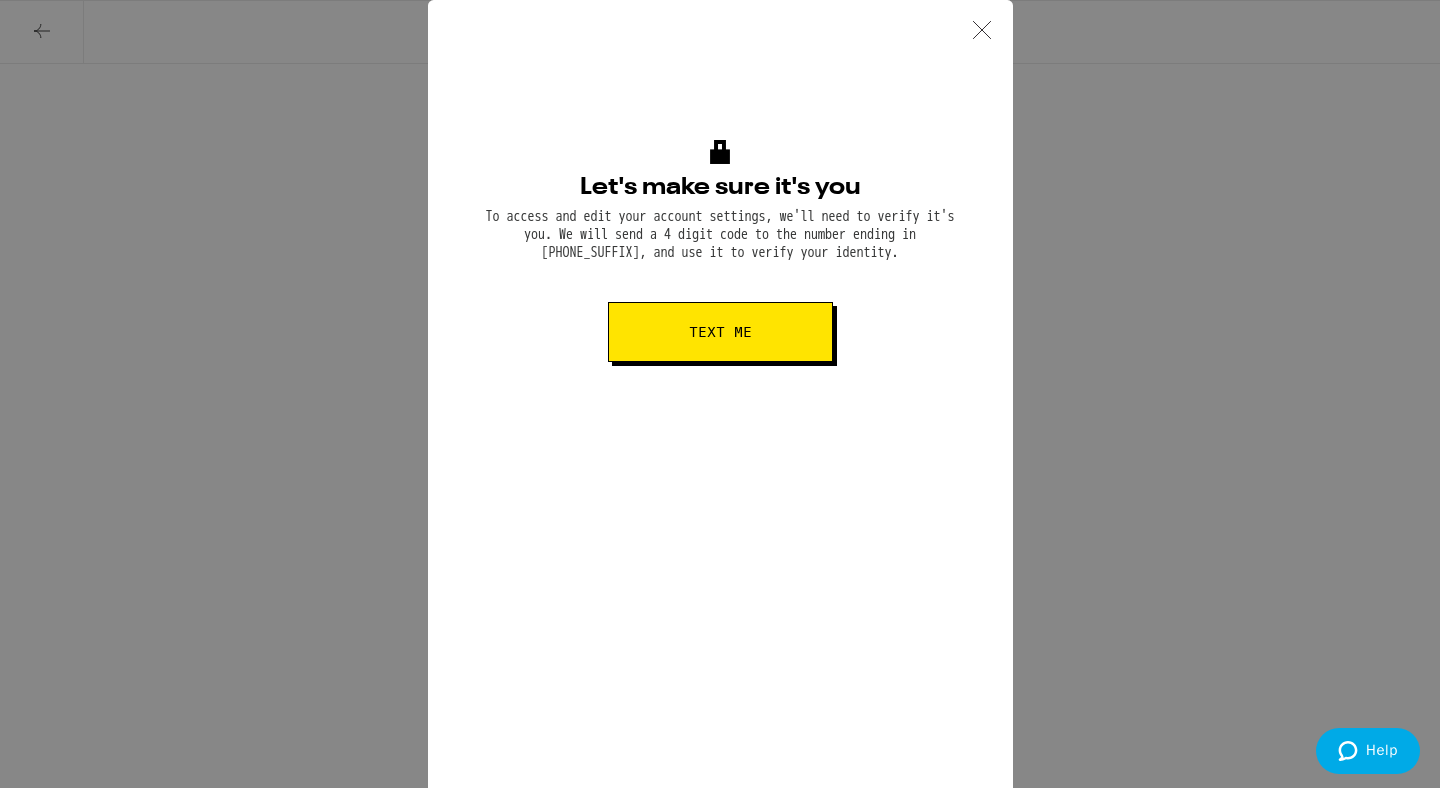 click 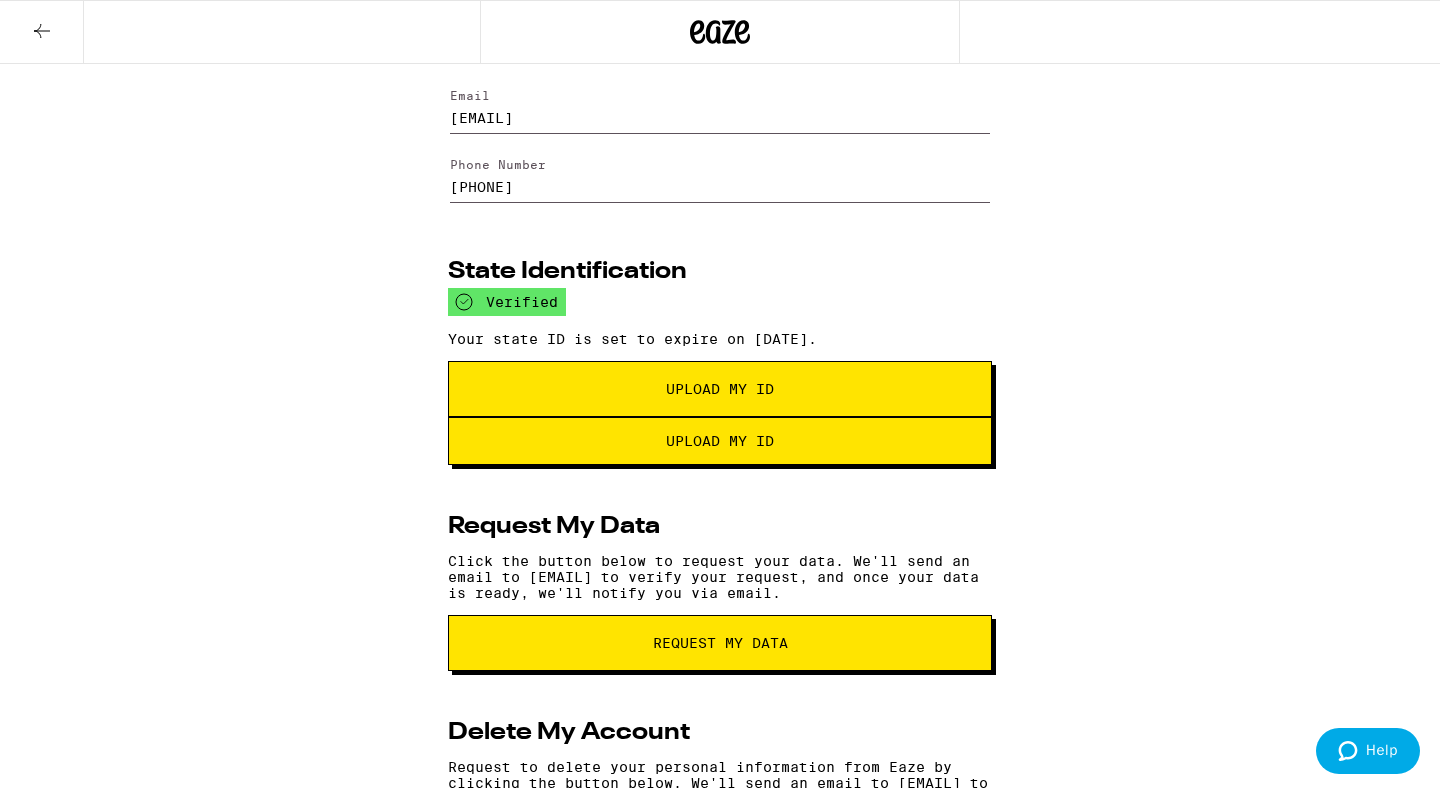 scroll, scrollTop: 186, scrollLeft: 0, axis: vertical 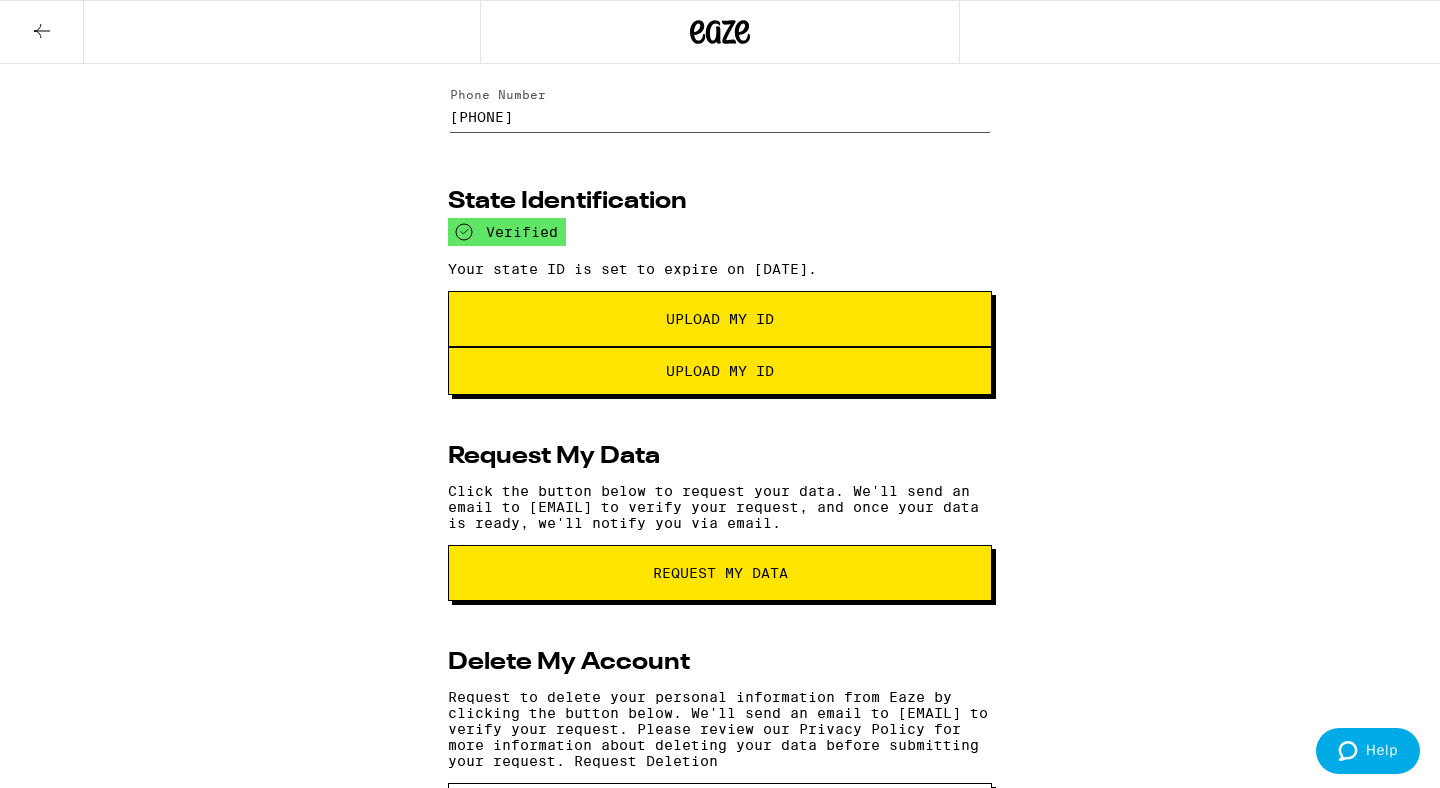 click on "Upload my ID" at bounding box center [720, 371] 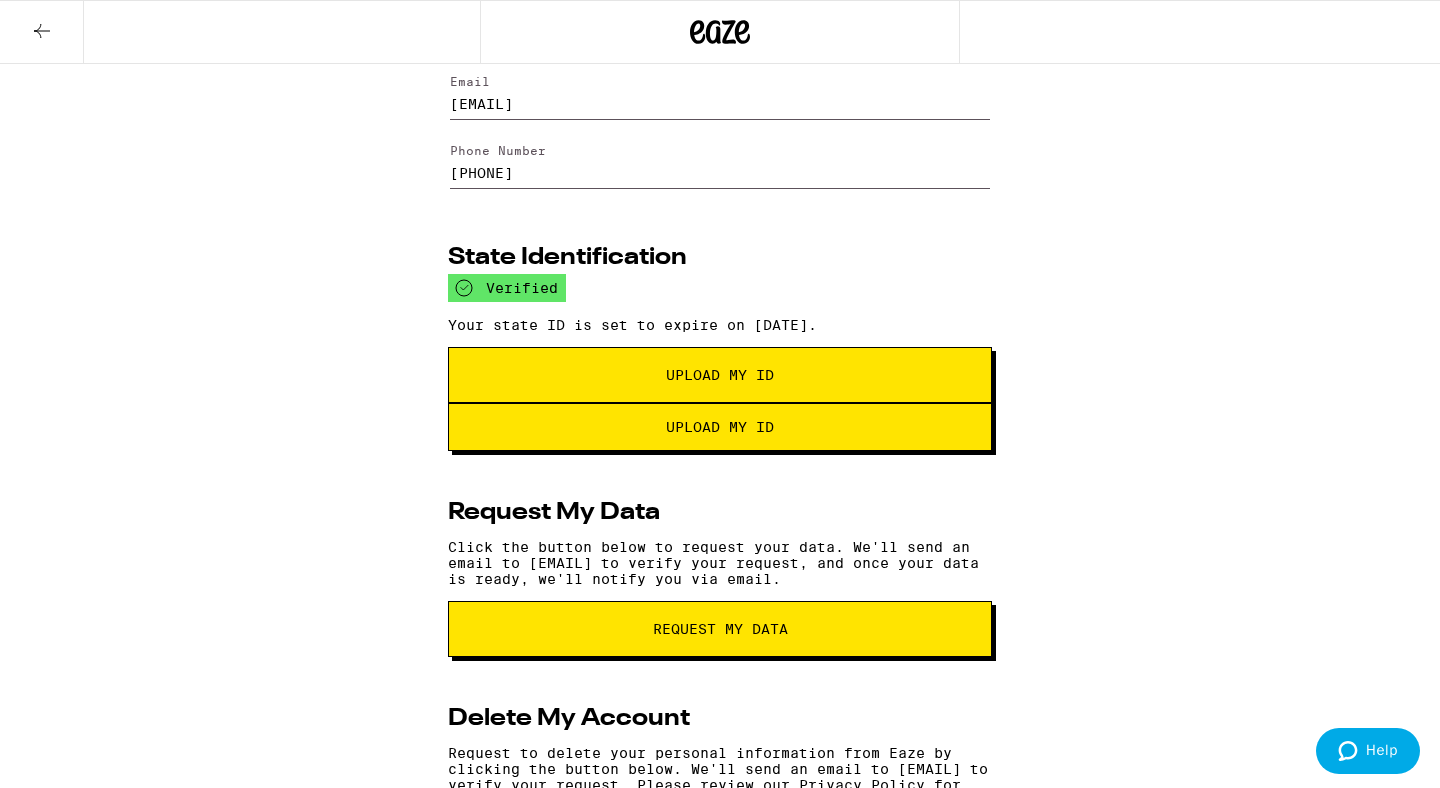 scroll, scrollTop: 0, scrollLeft: 0, axis: both 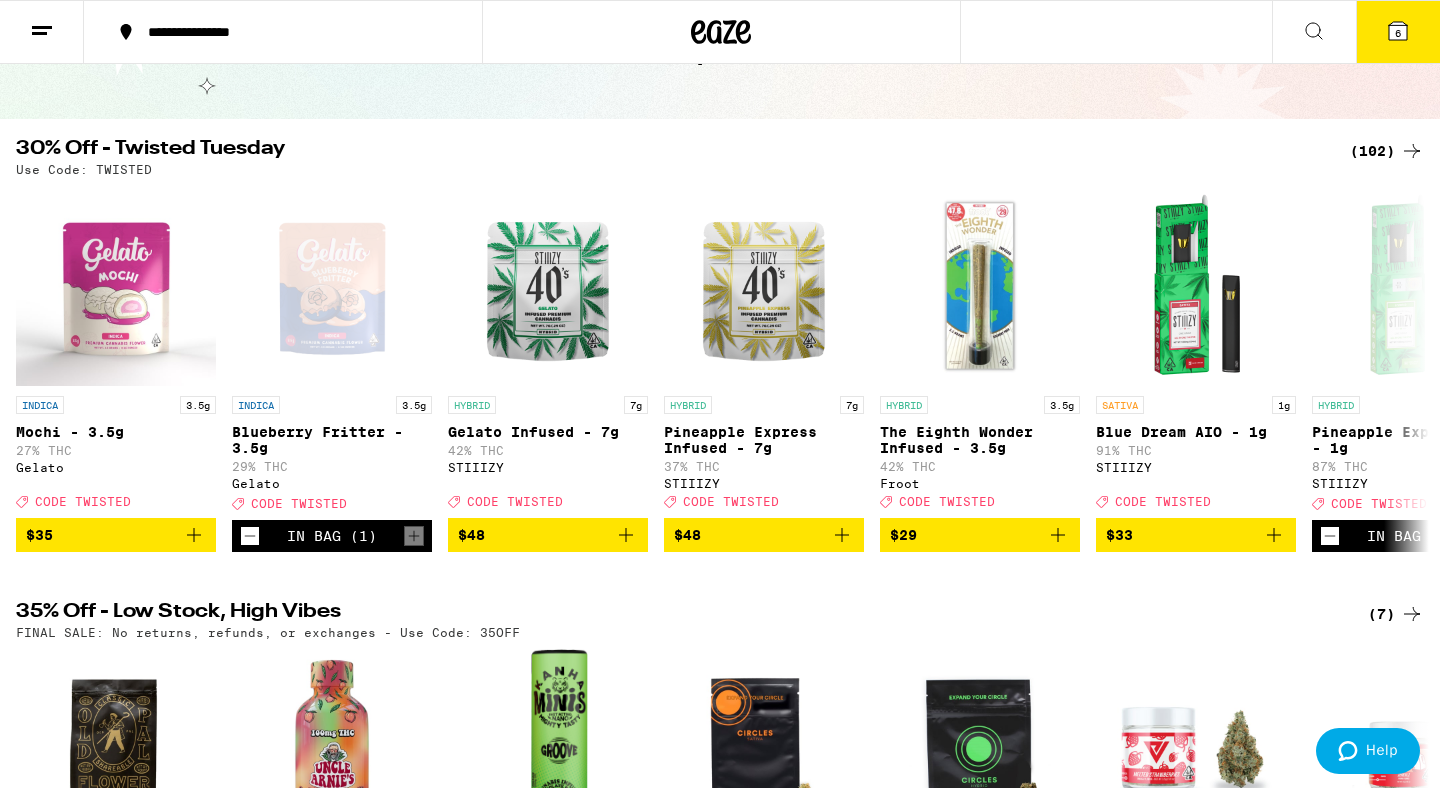 click on "(102)" at bounding box center [1387, 151] 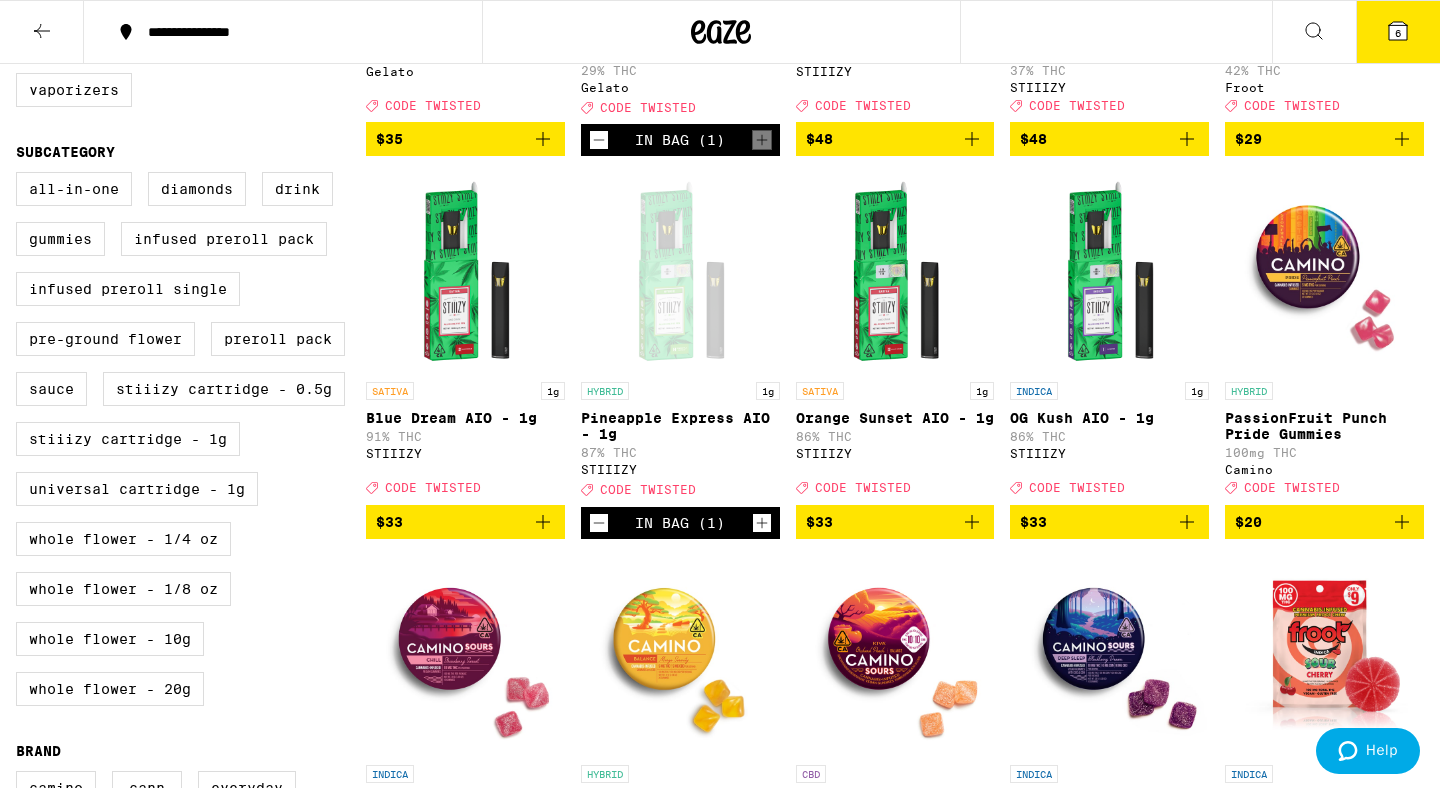 scroll, scrollTop: 487, scrollLeft: 0, axis: vertical 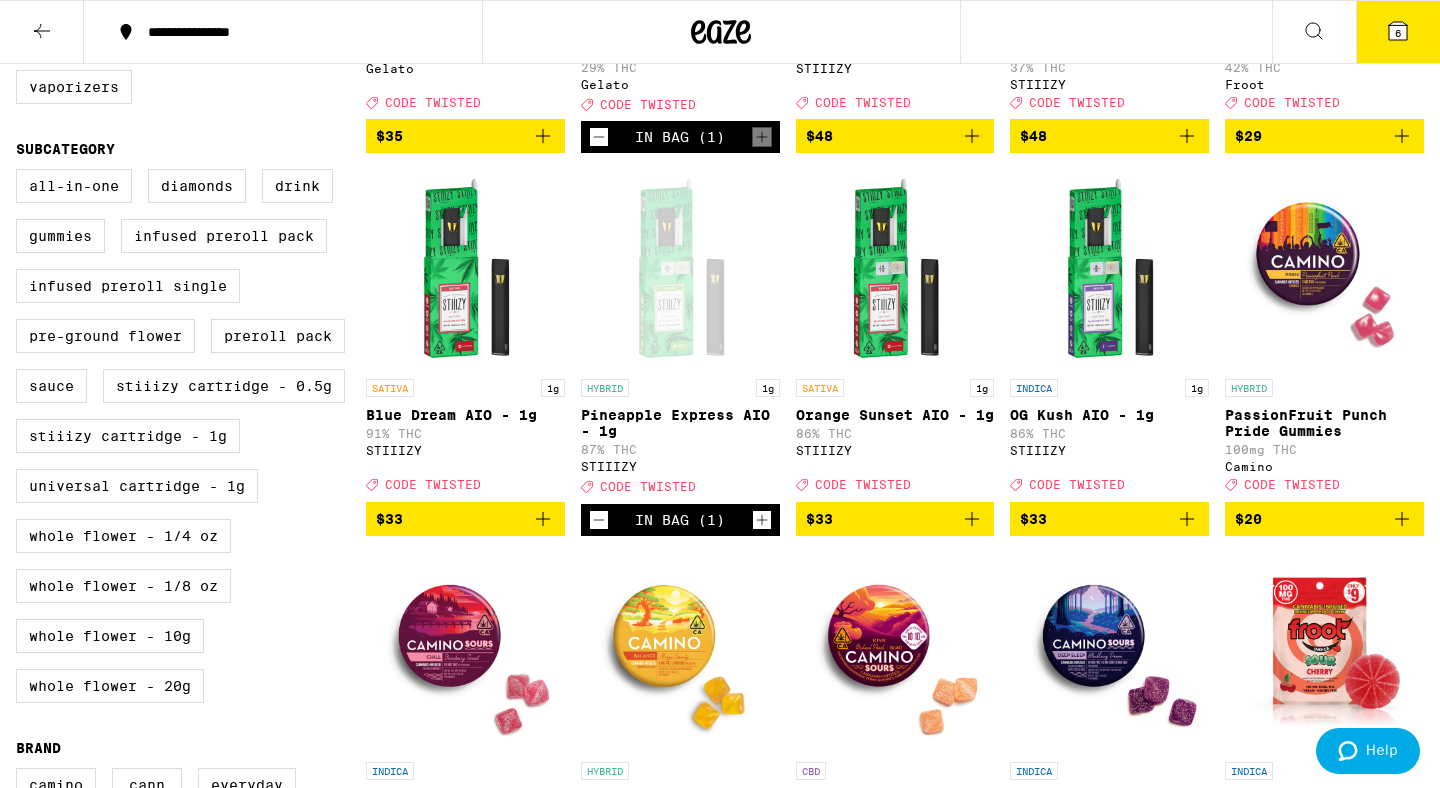 click 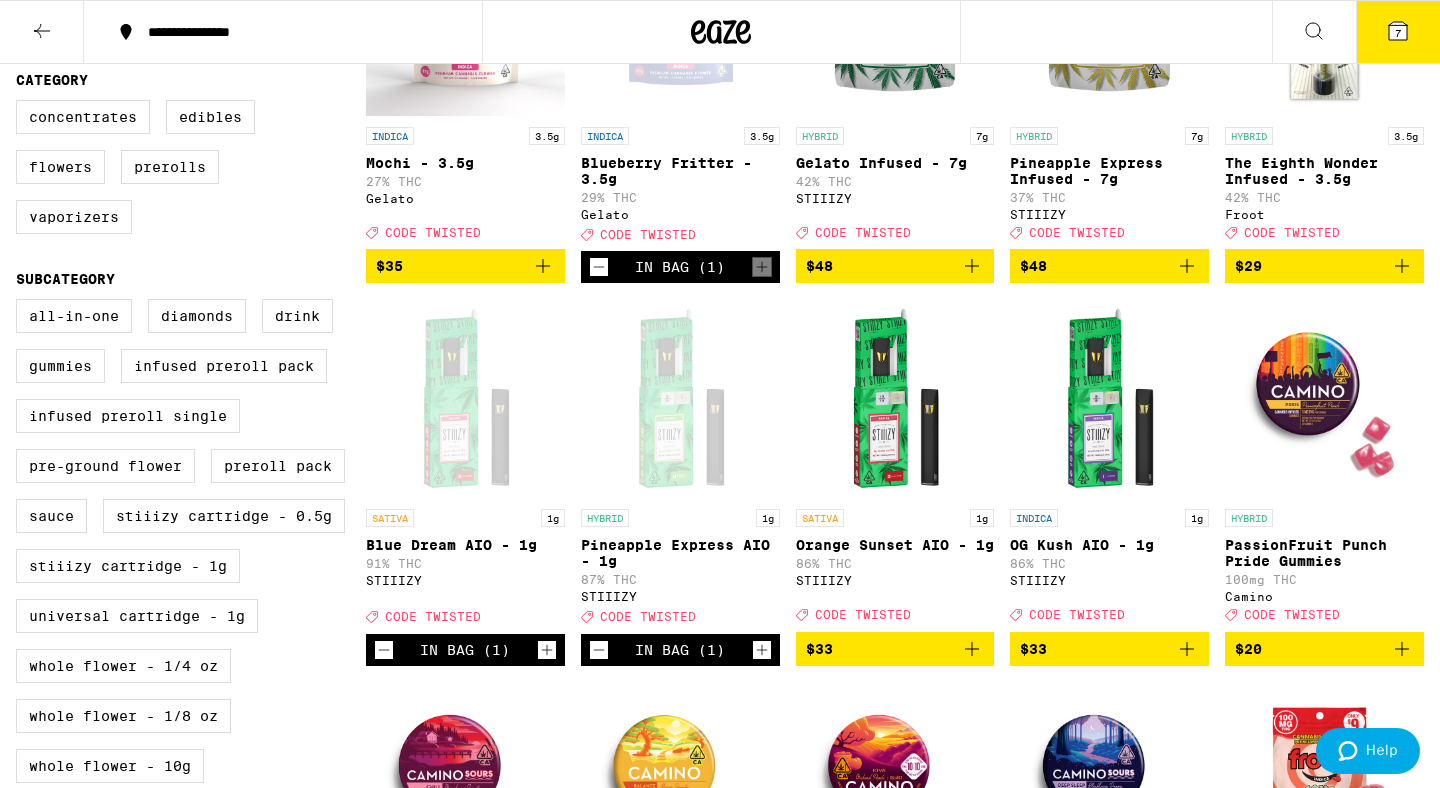 scroll, scrollTop: 363, scrollLeft: 0, axis: vertical 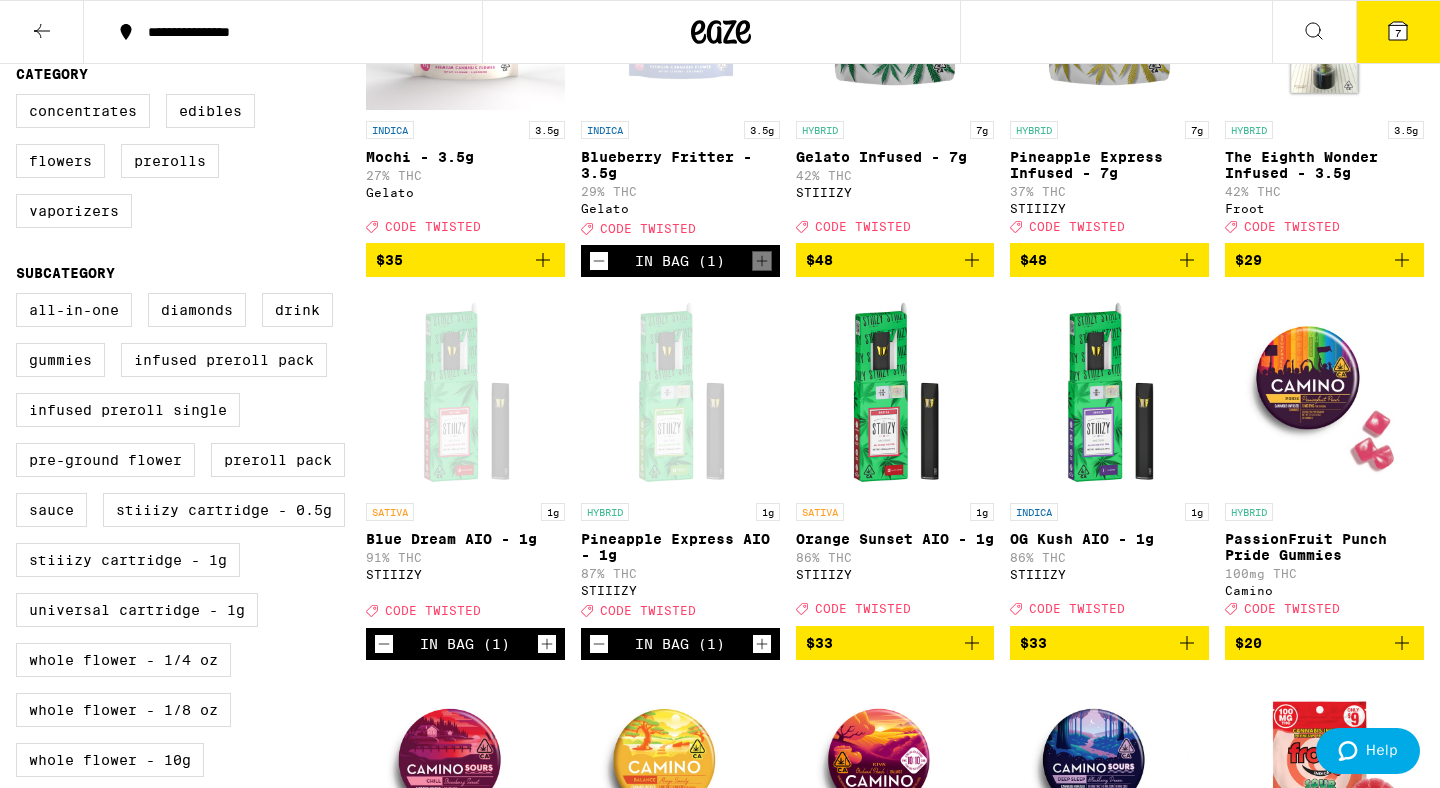 click on "7" at bounding box center [1398, 32] 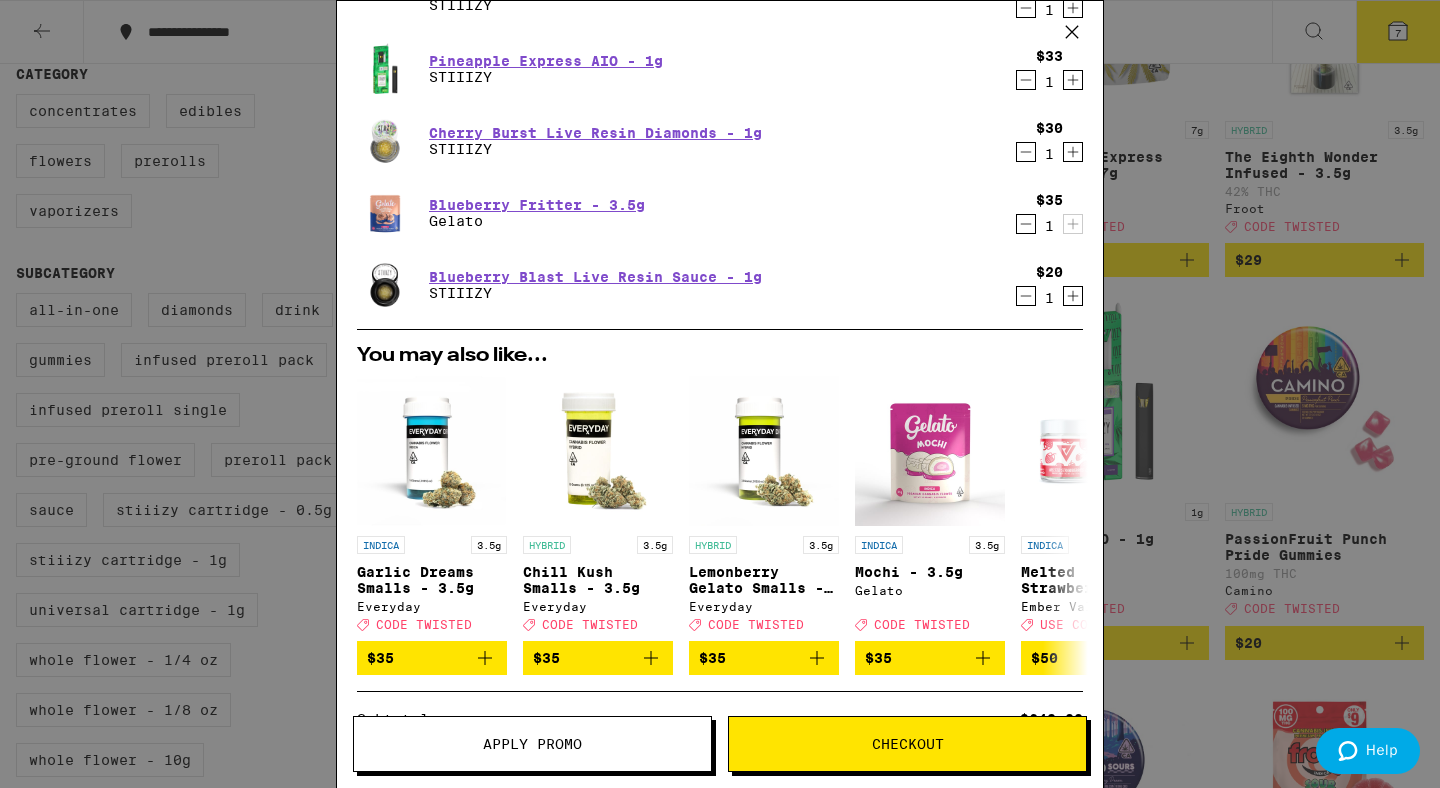 scroll, scrollTop: 506, scrollLeft: 0, axis: vertical 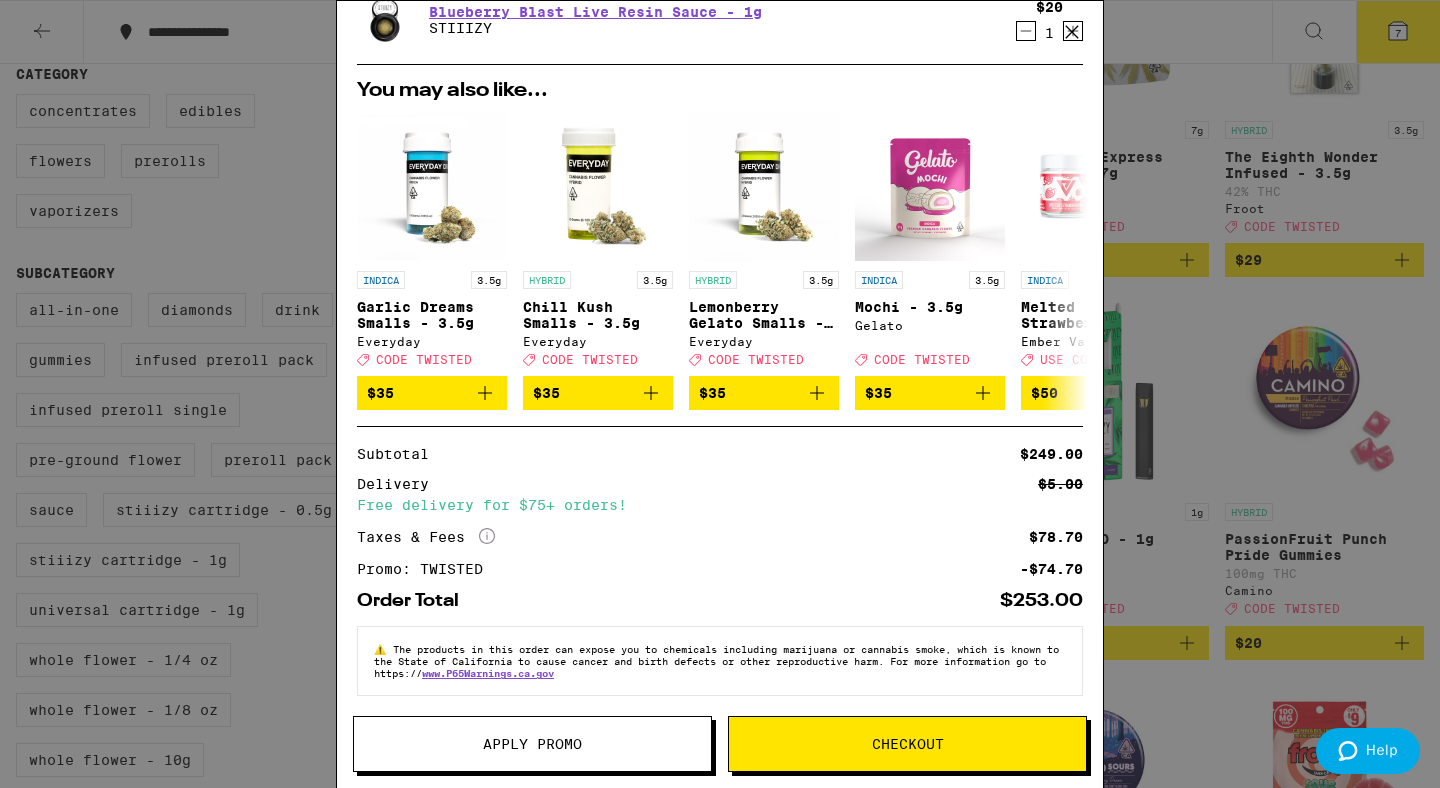 click on "Your Cart Sour Punch Curated Live Resin Sauce - 1g STIIIZY $20 1 GG4 - 20g Yada Yada $78 1 Blue Dream AIO - 1g STIIIZY $33 1 Pineapple Express AIO - 1g STIIIZY $33 1 Cherry Burst Live Resin Diamonds - 1g STIIIZY $30 1 Blueberry Fritter - 3.5g Gelato $35 1 Blueberry Blast Live Resin Sauce - 1g STIIIZY $20 1 You may also like... INDICA 3.5g Garlic Dreams Smalls - 3.5g Everyday Deal Created with Sketch. CODE TWISTED $35 HYBRID 3.5g Chill Kush Smalls - 3.5g Everyday Deal Created with Sketch. CODE TWISTED $35 HYBRID 3.5g Lemonberry Gelato Smalls - 3.5g Everyday Deal Created with Sketch. CODE TWISTED $35 INDICA 3.5g Mochi - 3.5g Gelato Deal Created with Sketch. CODE TWISTED $35 INDICA 3.5g Melted Strawberries - 3.5g Ember Valley Deal Created with Sketch. USE CODE 35OFF $50 HYBRID 3.5g Zerealz - 3.5g Ember Valley Deal Created with Sketch. USE CODE 35OFF $50 INDICA 3.5g Banana OG - 3.5g Anarchy $12 INDICA 3.5g Permanent Marker - 3.5g Anarchy $12 SATIVA 3.5g Orange Runtz - 3.5g Anarchy $12 HYBRID 3.5g Cherry OG - 3.5g" at bounding box center (720, 394) 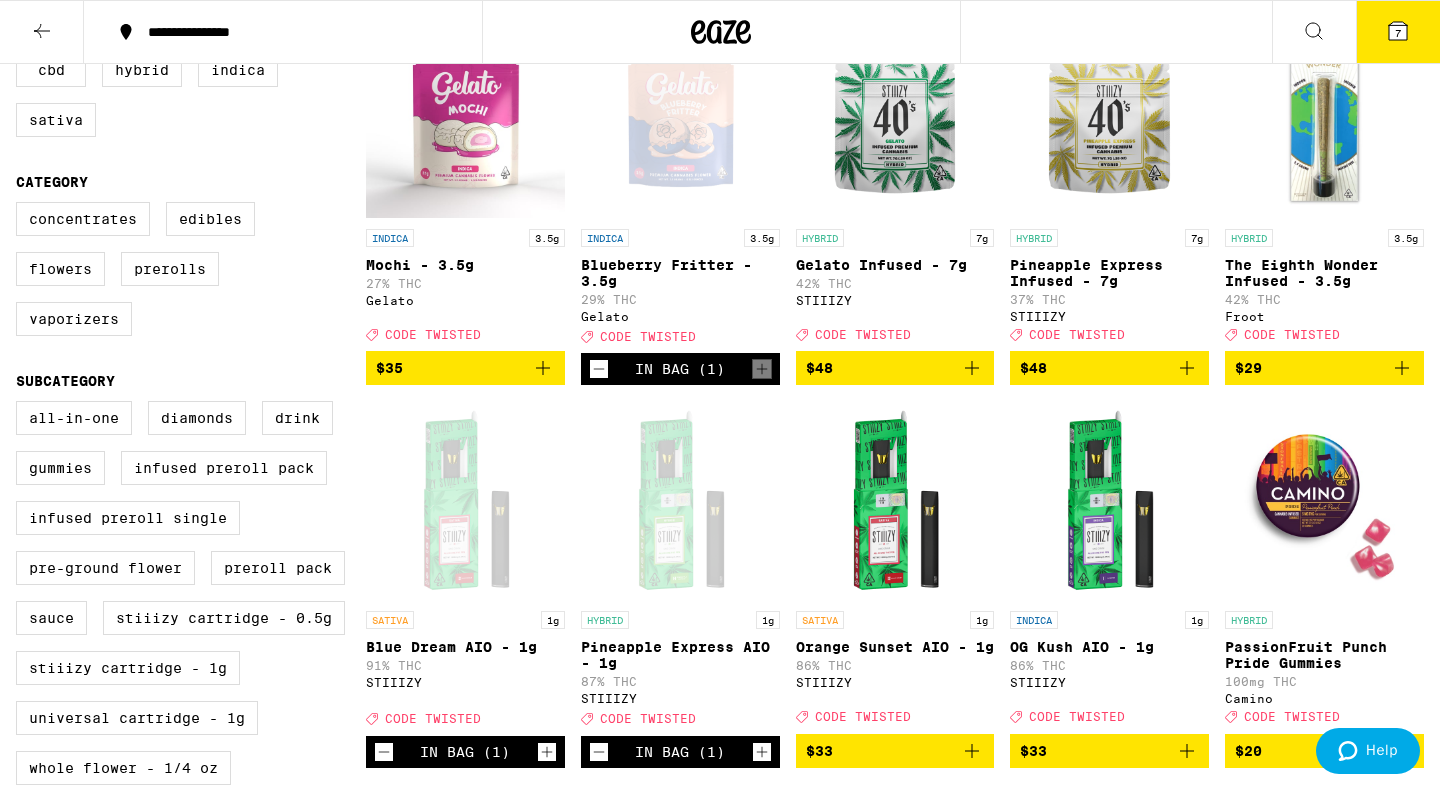 scroll, scrollTop: 0, scrollLeft: 0, axis: both 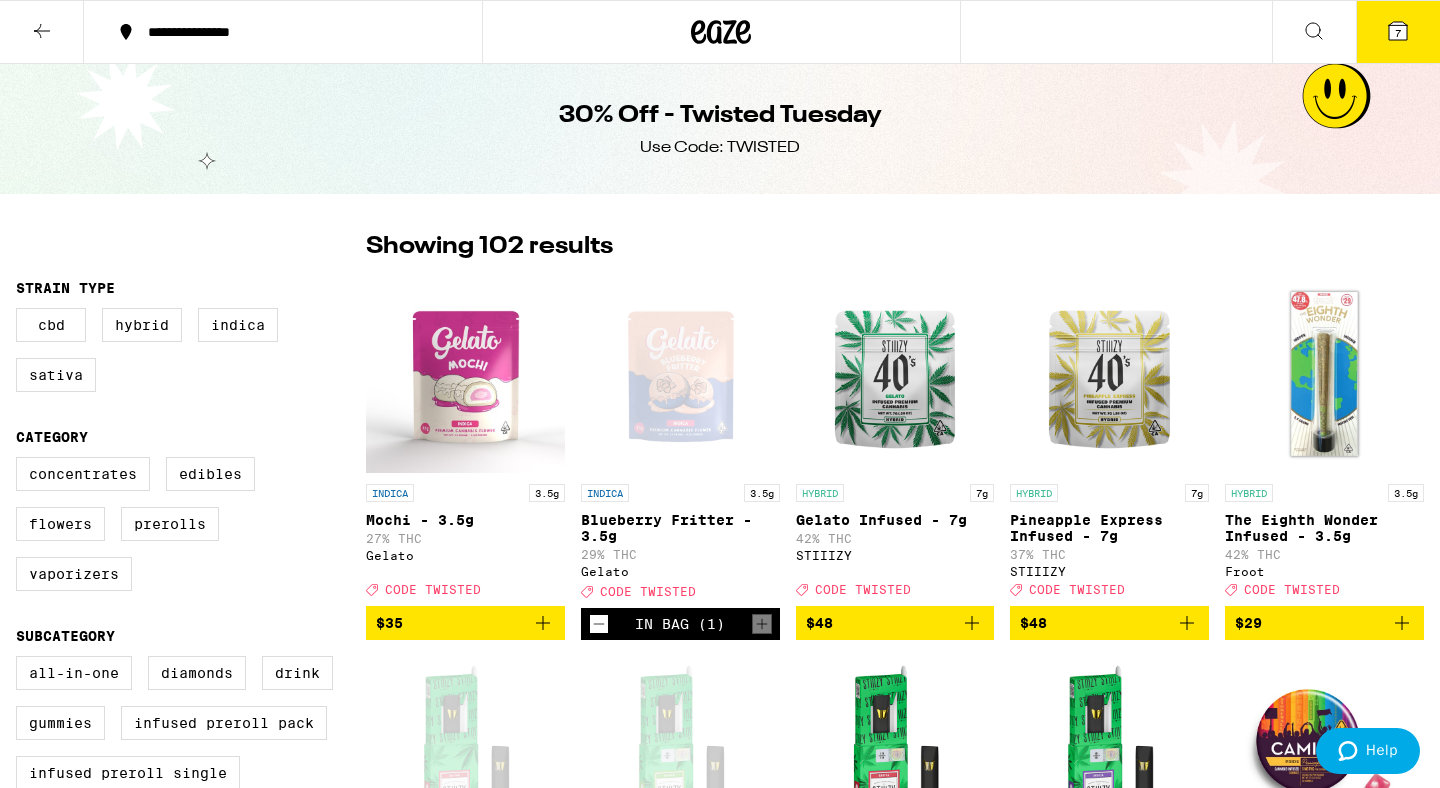 click 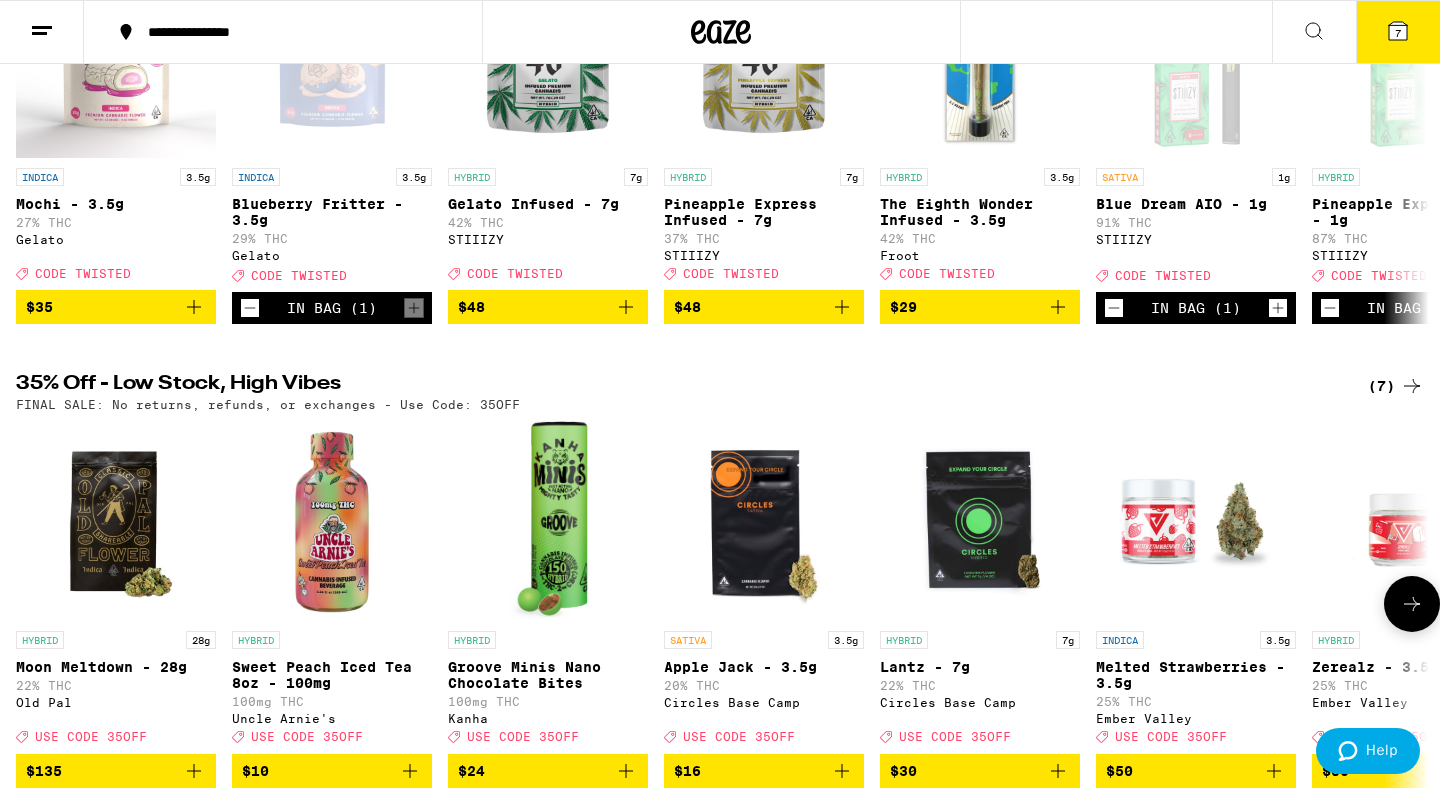 scroll, scrollTop: 497, scrollLeft: 0, axis: vertical 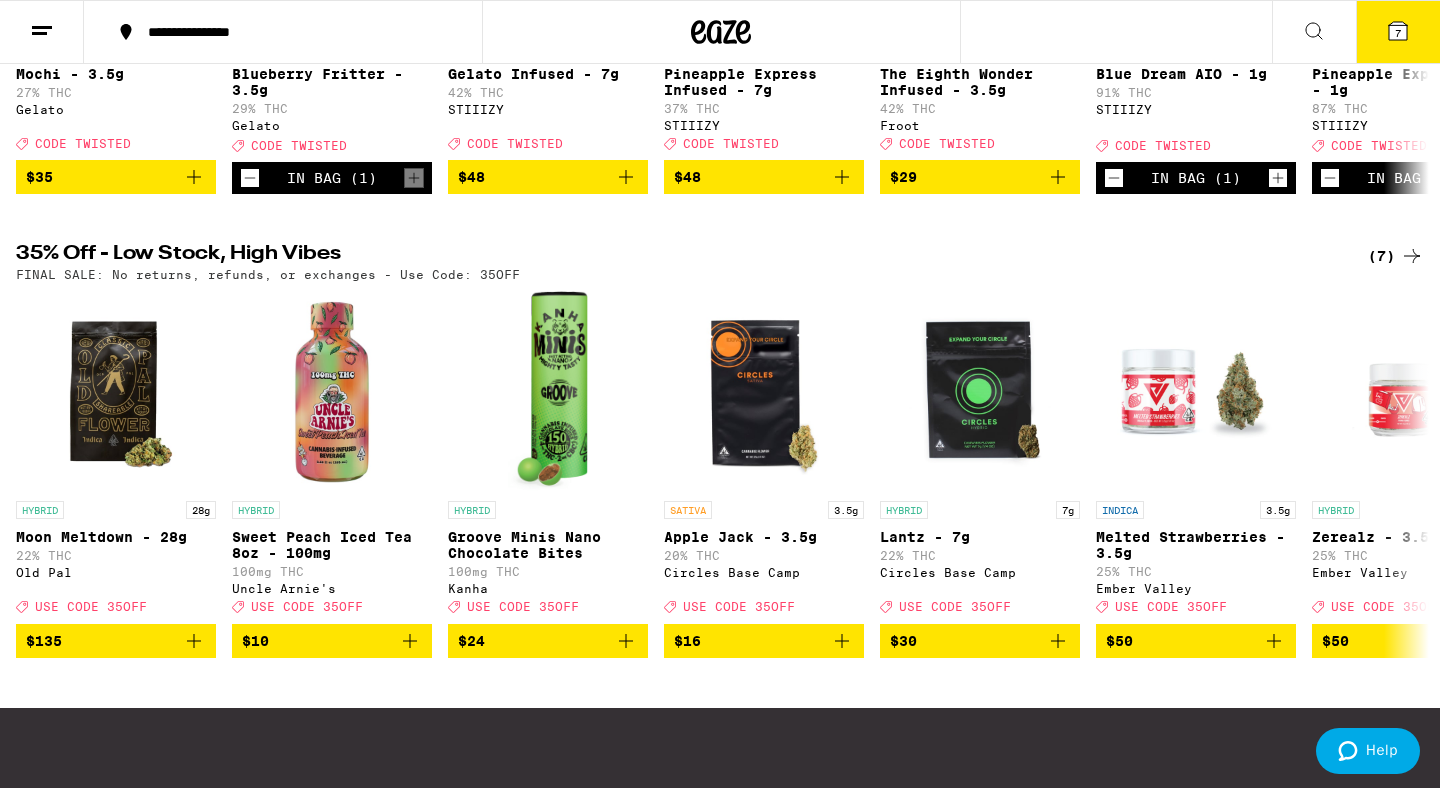 click on "(7)" at bounding box center (1396, 256) 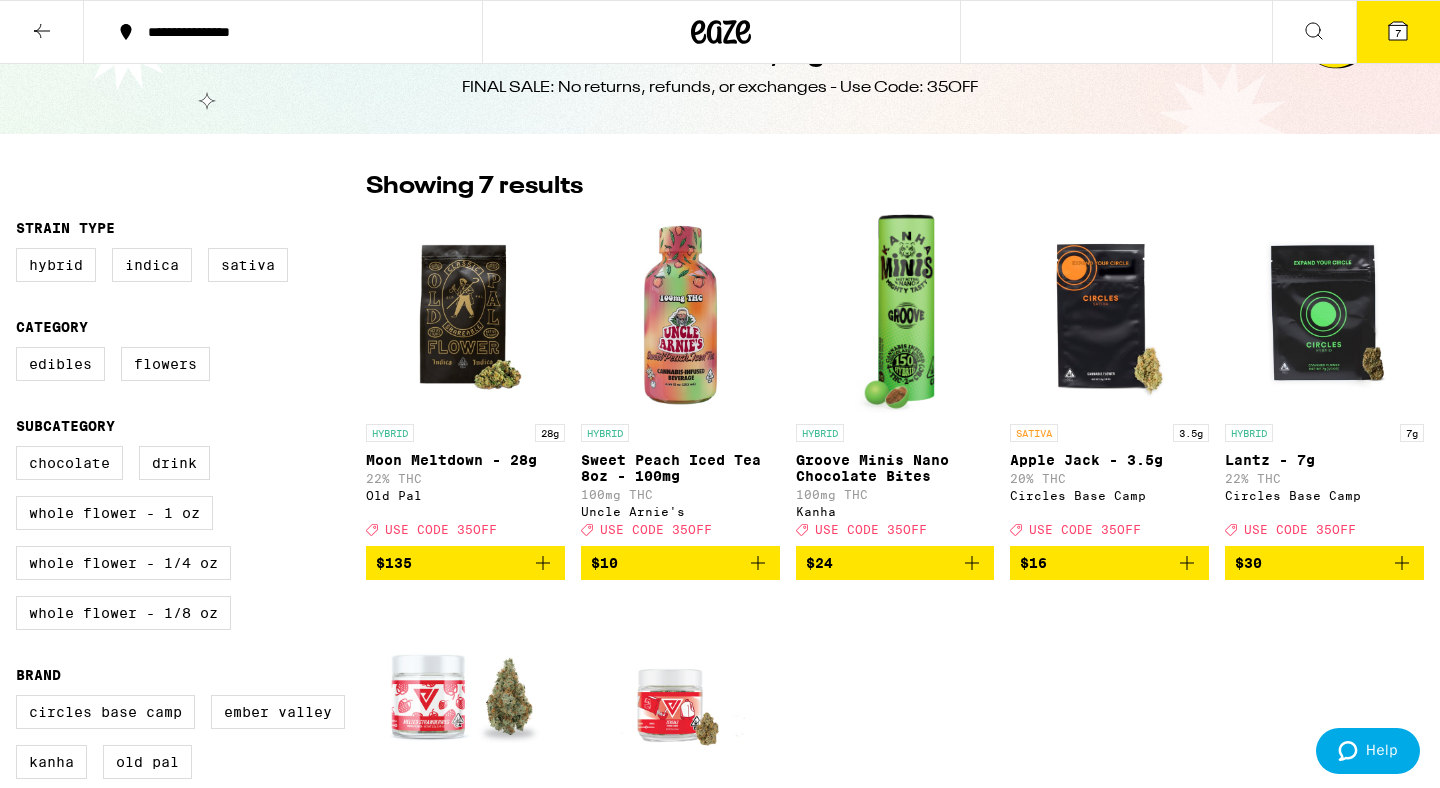 scroll, scrollTop: 0, scrollLeft: 0, axis: both 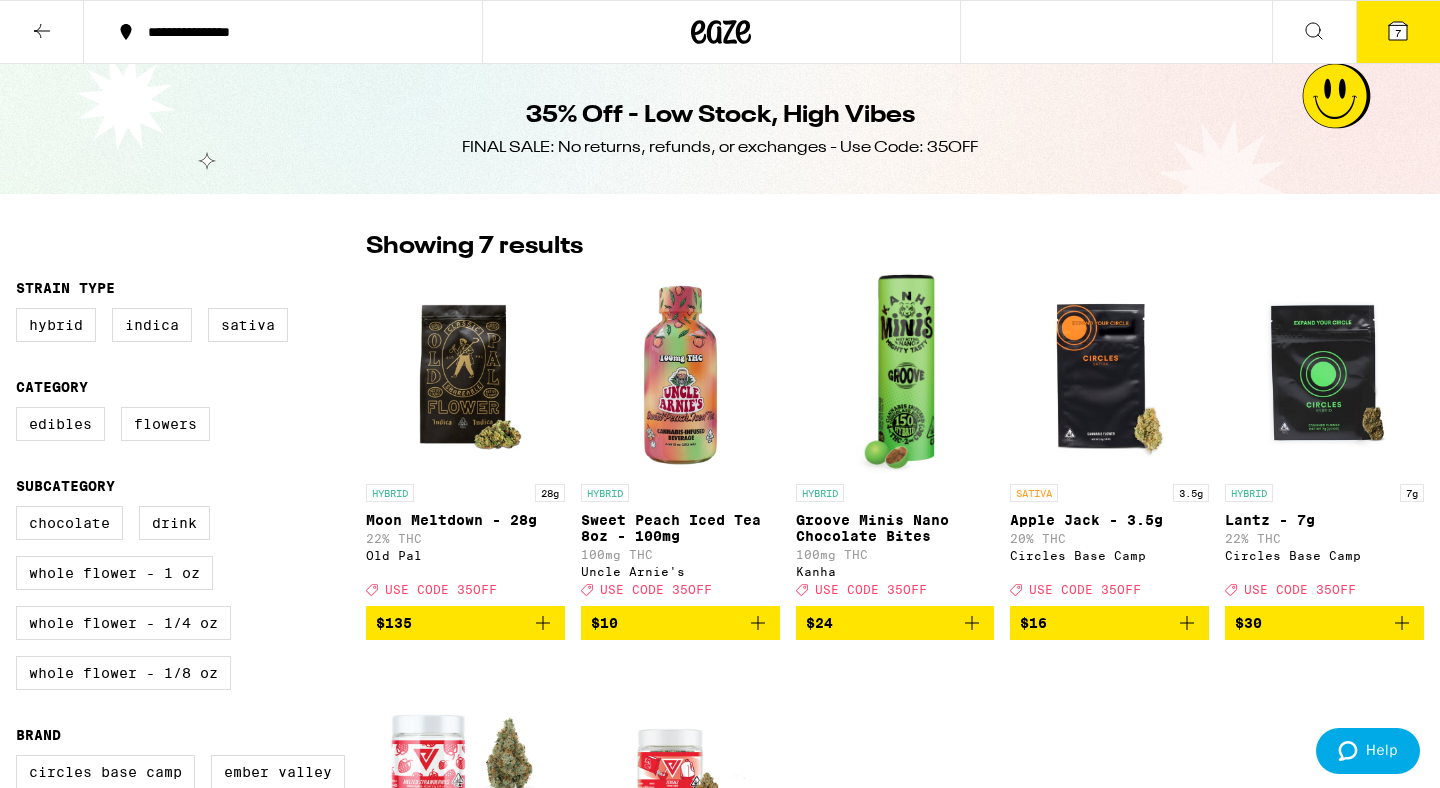 click 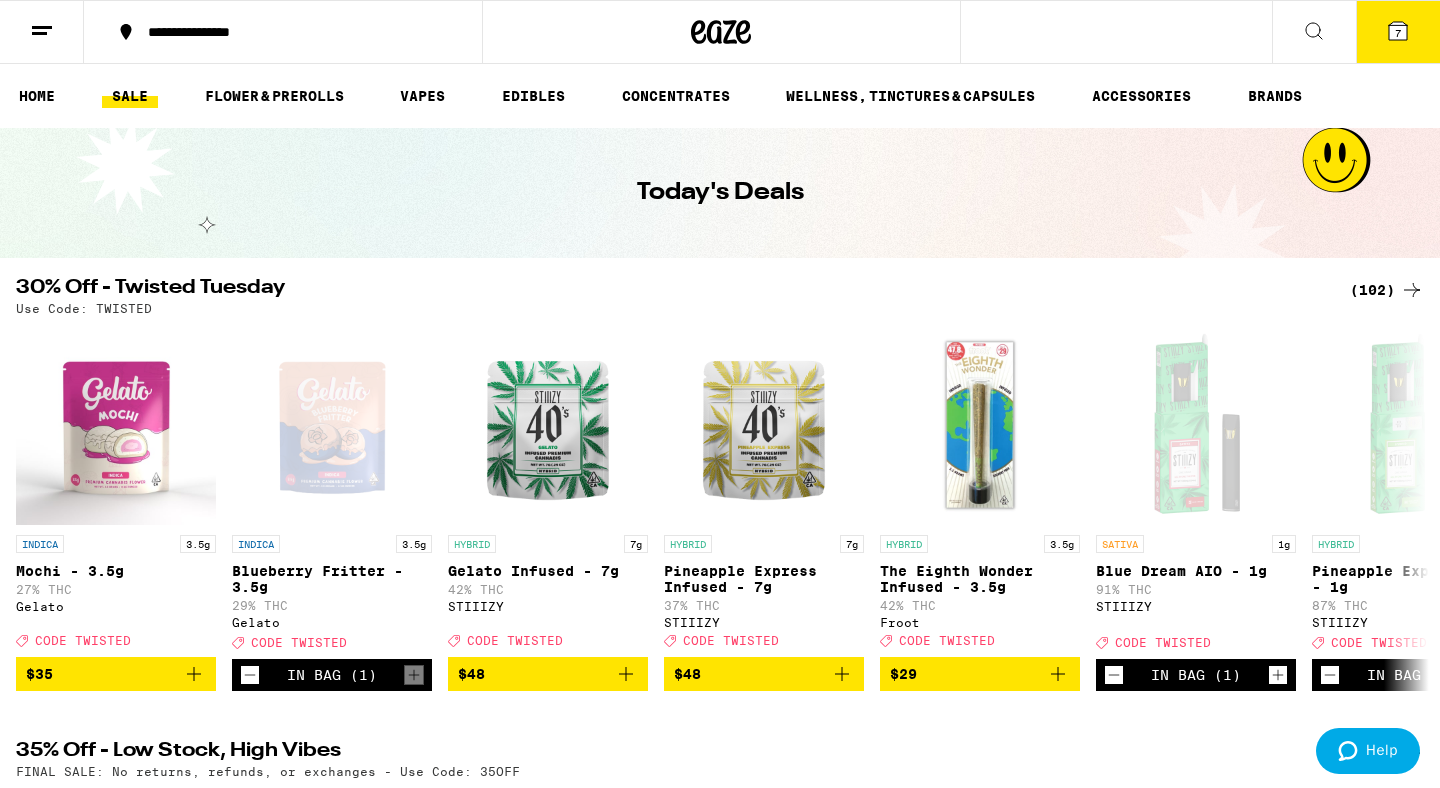 click 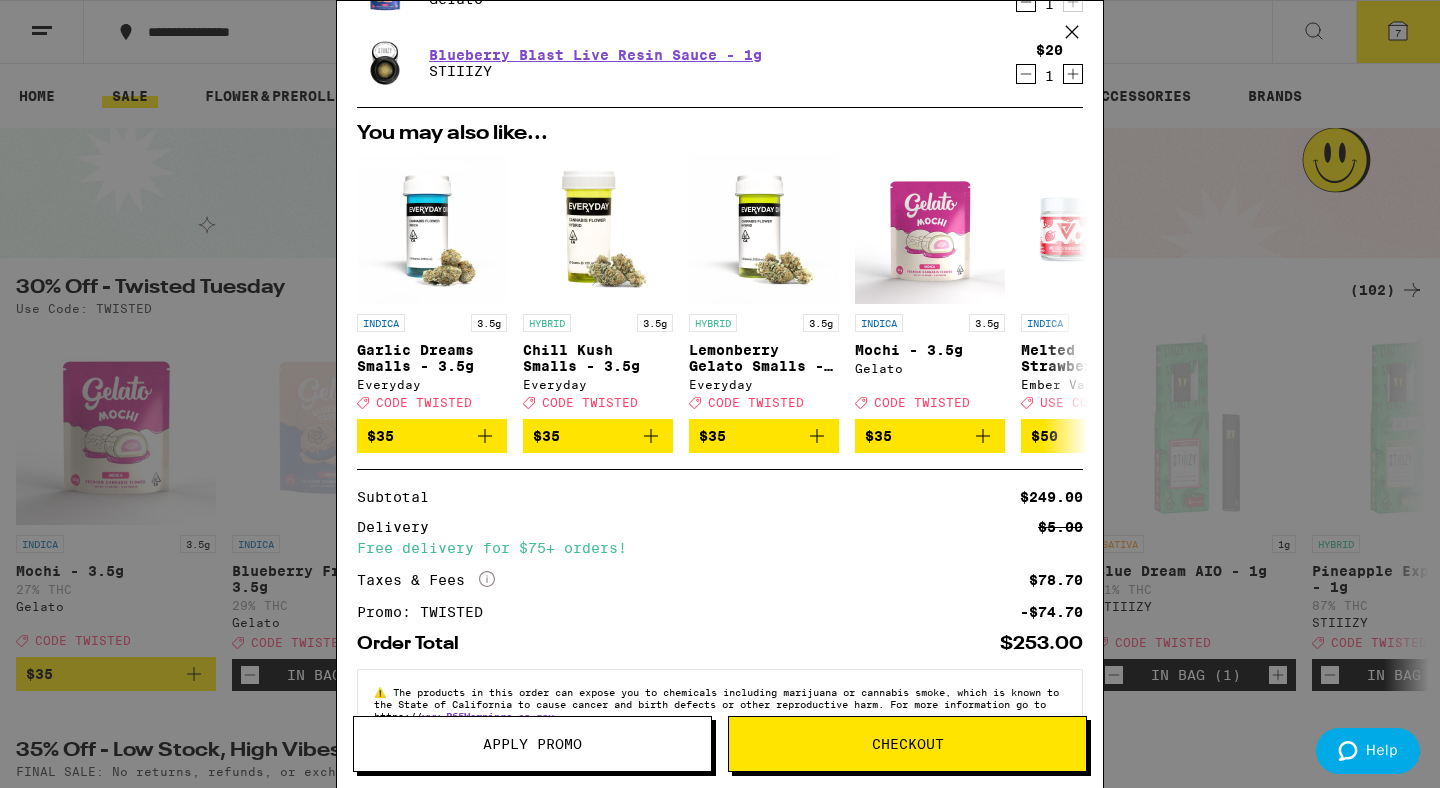 scroll, scrollTop: 528, scrollLeft: 0, axis: vertical 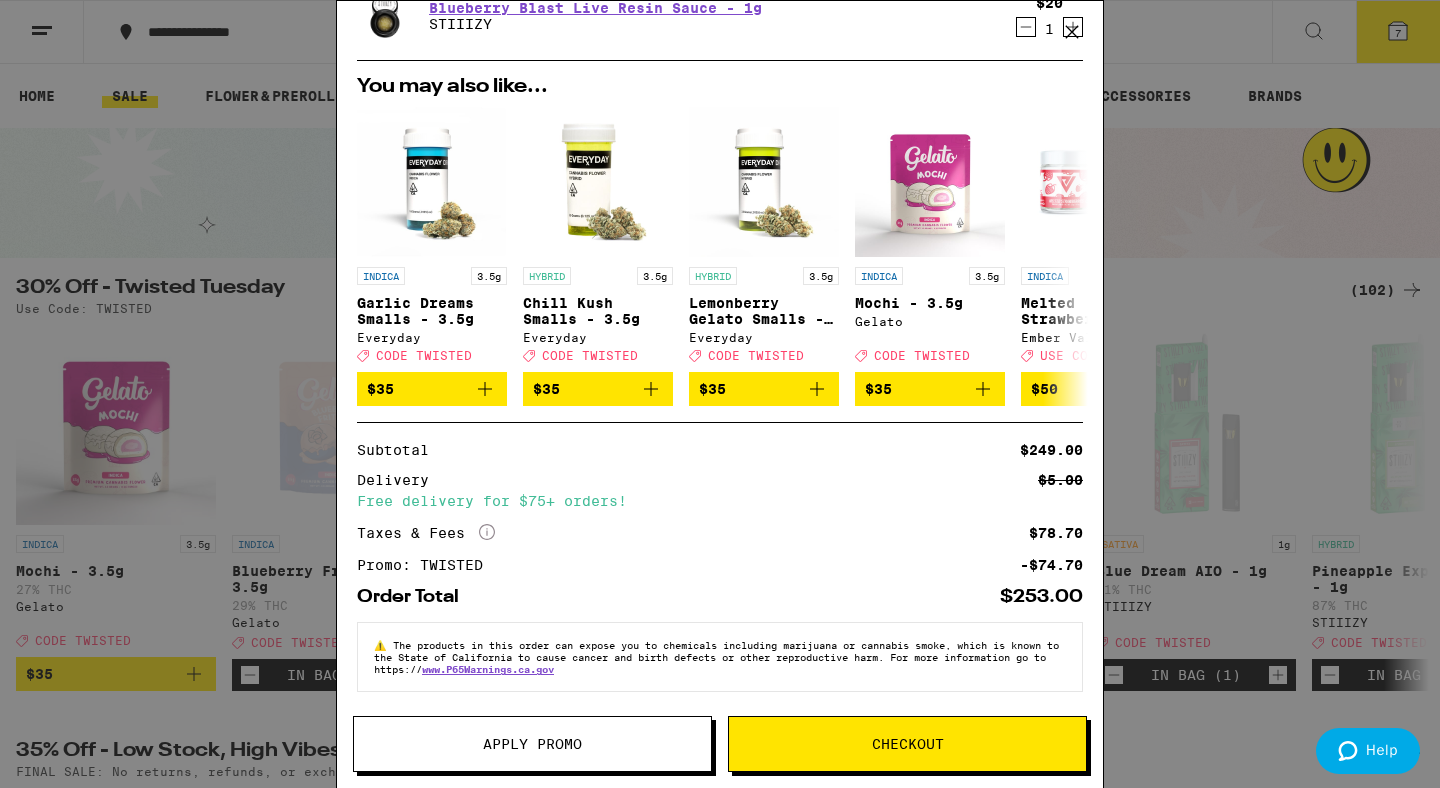 click on "Your Cart Sour Punch Curated Live Resin Sauce - 1g STIIIZY $20 1 GG4 - 20g Yada Yada $78 1 Blue Dream AIO - 1g STIIIZY $33 1 Pineapple Express AIO - 1g STIIIZY $33 1 Cherry Burst Live Resin Diamonds - 1g STIIIZY $30 1 Blueberry Fritter - 3.5g Gelato $35 1 Blueberry Blast Live Resin Sauce - 1g STIIIZY $20 1 You may also like... INDICA 3.5g Garlic Dreams Smalls - 3.5g Everyday Deal Created with Sketch. CODE TWISTED $35 HYBRID 3.5g Chill Kush Smalls - 3.5g Everyday Deal Created with Sketch. CODE TWISTED $35 HYBRID 3.5g Lemonberry Gelato Smalls - 3.5g Everyday Deal Created with Sketch. CODE TWISTED $35 INDICA 3.5g Mochi - 3.5g Gelato Deal Created with Sketch. CODE TWISTED $35 INDICA 3.5g Melted Strawberries - 3.5g Ember Valley Deal Created with Sketch. USE CODE 35OFF $50 HYBRID 3.5g Zerealz - 3.5g Ember Valley Deal Created with Sketch. USE CODE 35OFF $50 INDICA 3.5g Banana OG - 3.5g Anarchy $12 INDICA 3.5g Permanent Marker - 3.5g Anarchy $12 SATIVA 3.5g Orange Runtz - 3.5g Anarchy $12 HYBRID 3.5g Cherry OG - 3.5g" at bounding box center (720, 394) 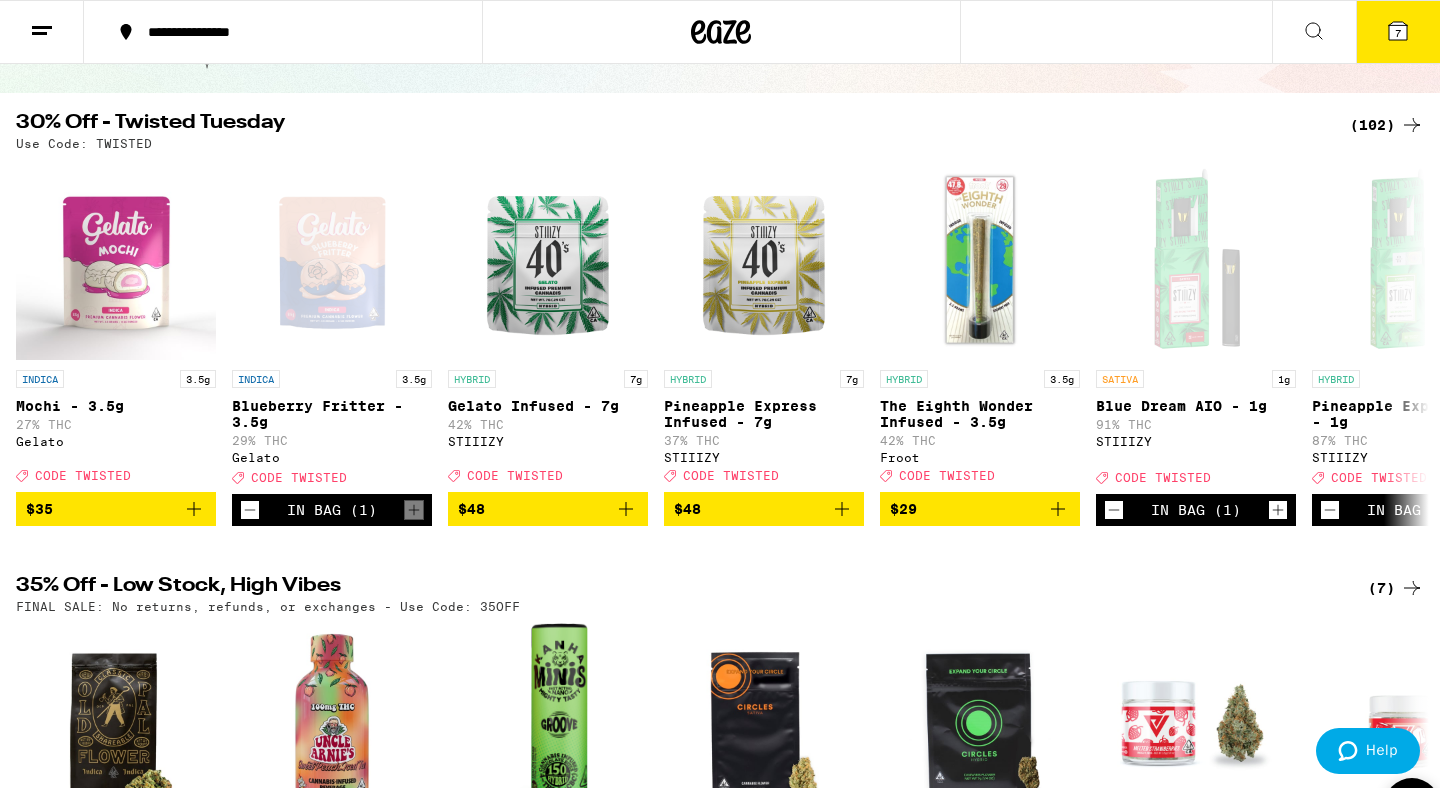 scroll, scrollTop: 154, scrollLeft: 0, axis: vertical 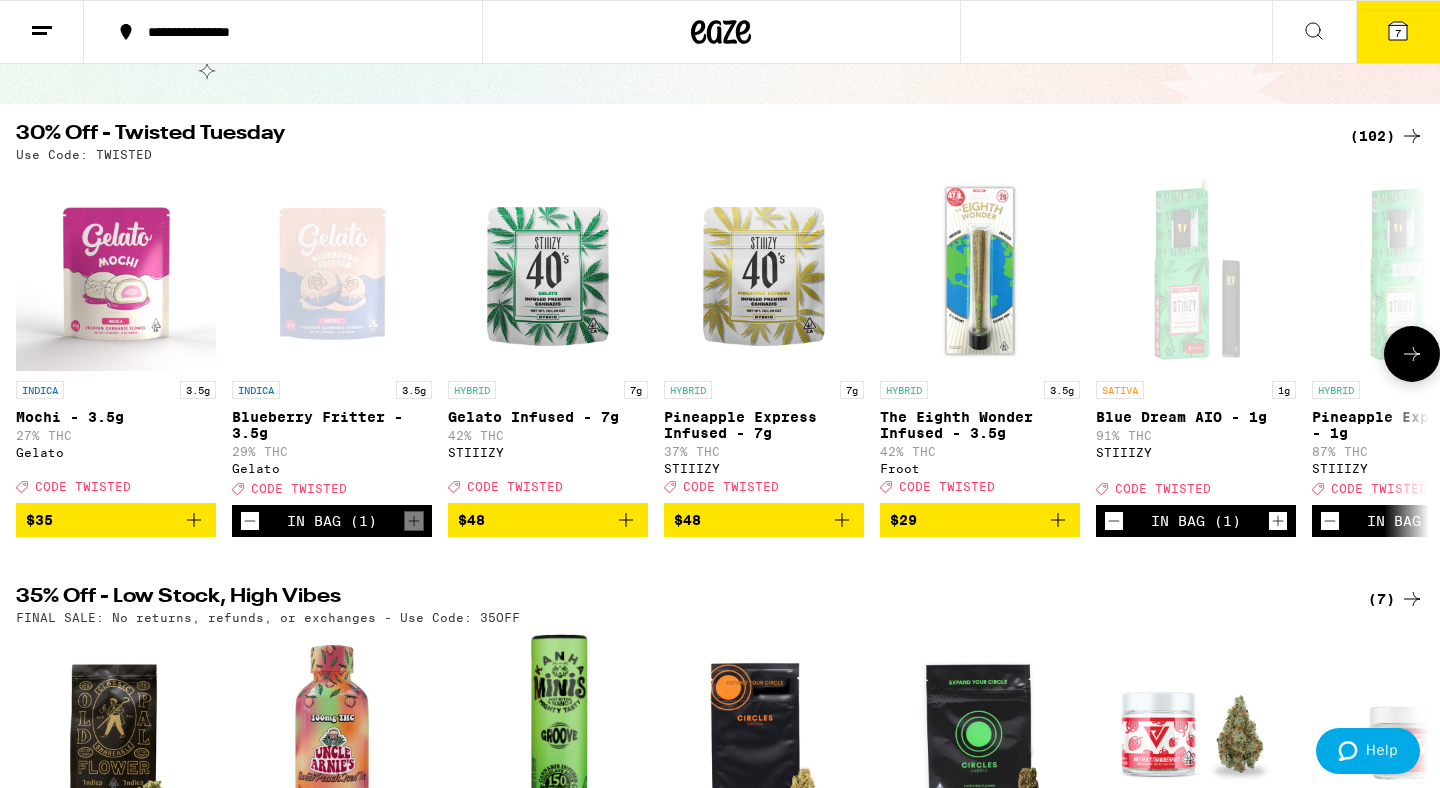 click 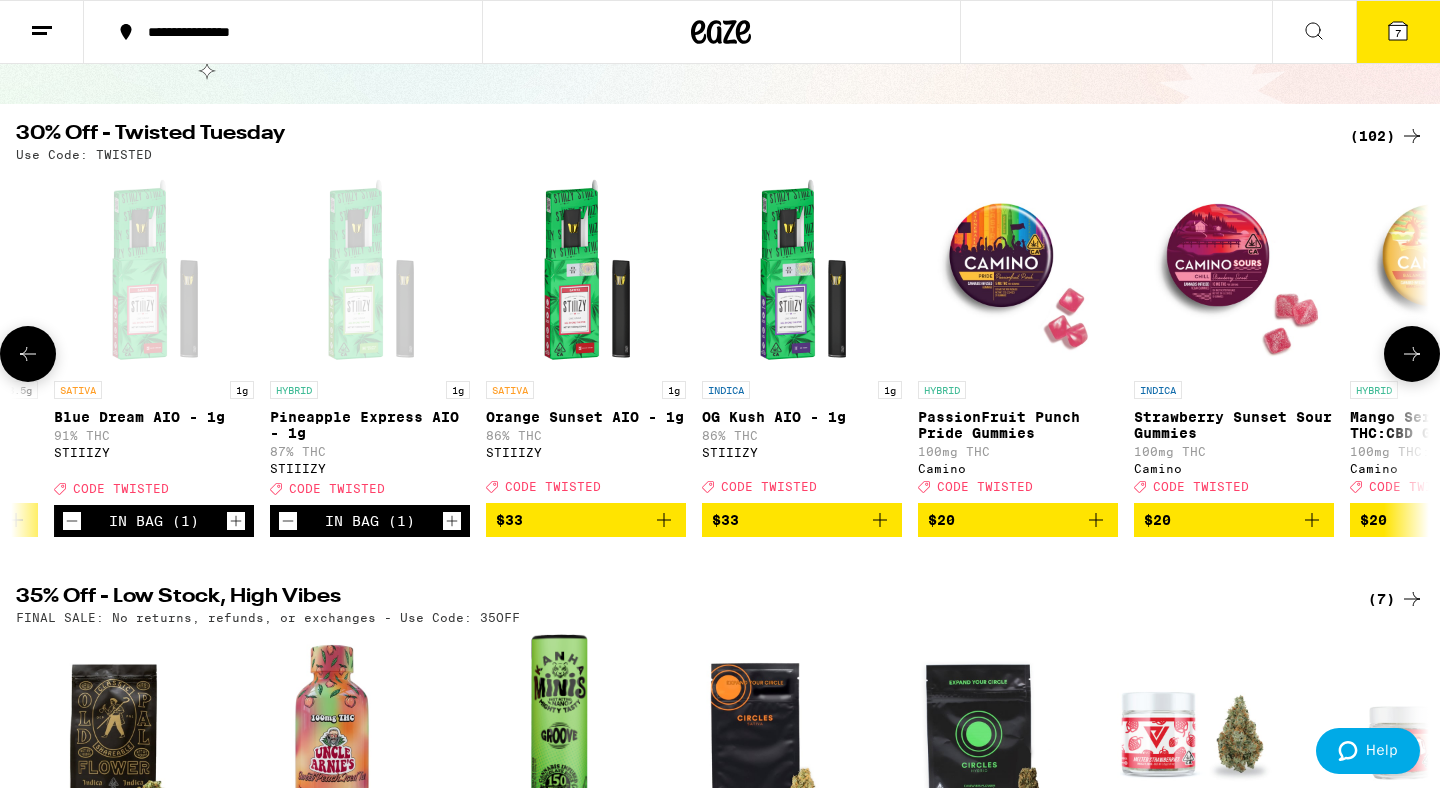 scroll, scrollTop: 0, scrollLeft: 1190, axis: horizontal 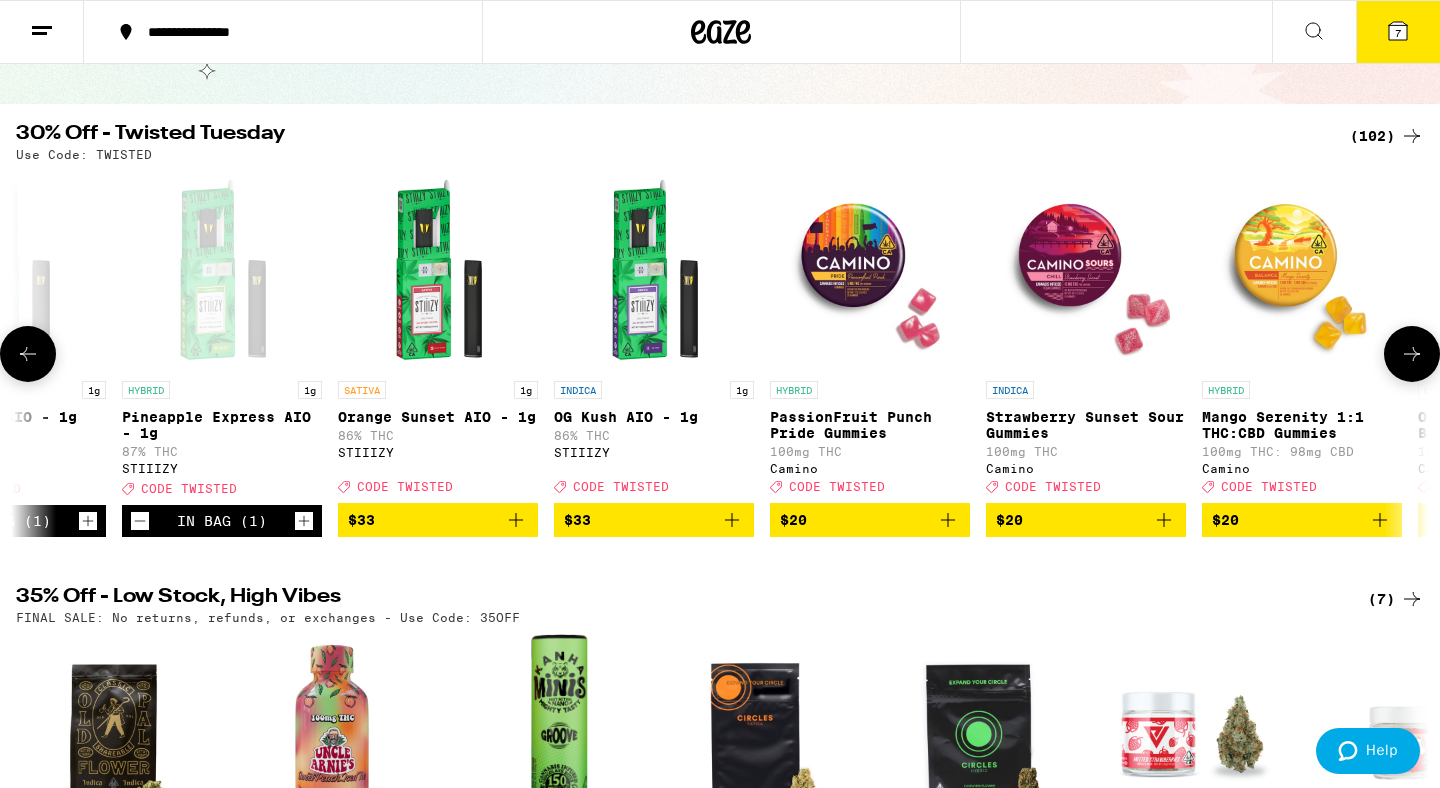 click 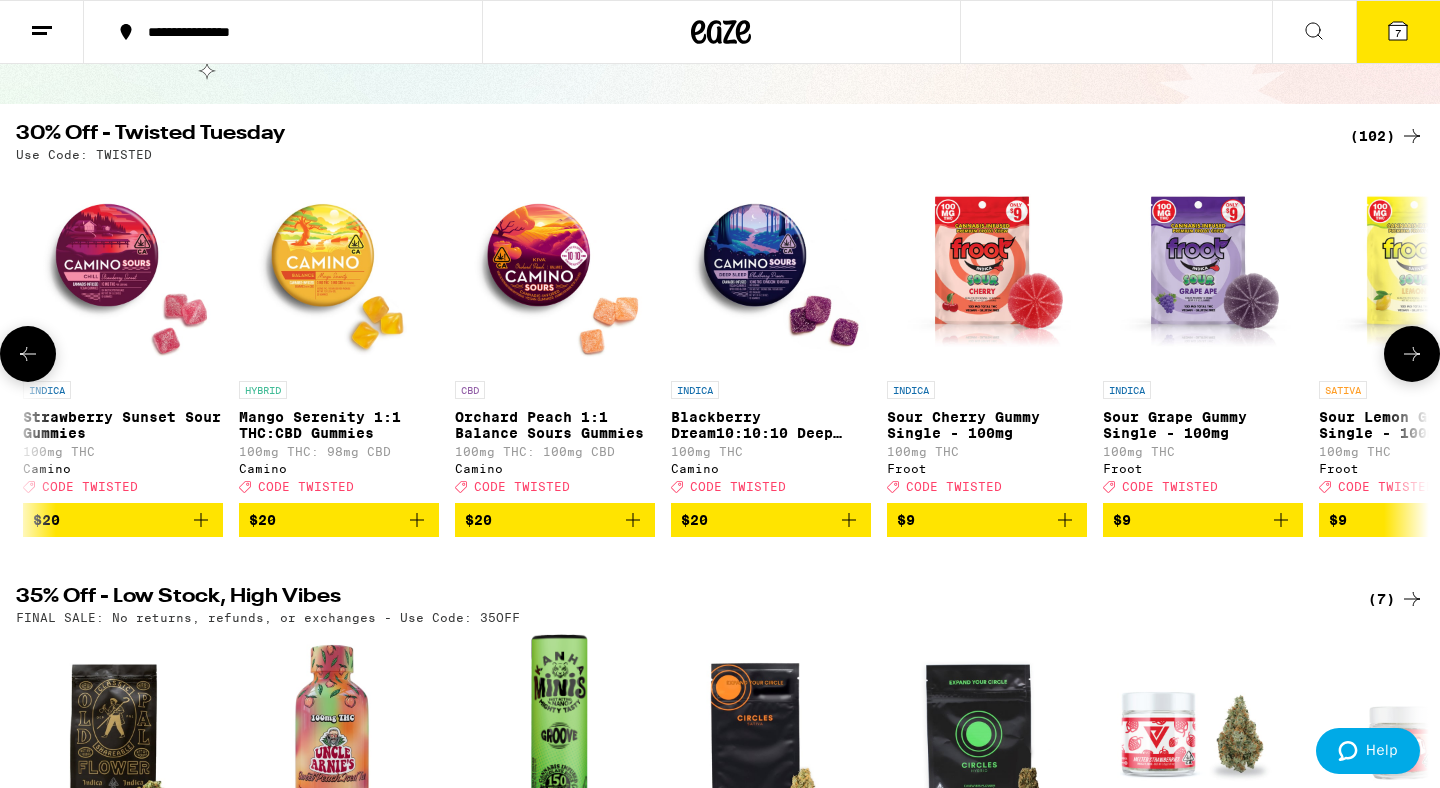 scroll, scrollTop: 0, scrollLeft: 2380, axis: horizontal 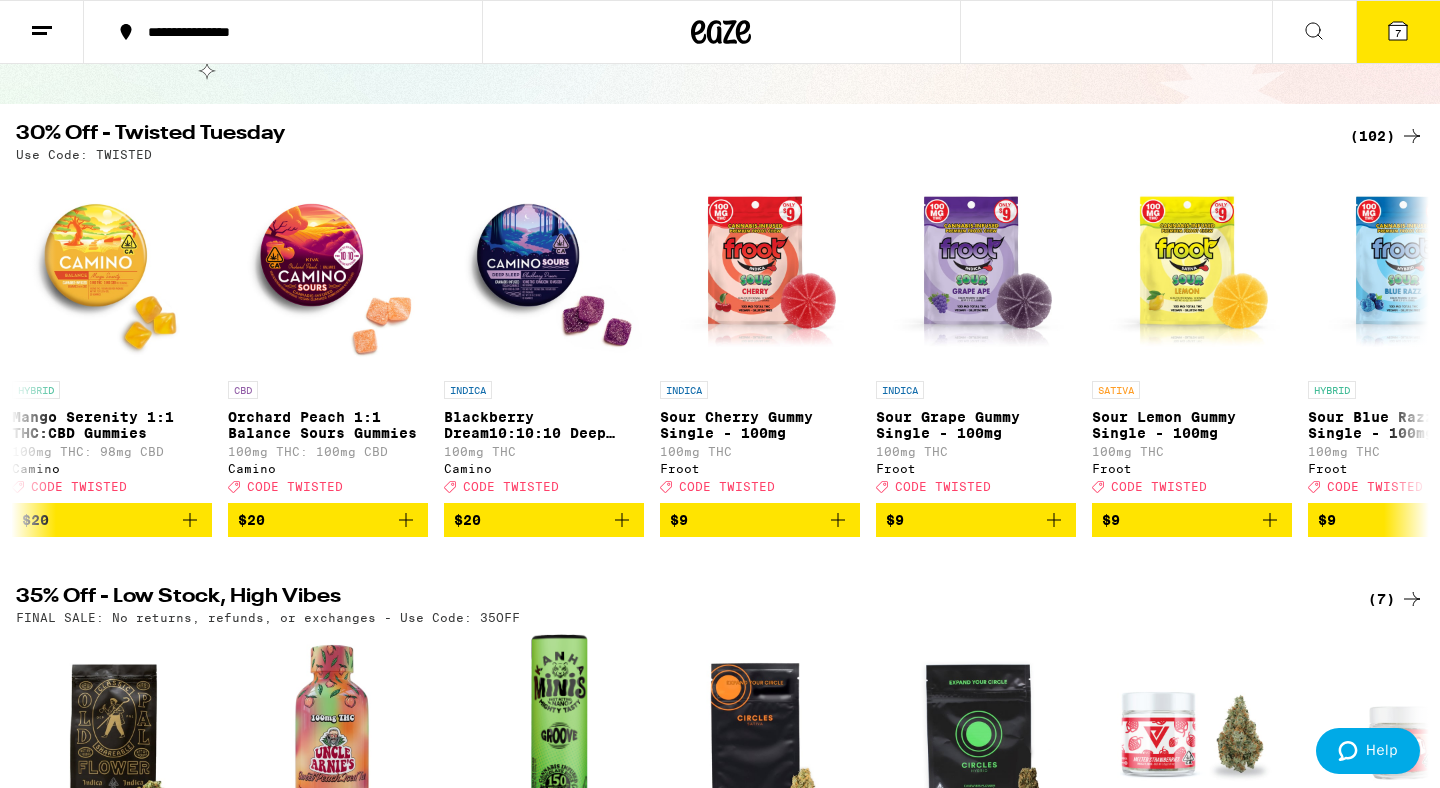 click 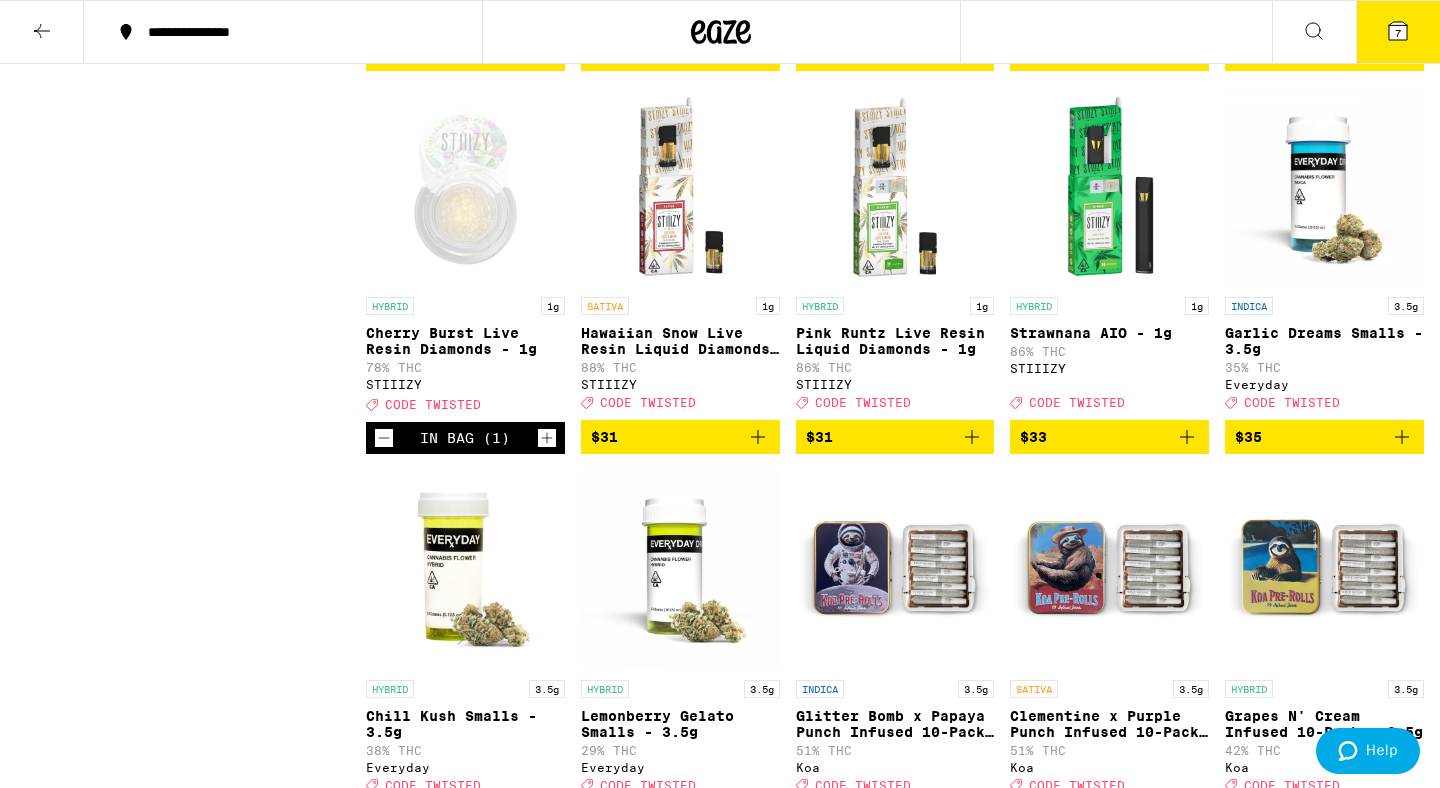 scroll, scrollTop: 5158, scrollLeft: 0, axis: vertical 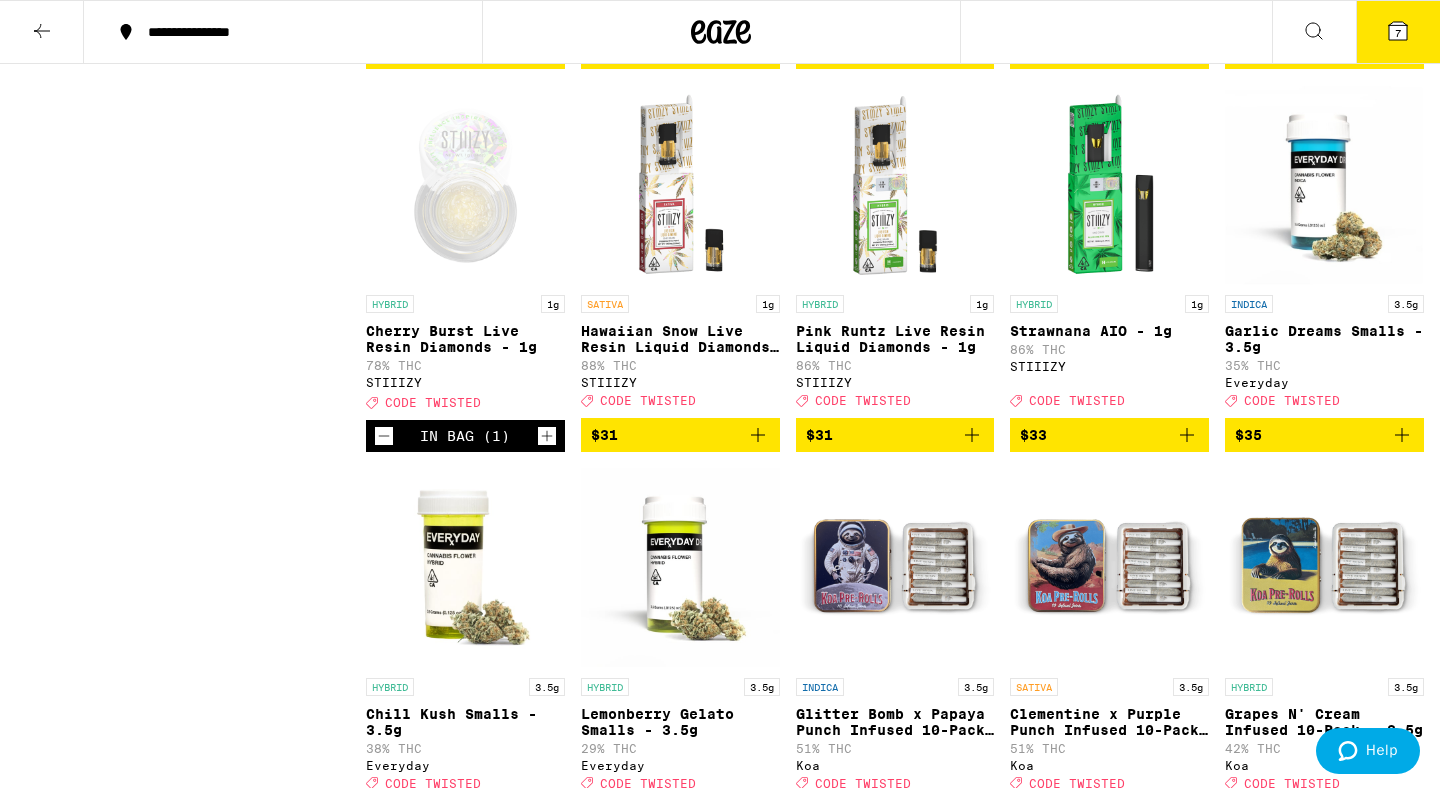 click 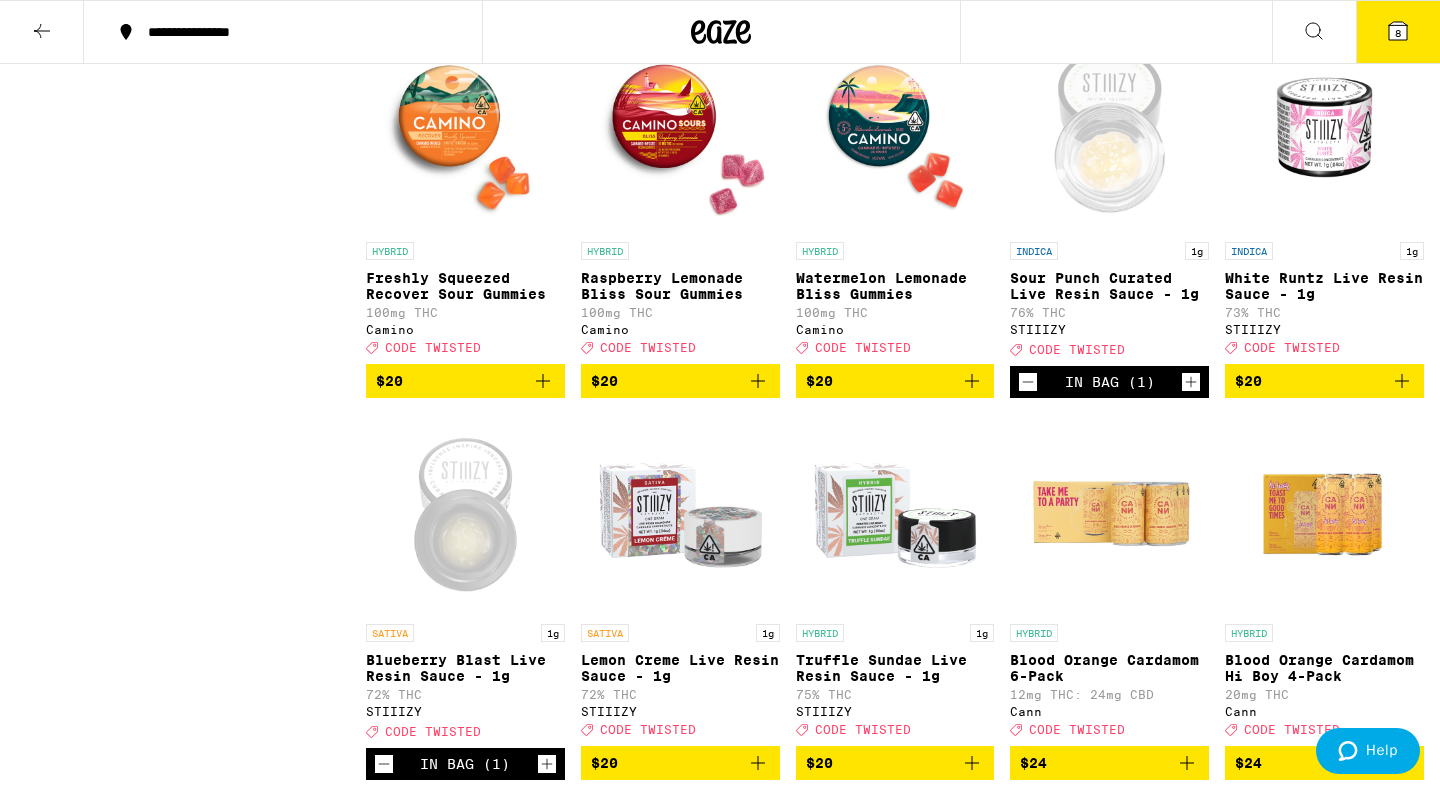 scroll, scrollTop: 2872, scrollLeft: 0, axis: vertical 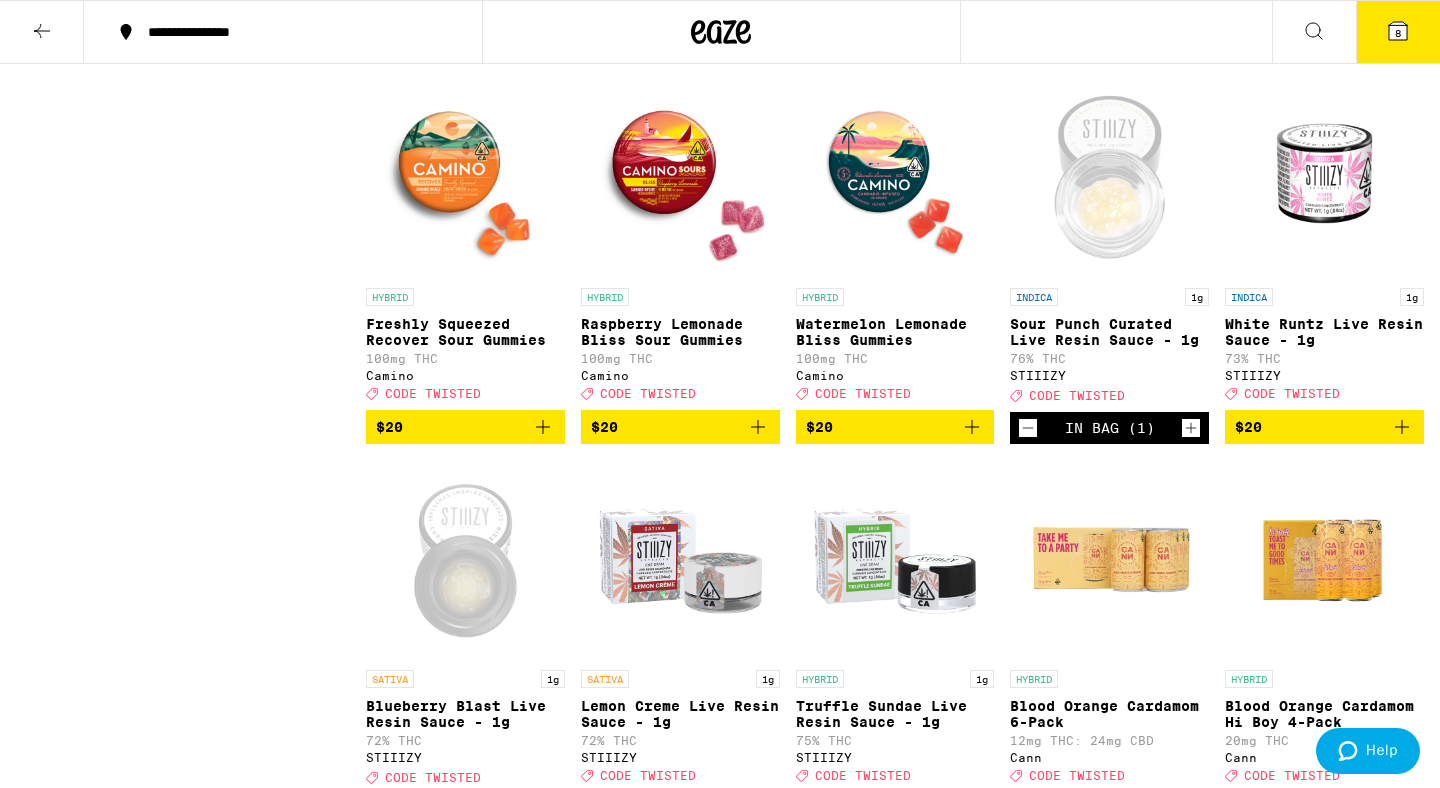 click on "8" at bounding box center (1398, 32) 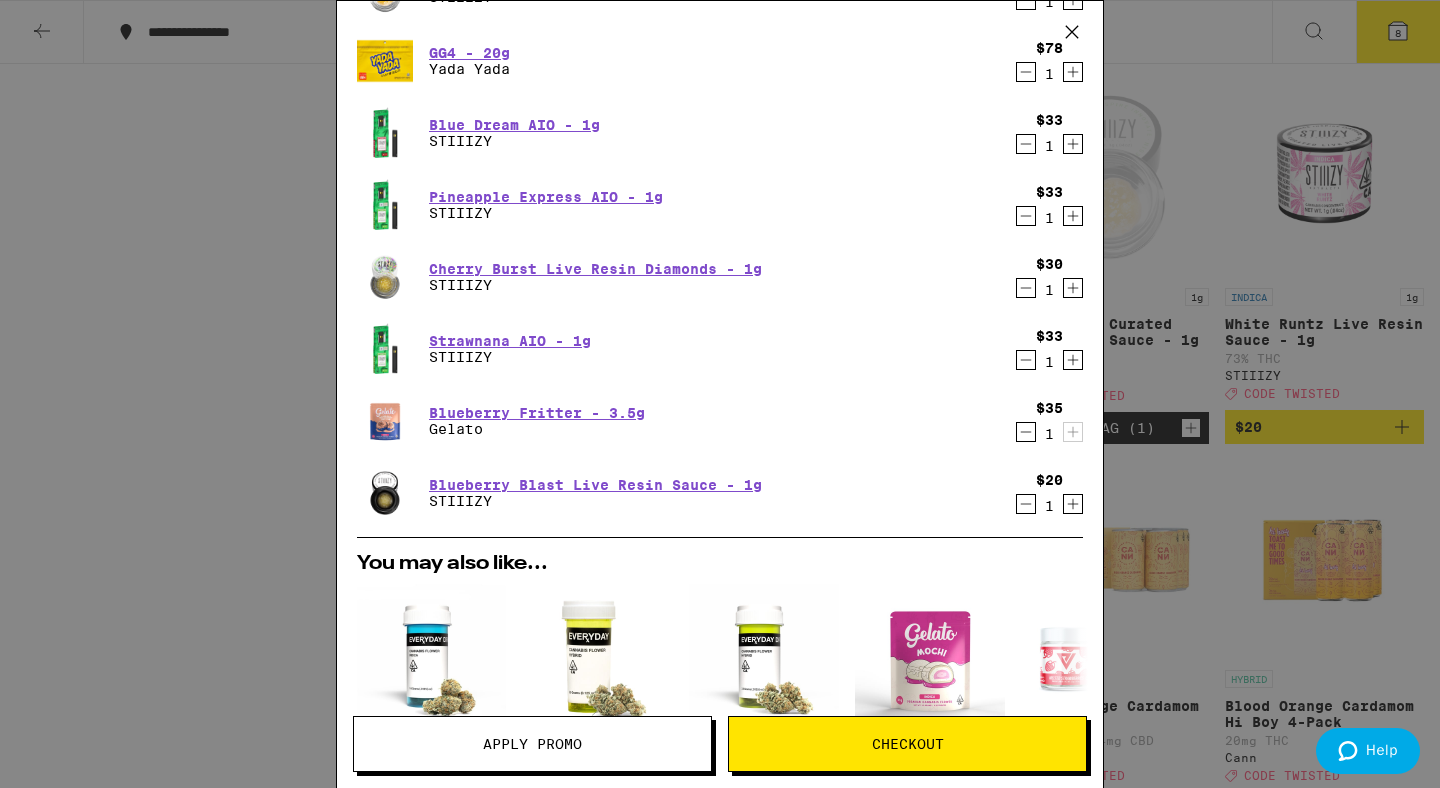 scroll, scrollTop: 96, scrollLeft: 0, axis: vertical 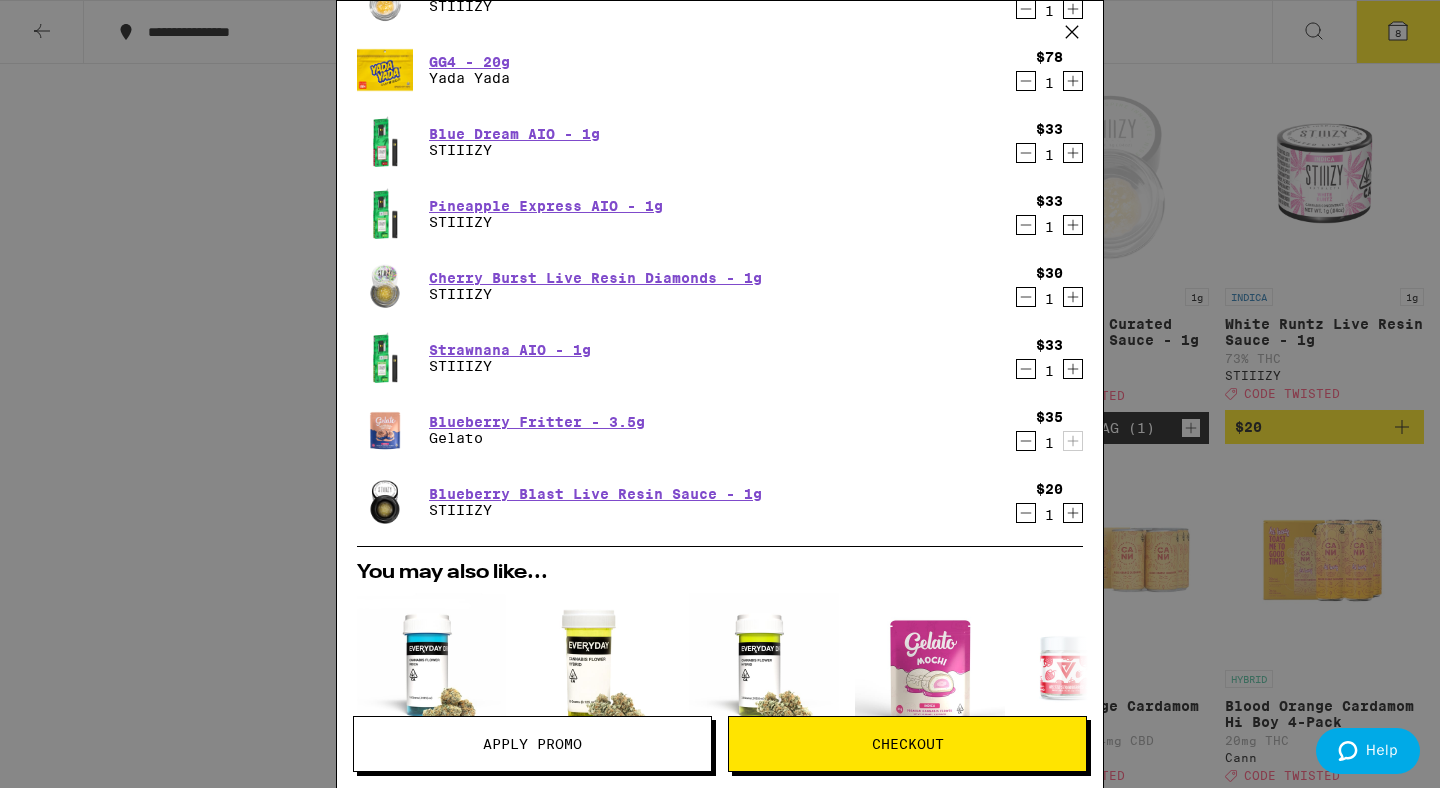 click at bounding box center [385, 358] 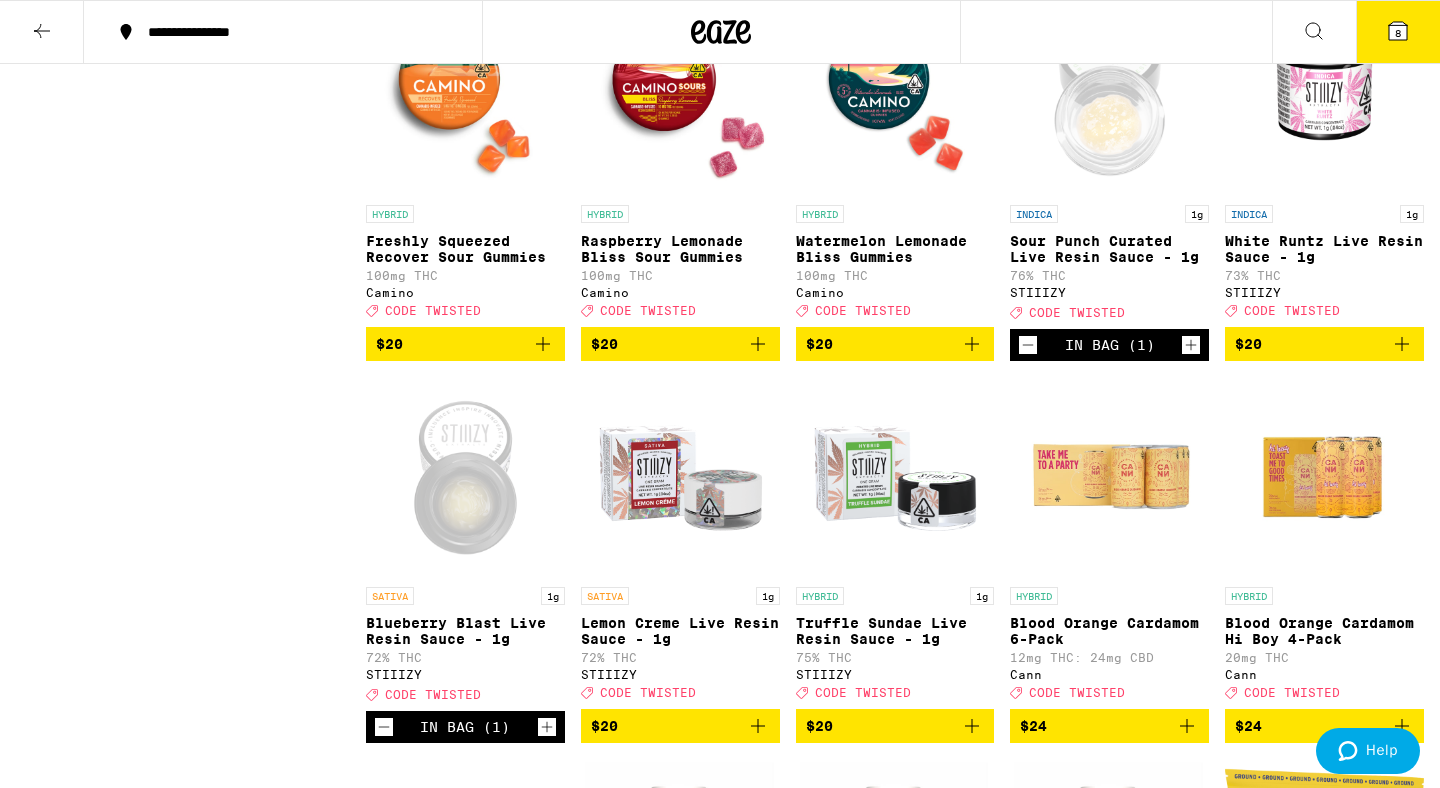 scroll, scrollTop: 2957, scrollLeft: 0, axis: vertical 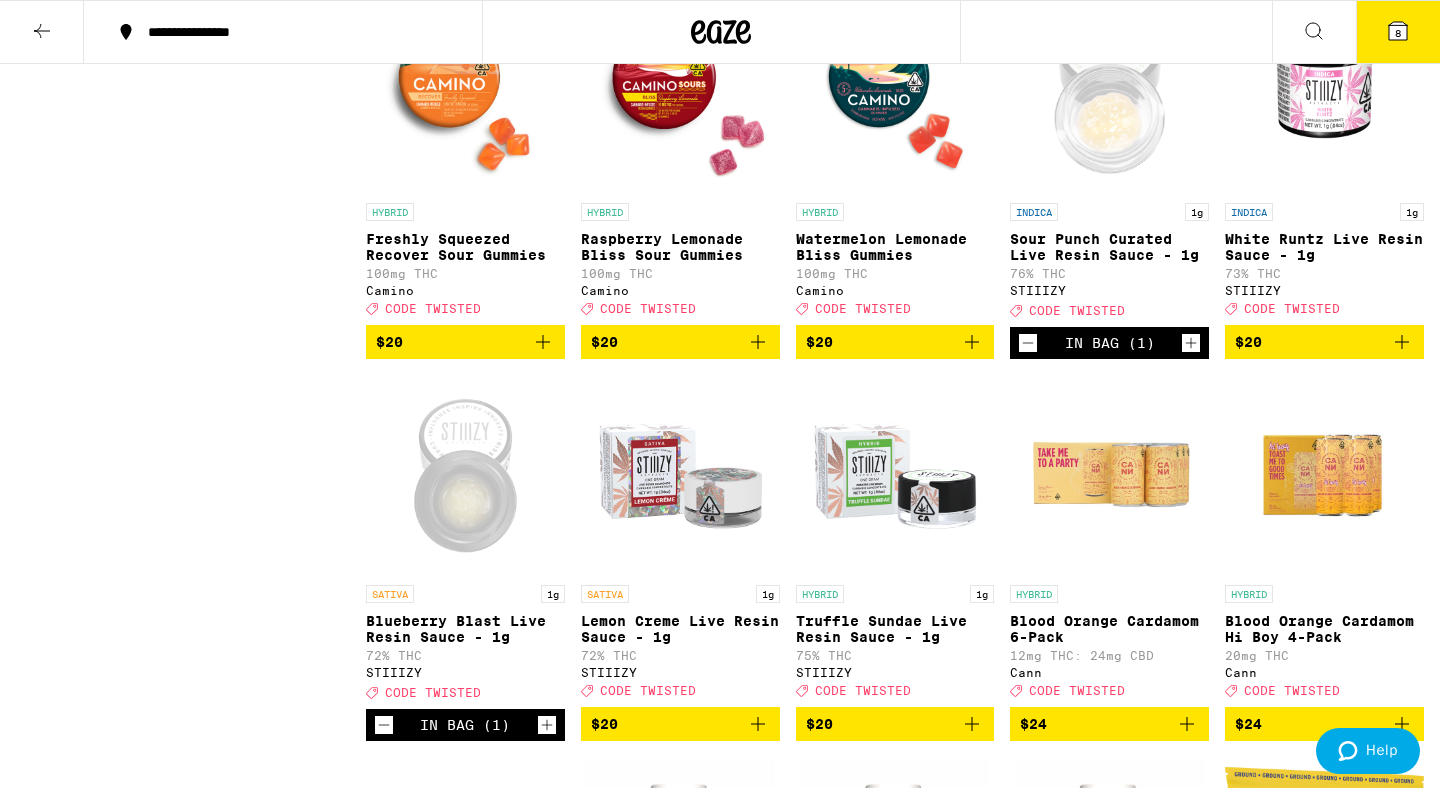 click on "HYBRID Raspberry Lemonade Bliss Sour Gummies 100mg THC Camino Deal Created with Sketch. CODE TWISTED" at bounding box center (680, 259) 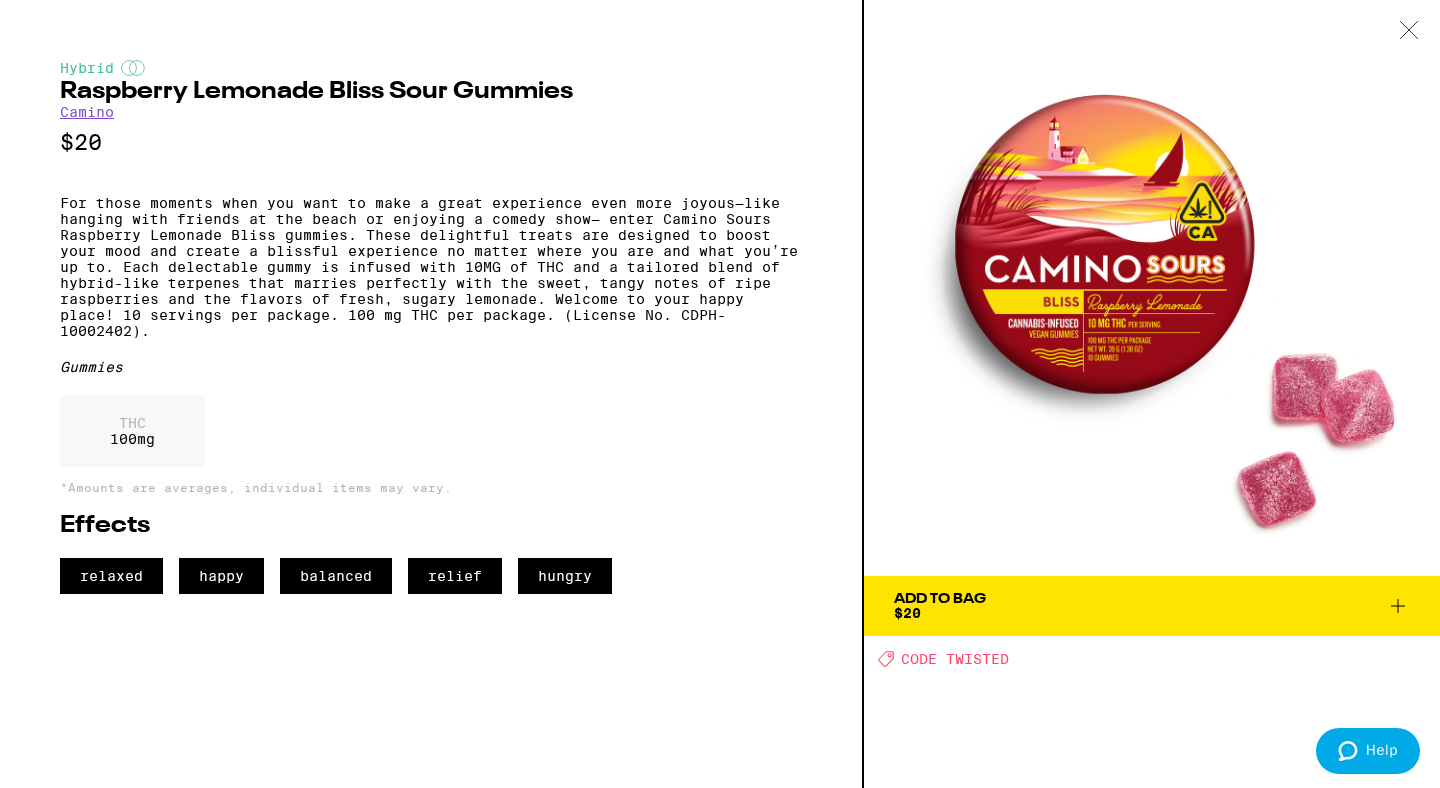 click 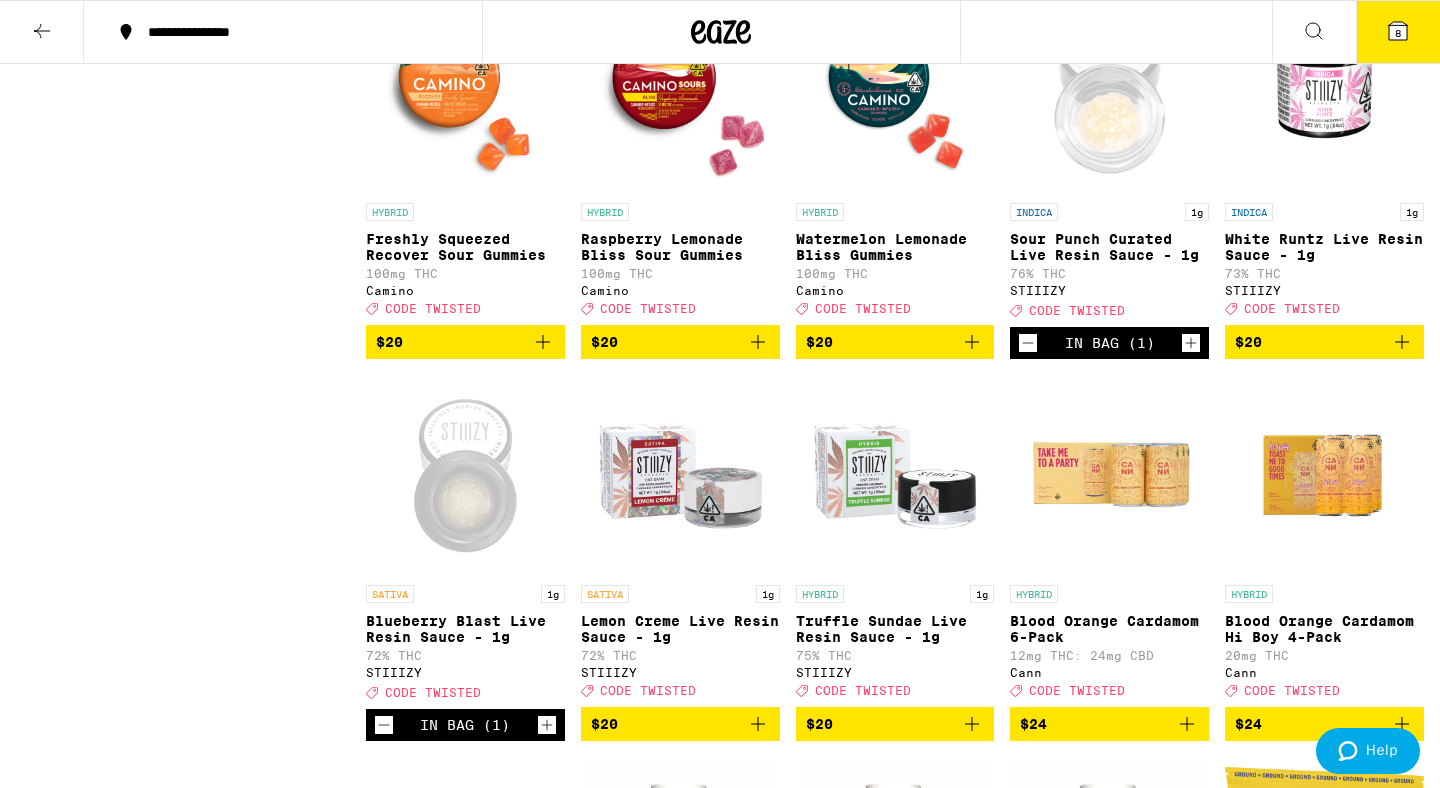 click 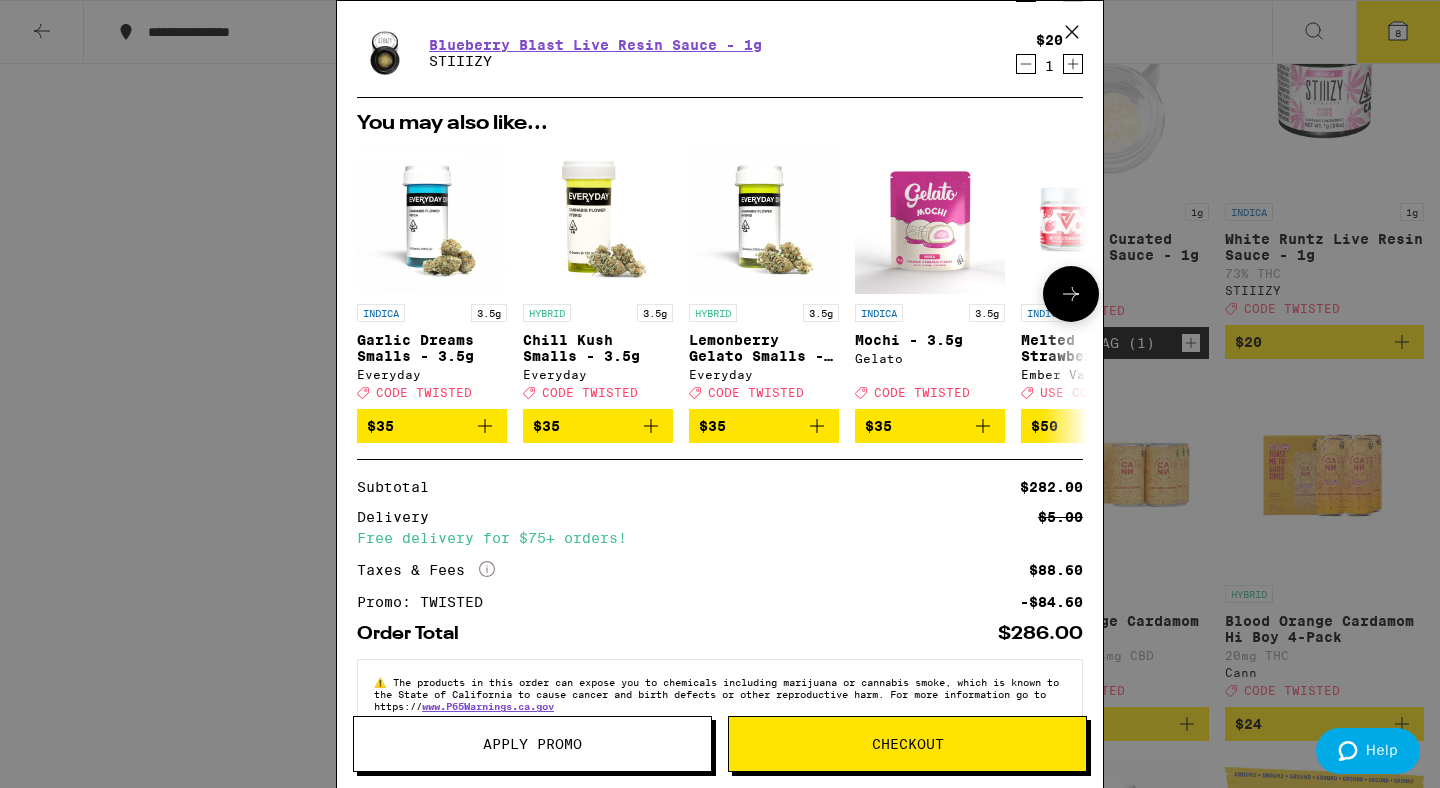 scroll, scrollTop: 600, scrollLeft: 0, axis: vertical 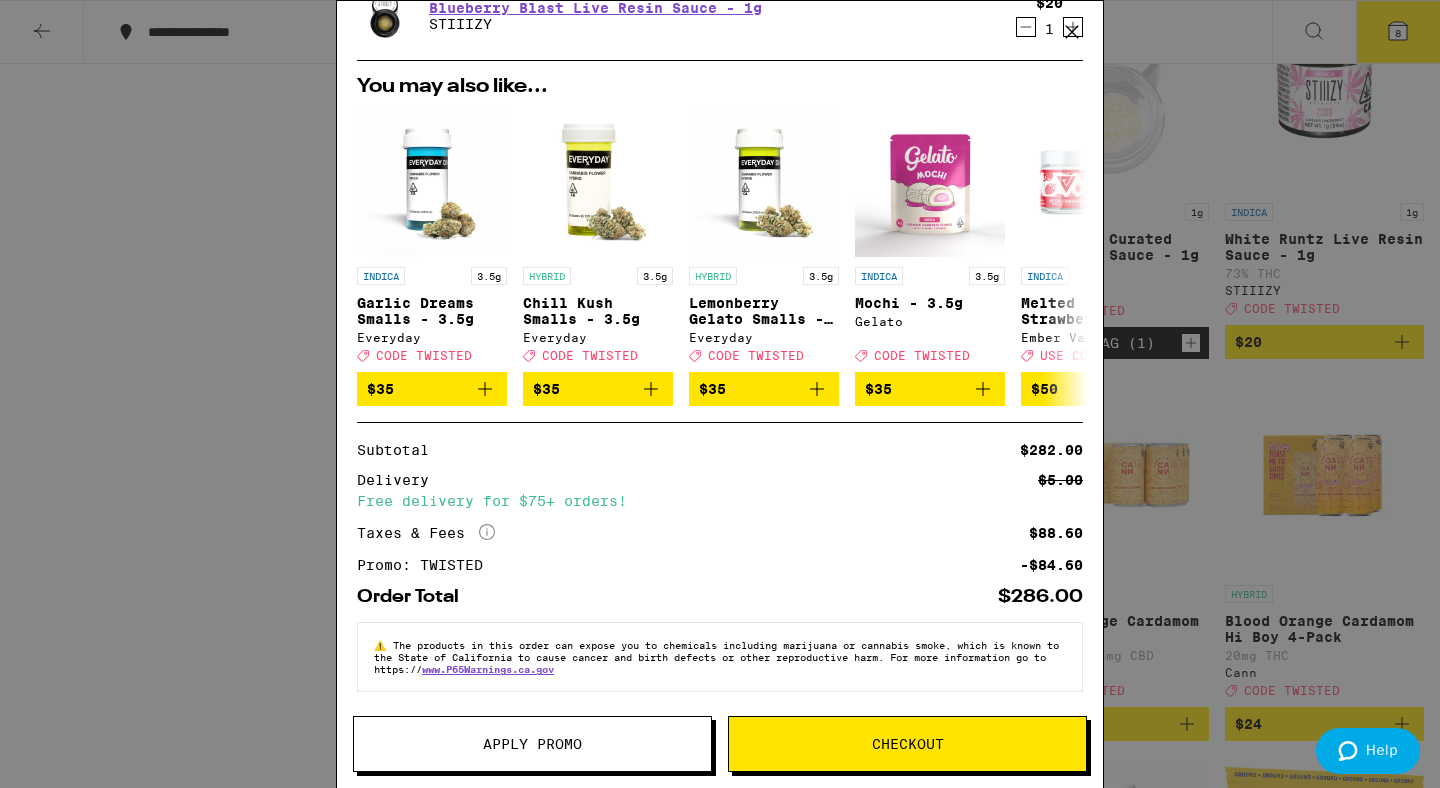click on "Checkout" at bounding box center (907, 744) 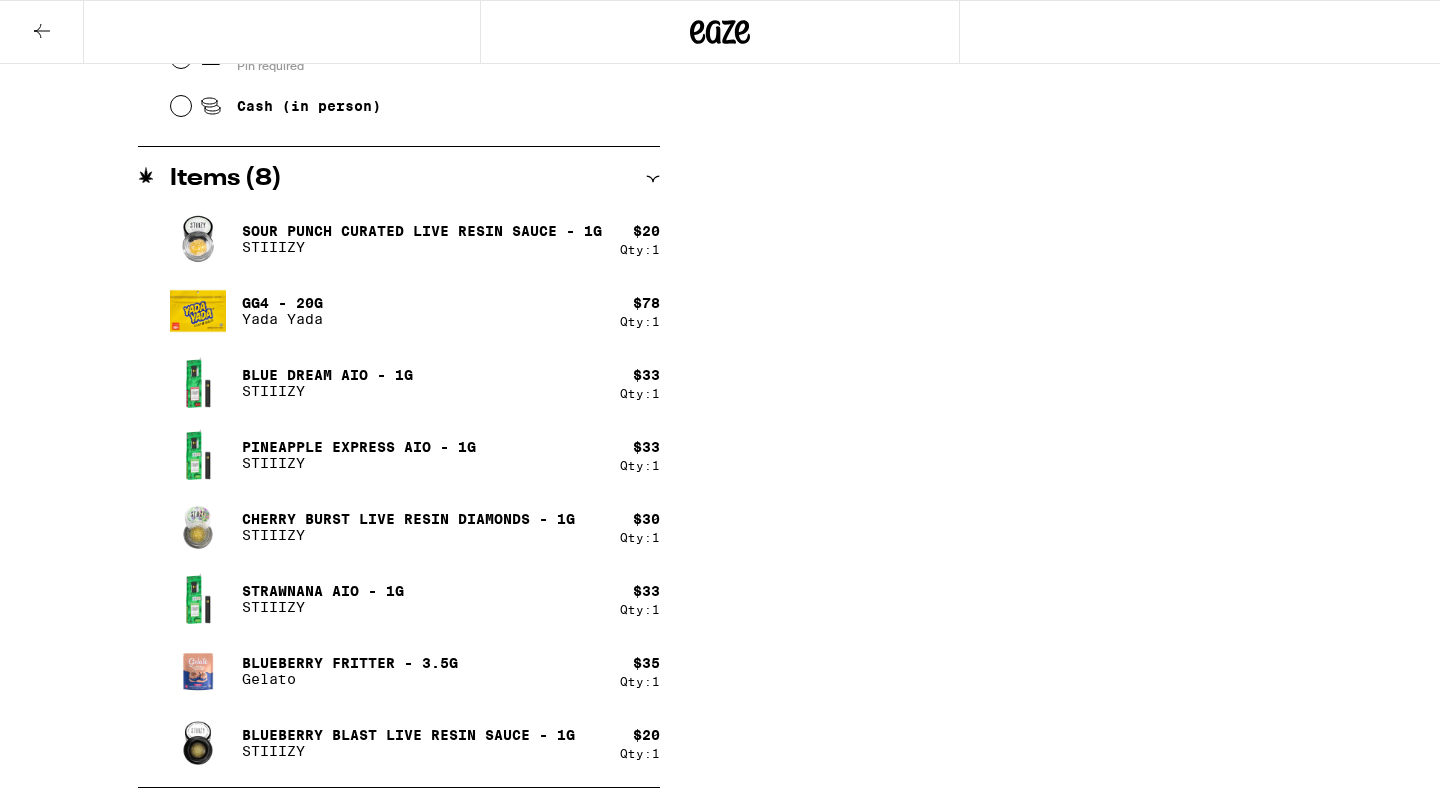 scroll, scrollTop: 0, scrollLeft: 0, axis: both 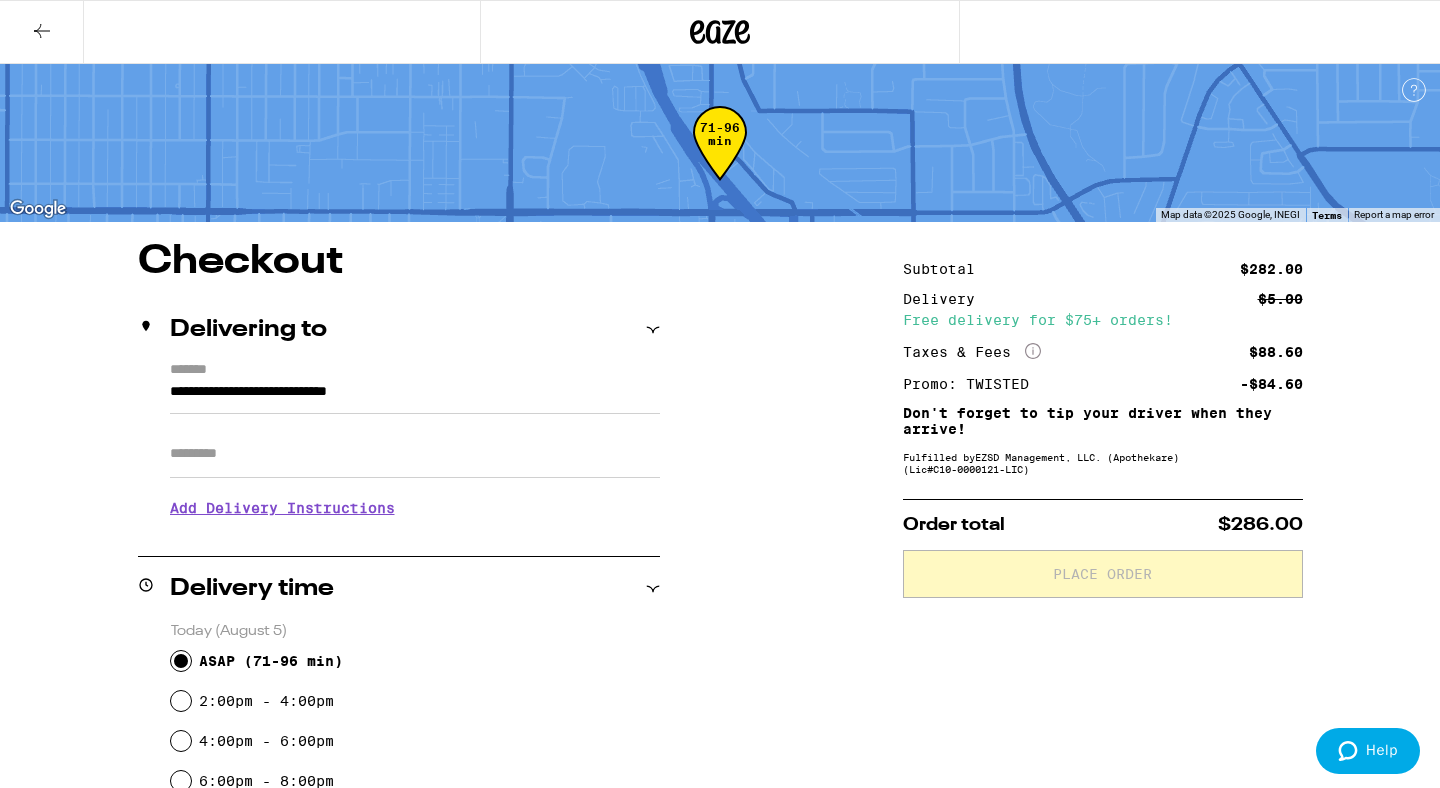 click on "Apt/Suite" at bounding box center (415, 454) 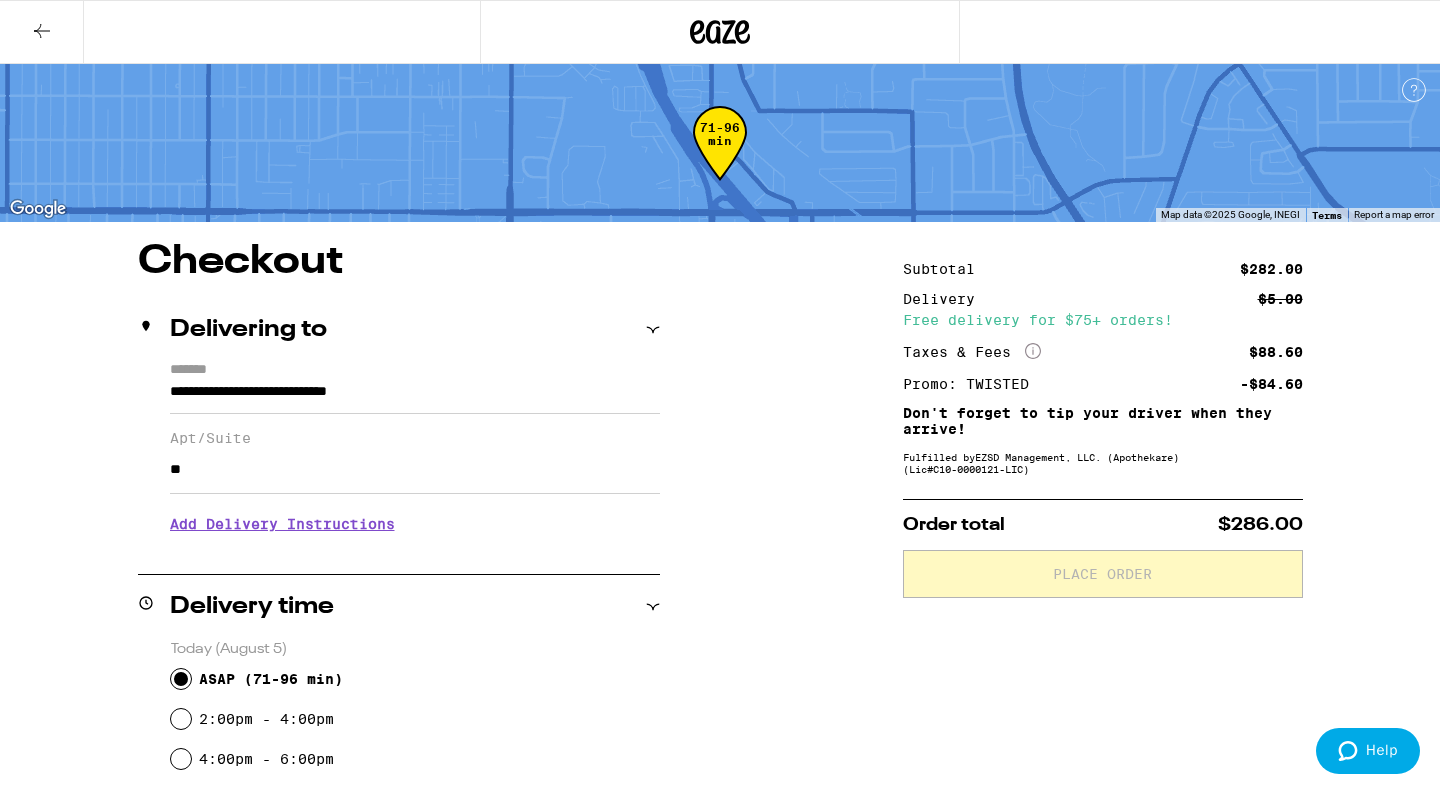 type on "**" 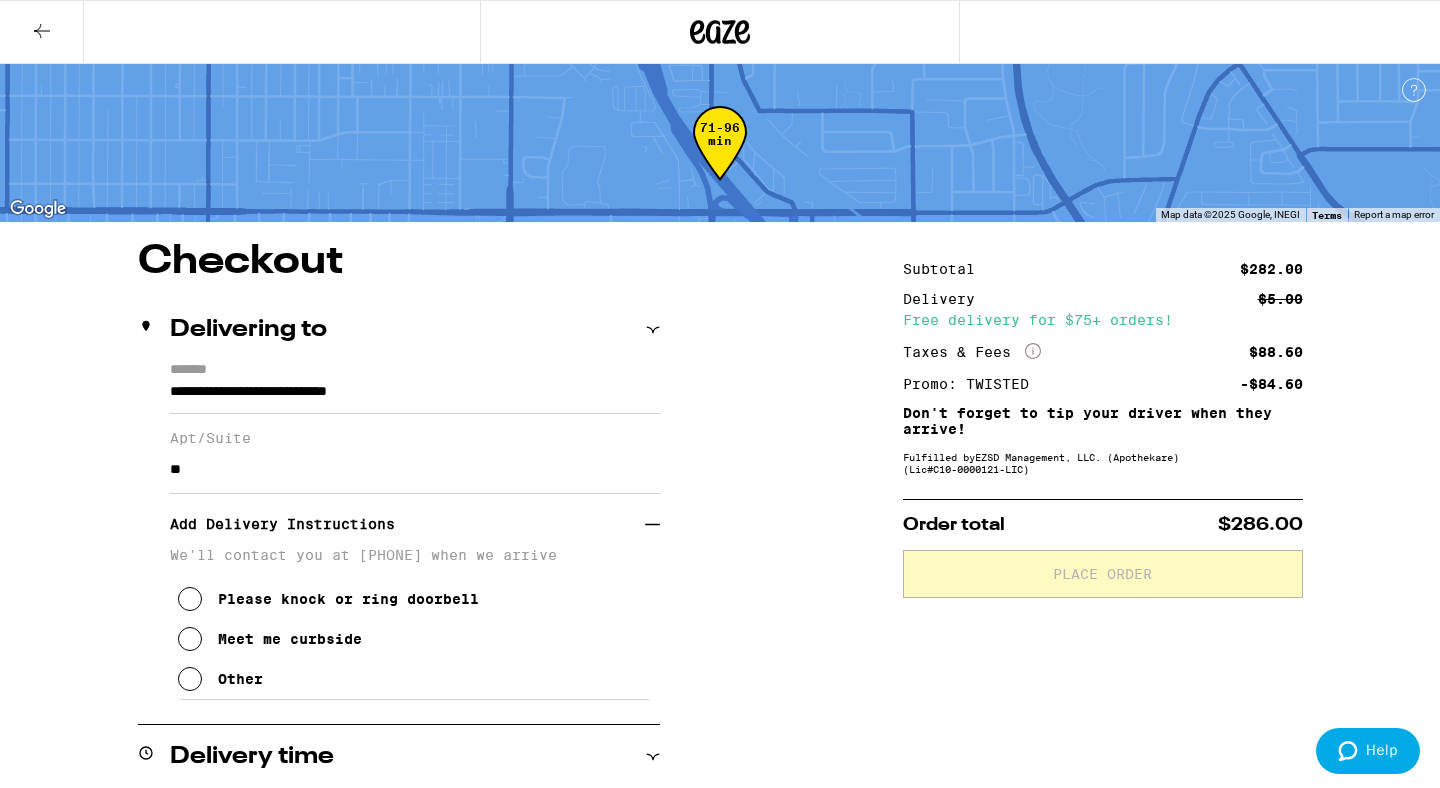 click at bounding box center (190, 679) 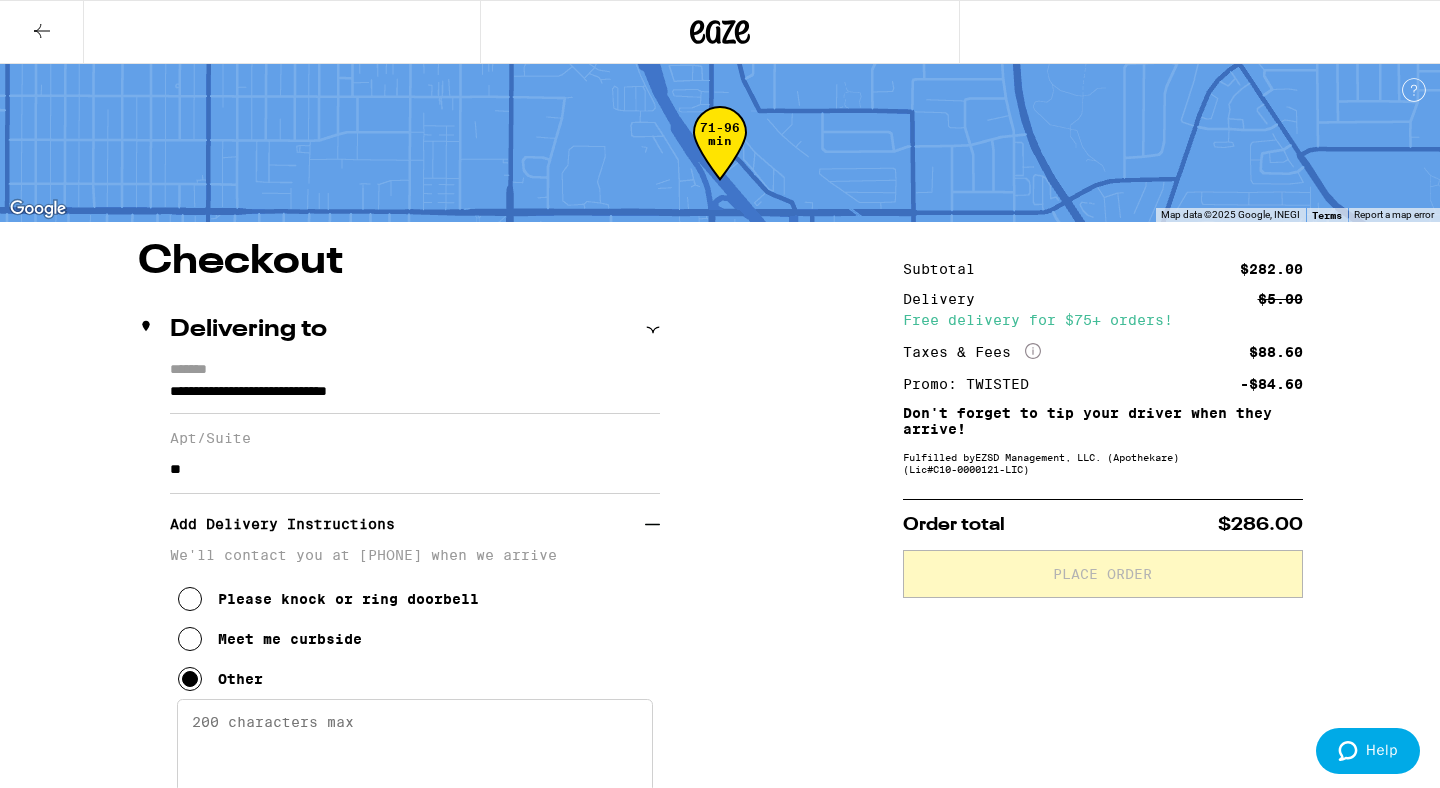 click on "Enter any other delivery instructions you want driver to know" at bounding box center (415, 746) 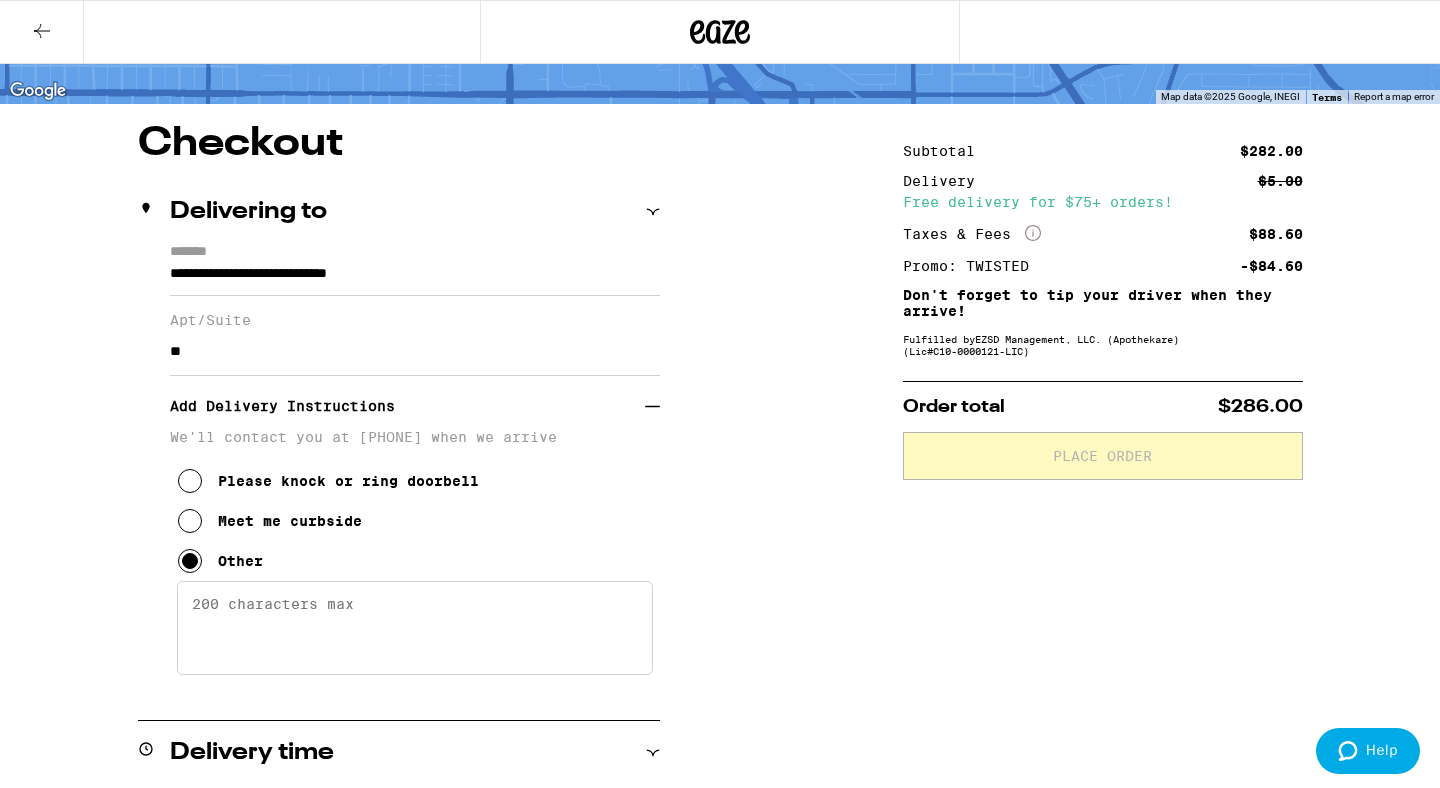 scroll, scrollTop: 119, scrollLeft: 0, axis: vertical 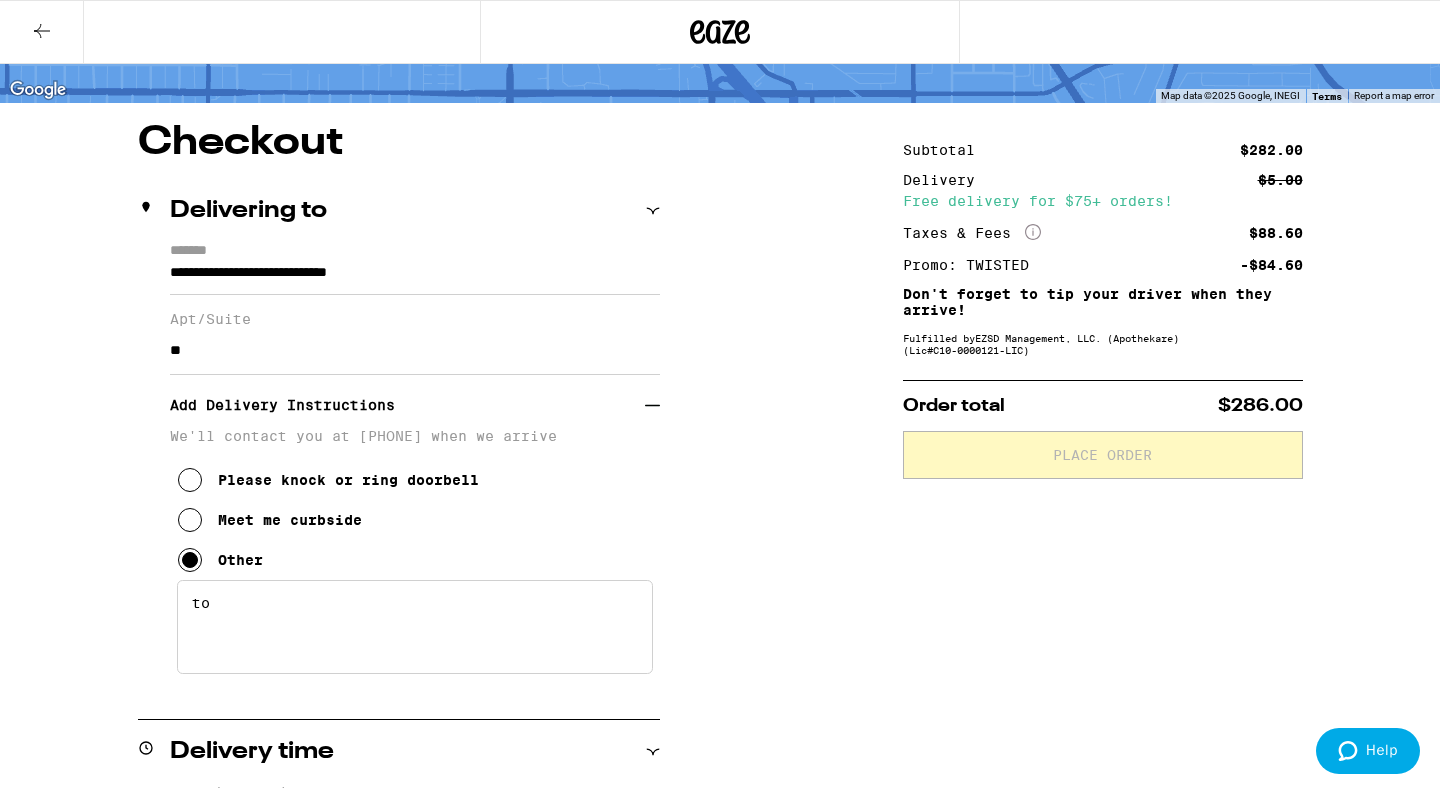type on "t" 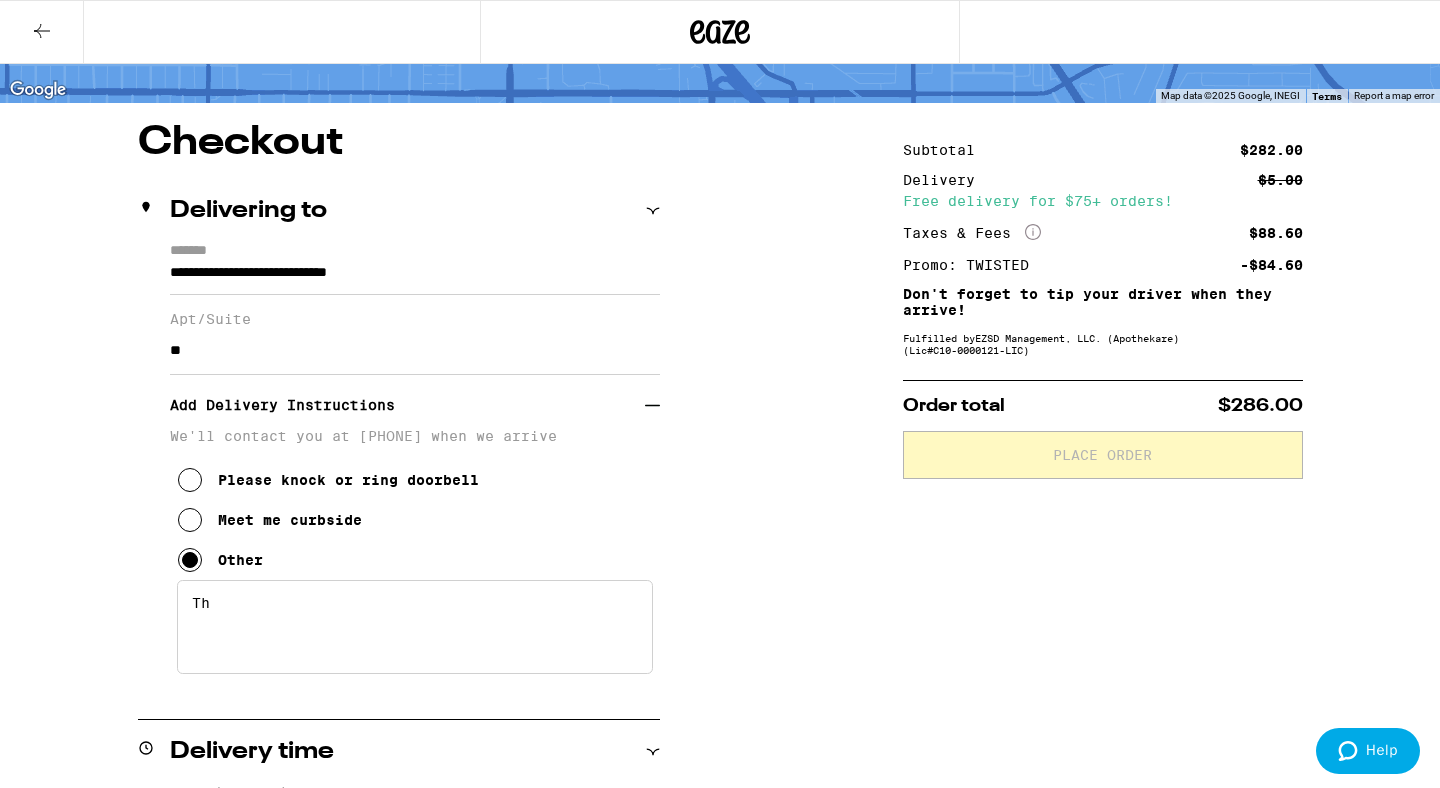 type on "T" 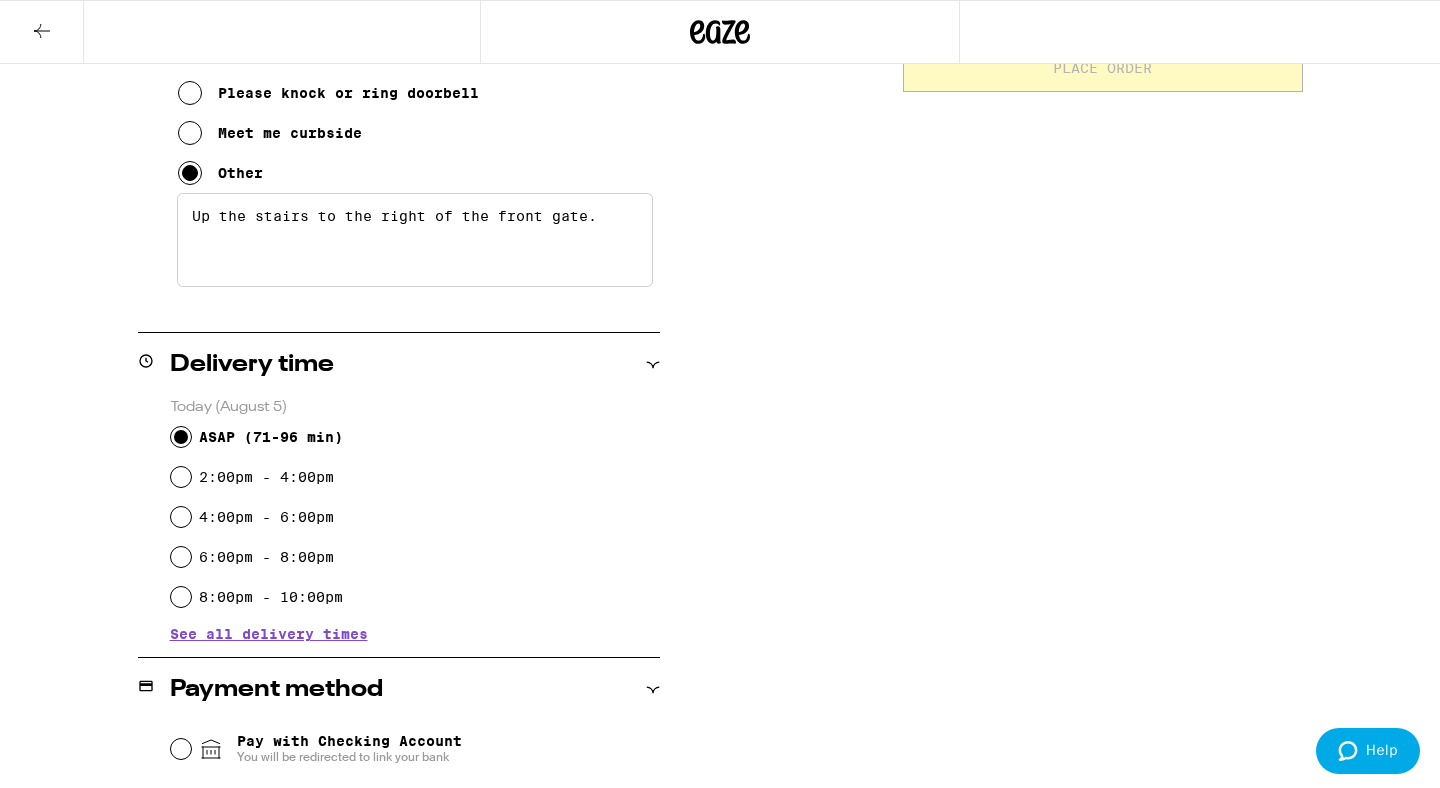 scroll, scrollTop: 507, scrollLeft: 0, axis: vertical 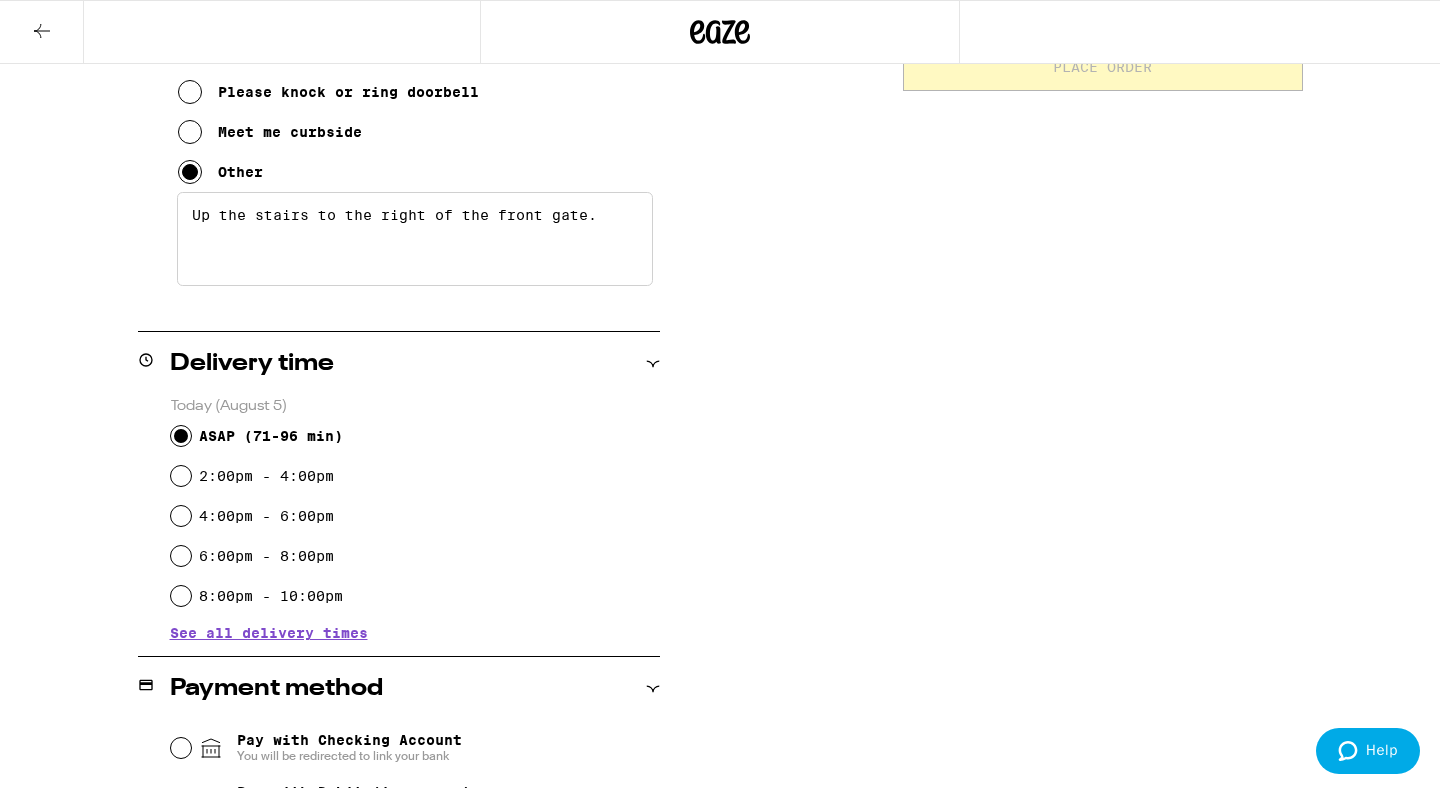 type on "Up the stairs to the right of the front gate." 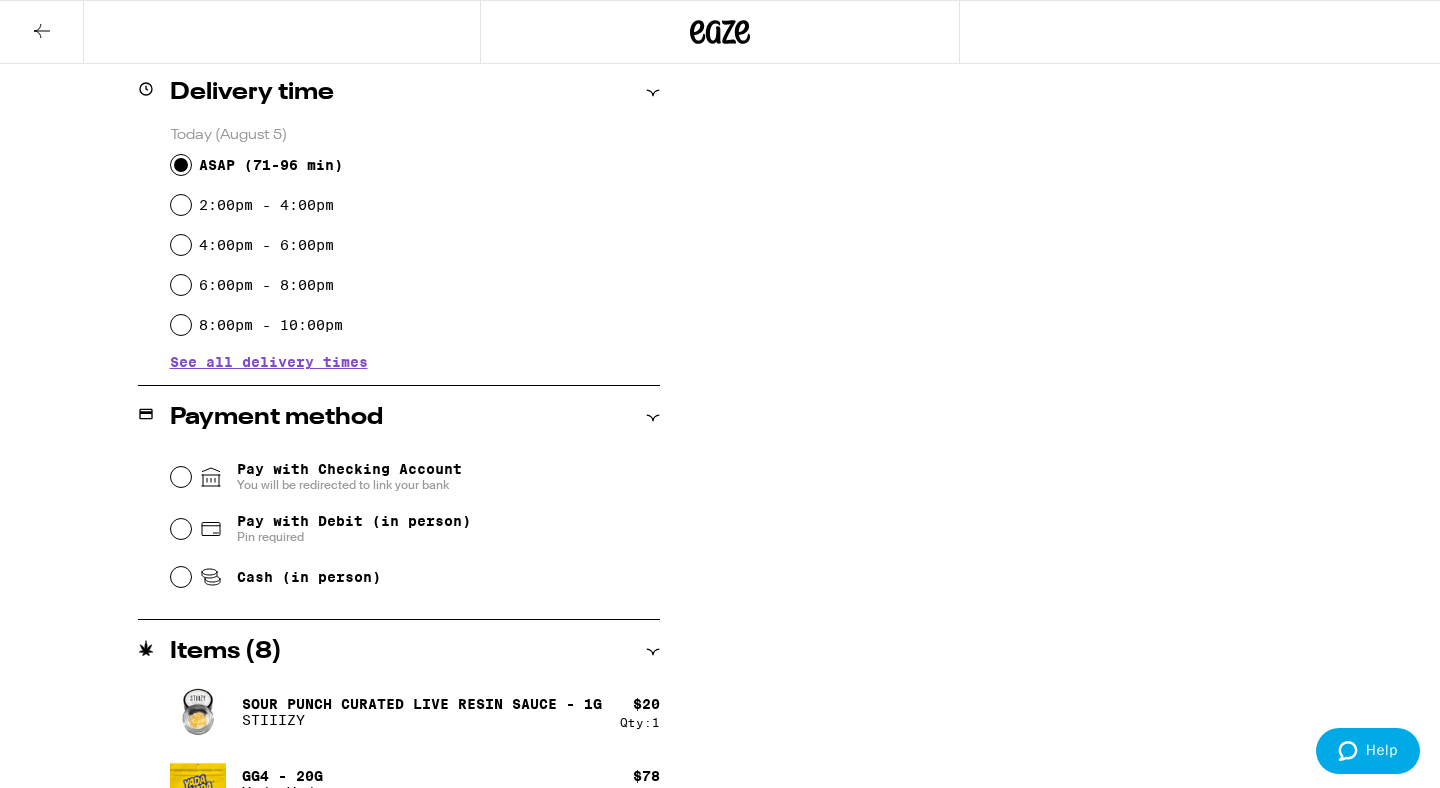 scroll, scrollTop: 799, scrollLeft: 0, axis: vertical 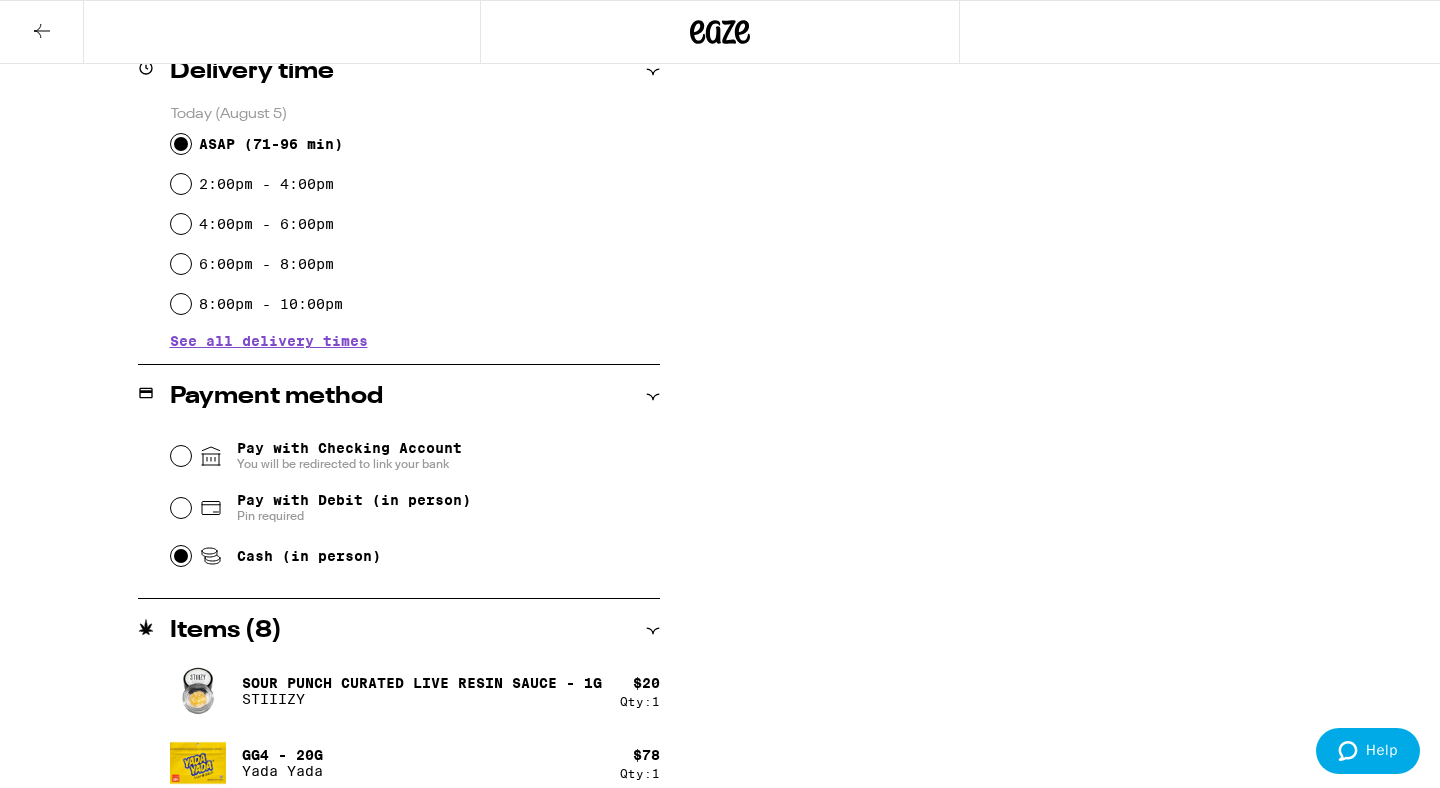 click on "Cash (in person)" at bounding box center (181, 556) 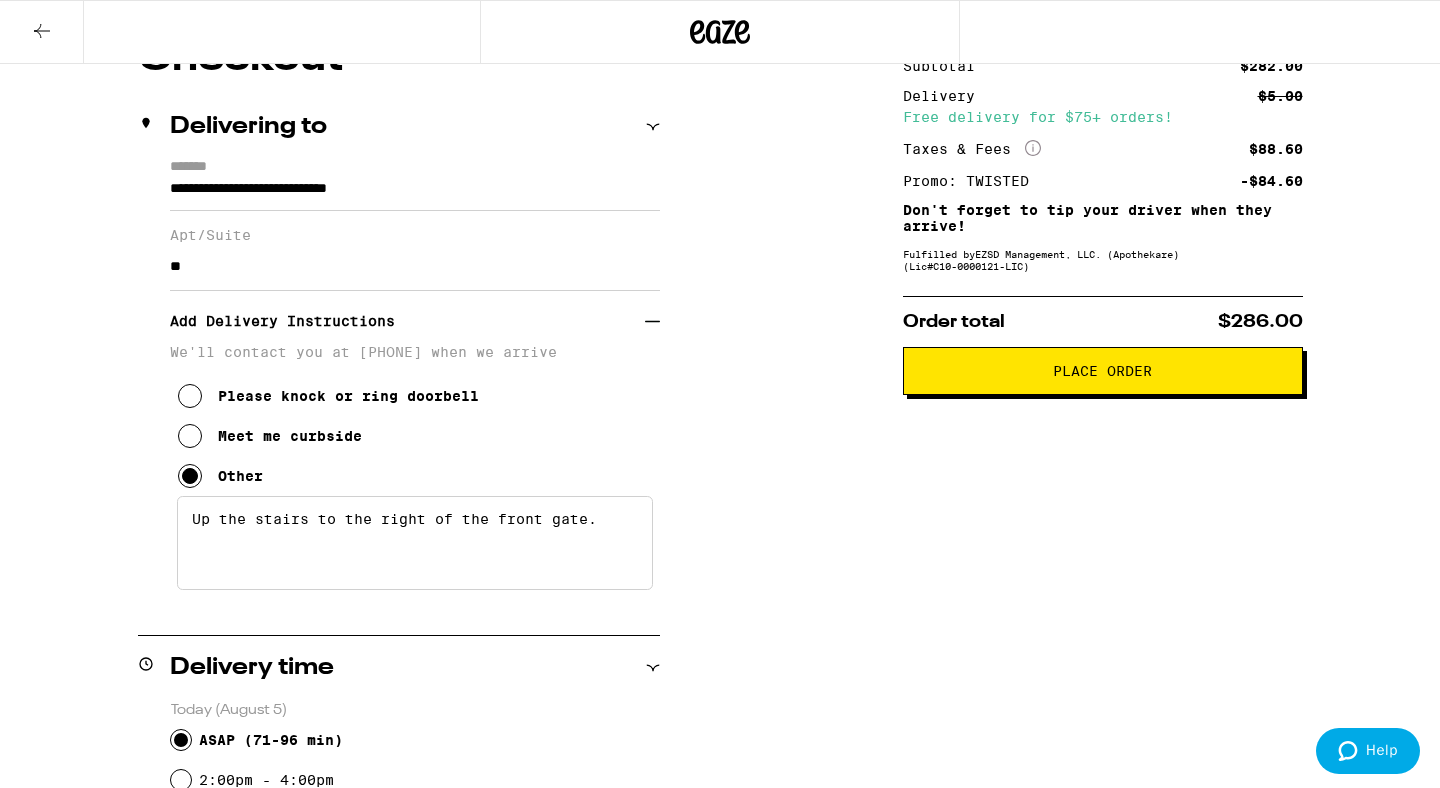 scroll, scrollTop: 175, scrollLeft: 0, axis: vertical 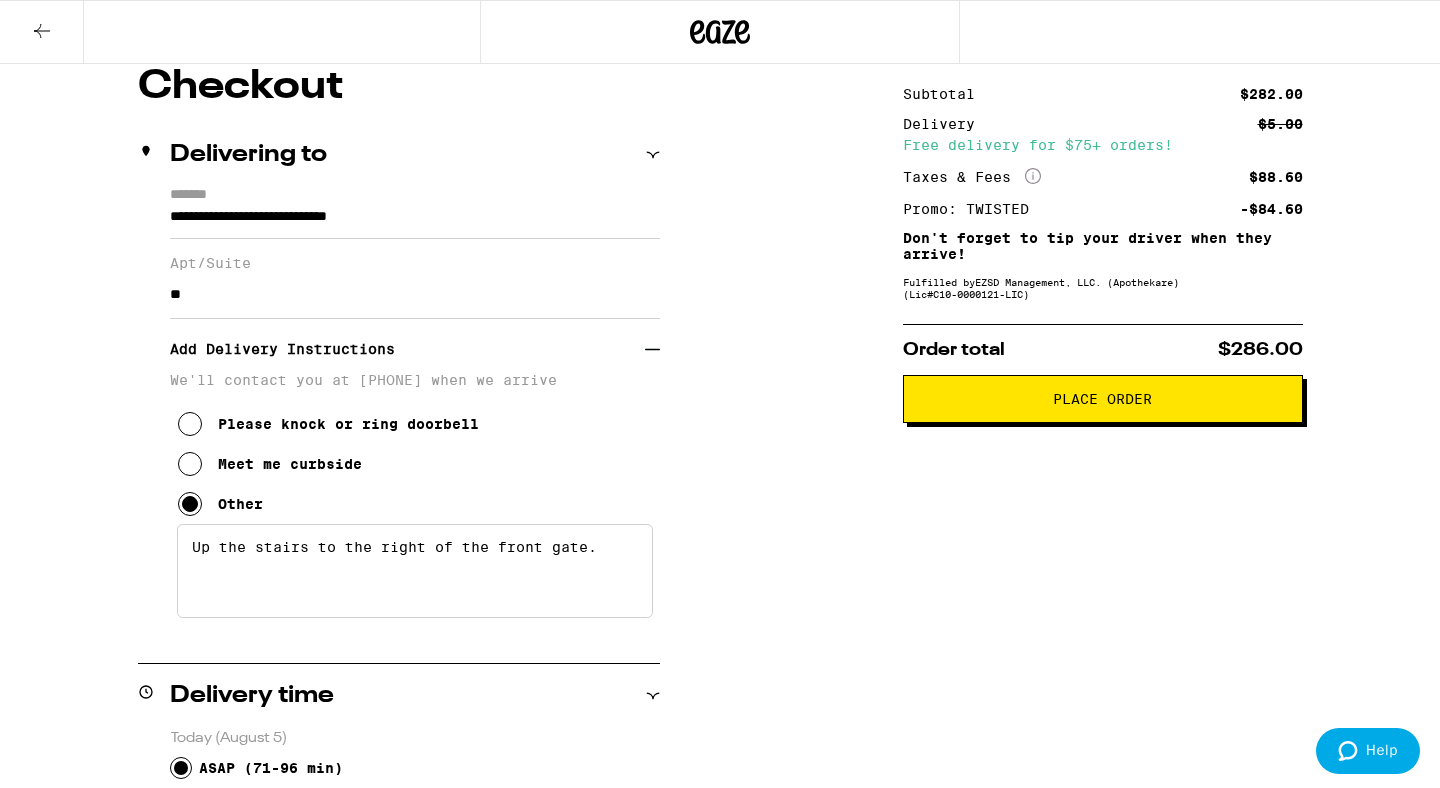 click on "Place Order" at bounding box center [1102, 399] 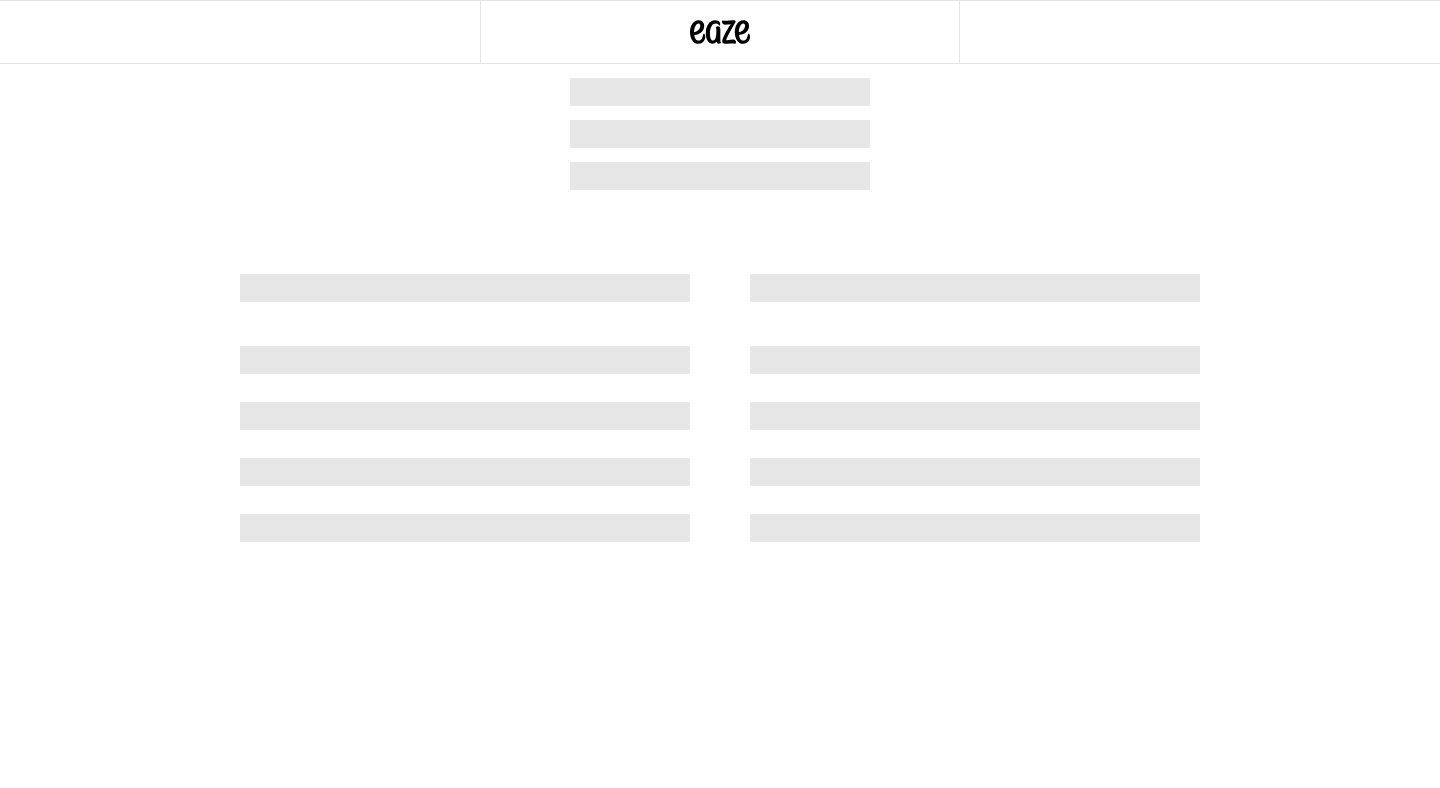 scroll, scrollTop: 0, scrollLeft: 0, axis: both 